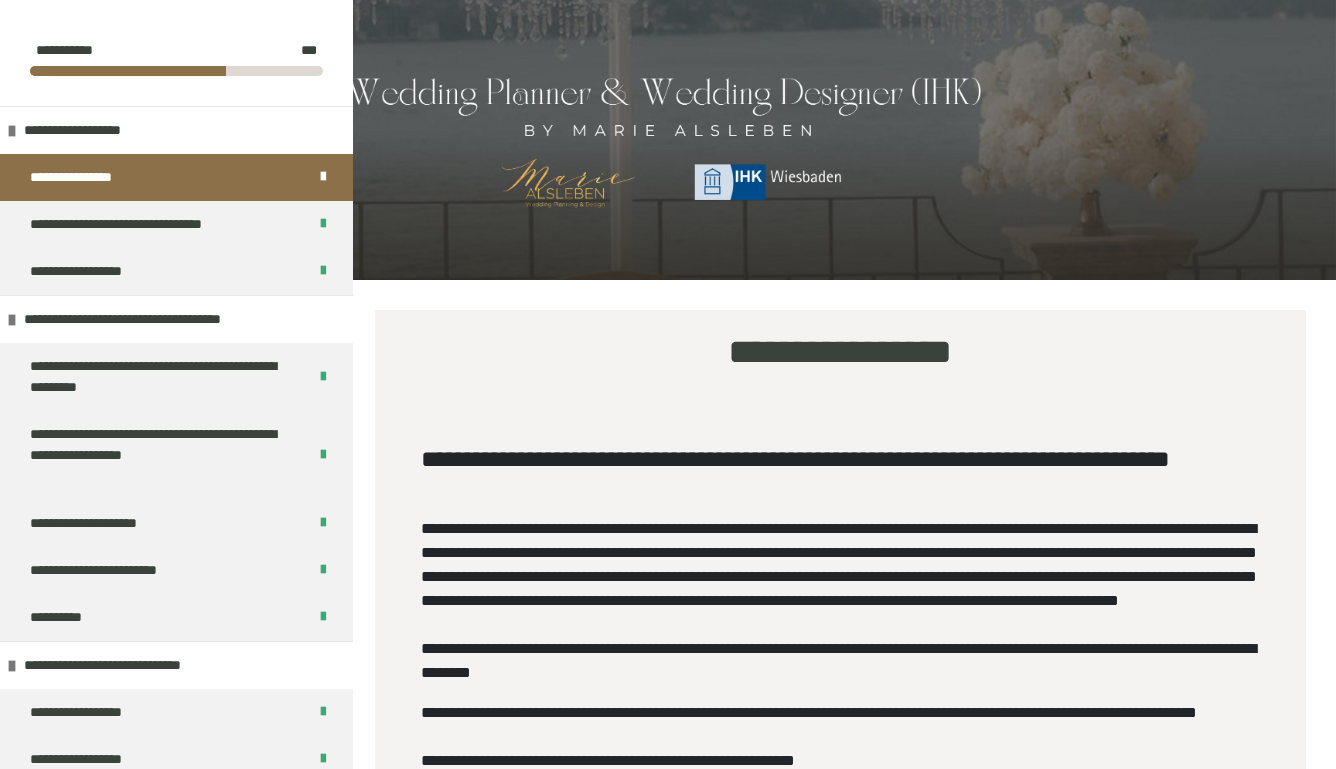 scroll, scrollTop: 1676, scrollLeft: 0, axis: vertical 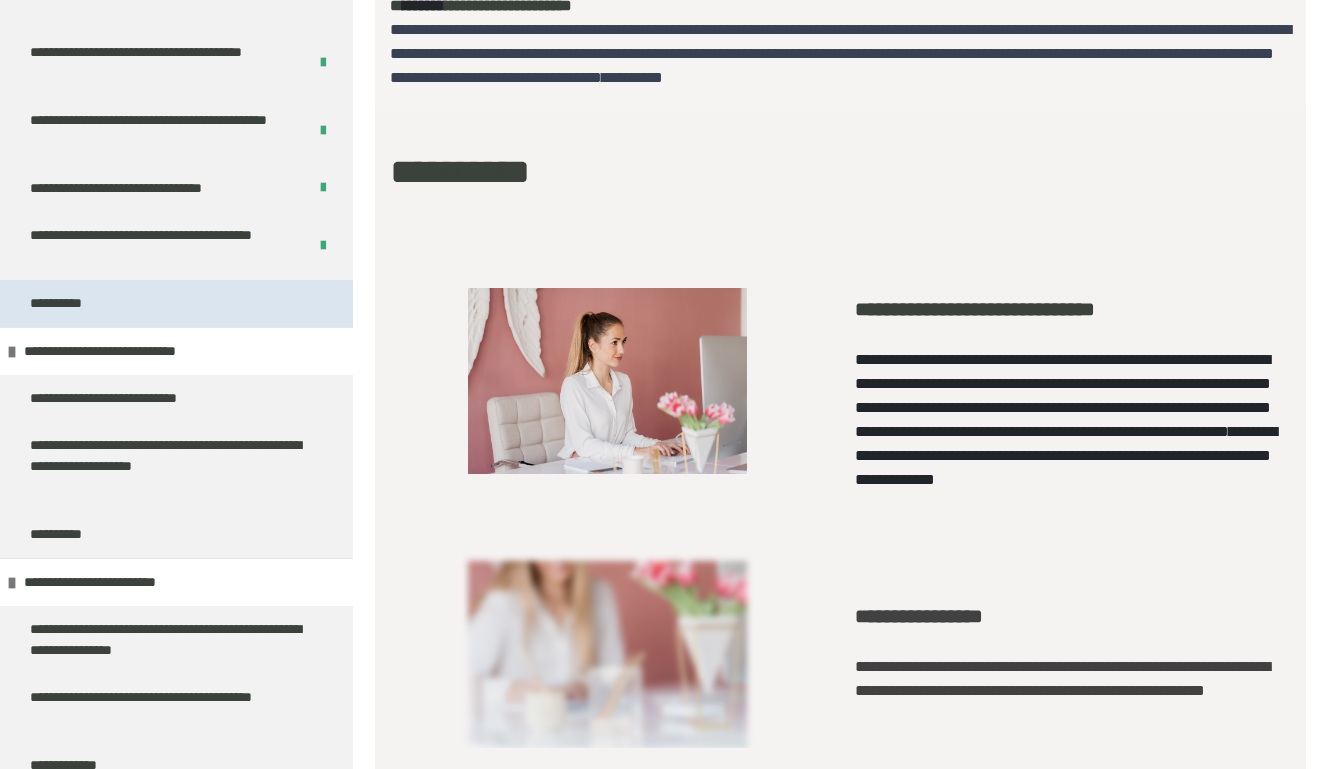 click on "**********" at bounding box center (176, 303) 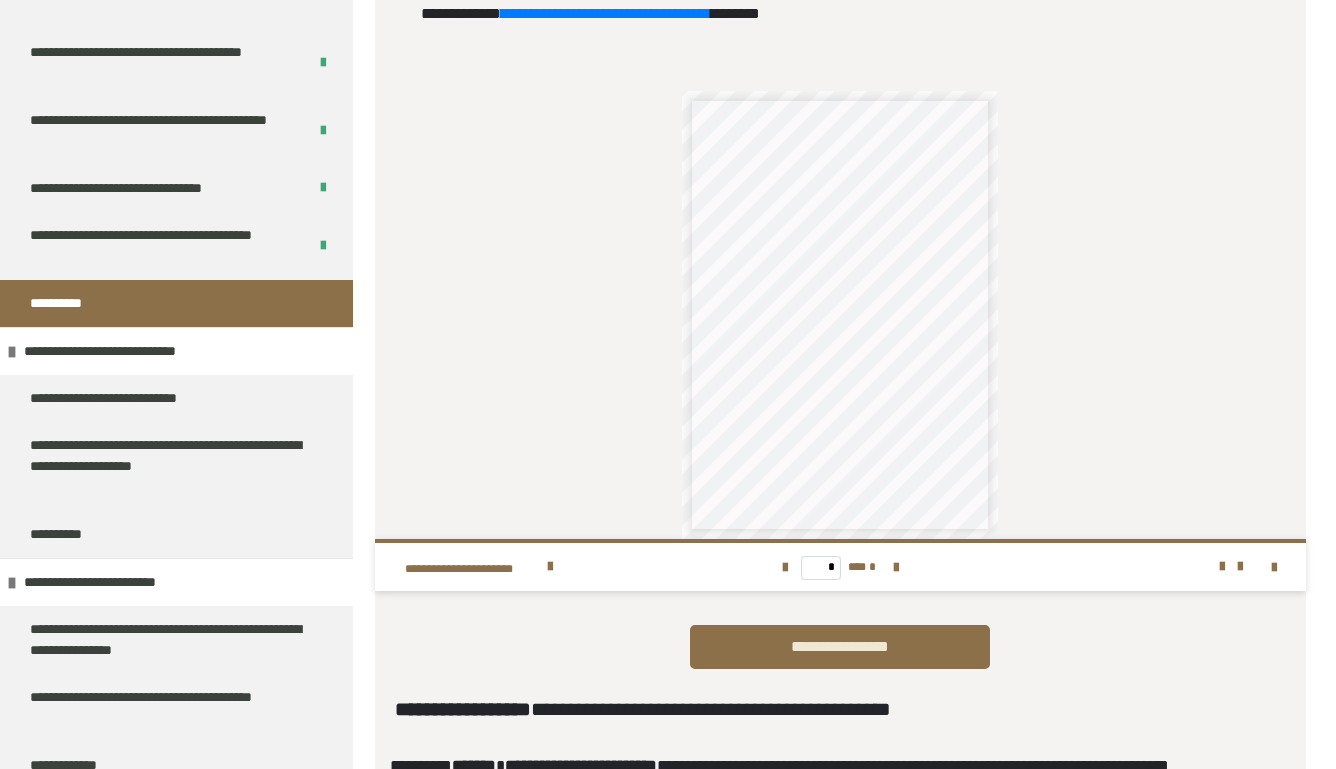 scroll, scrollTop: 686, scrollLeft: 0, axis: vertical 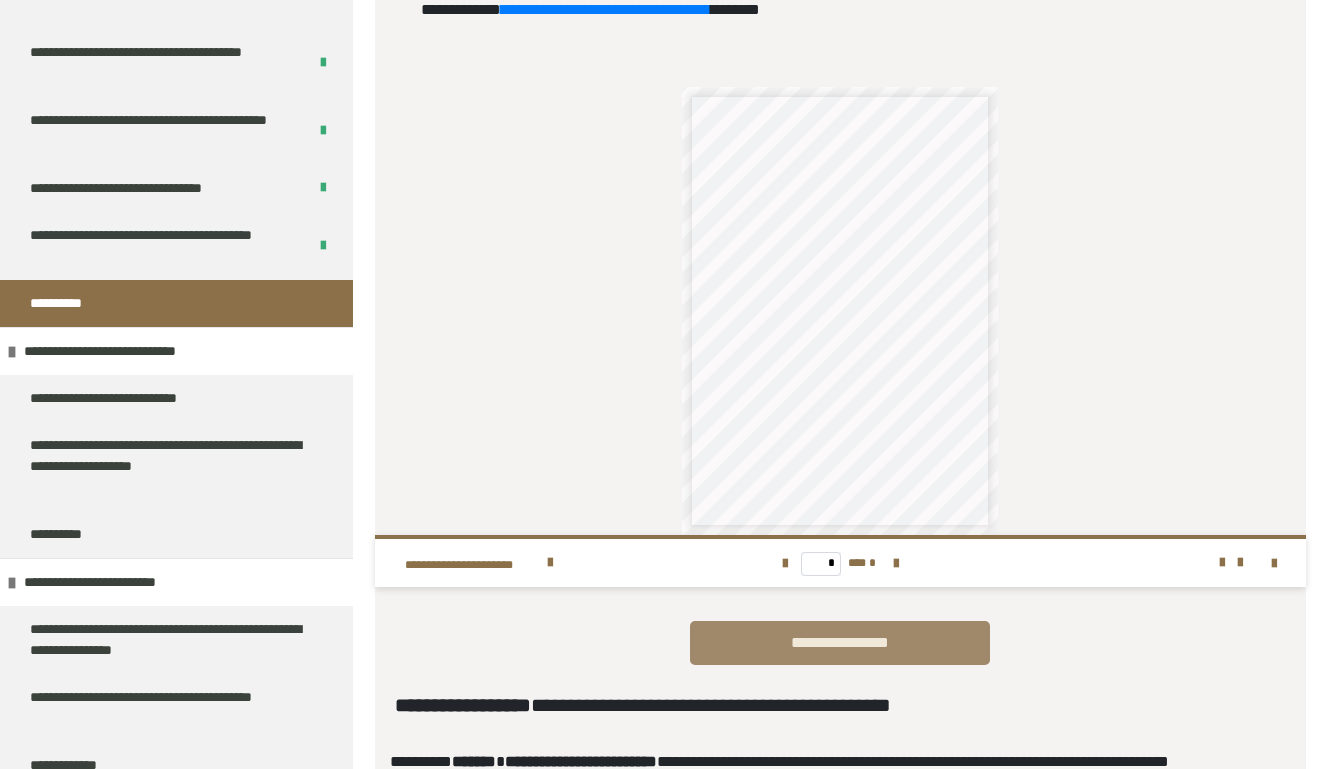 click on "**********" at bounding box center (840, 643) 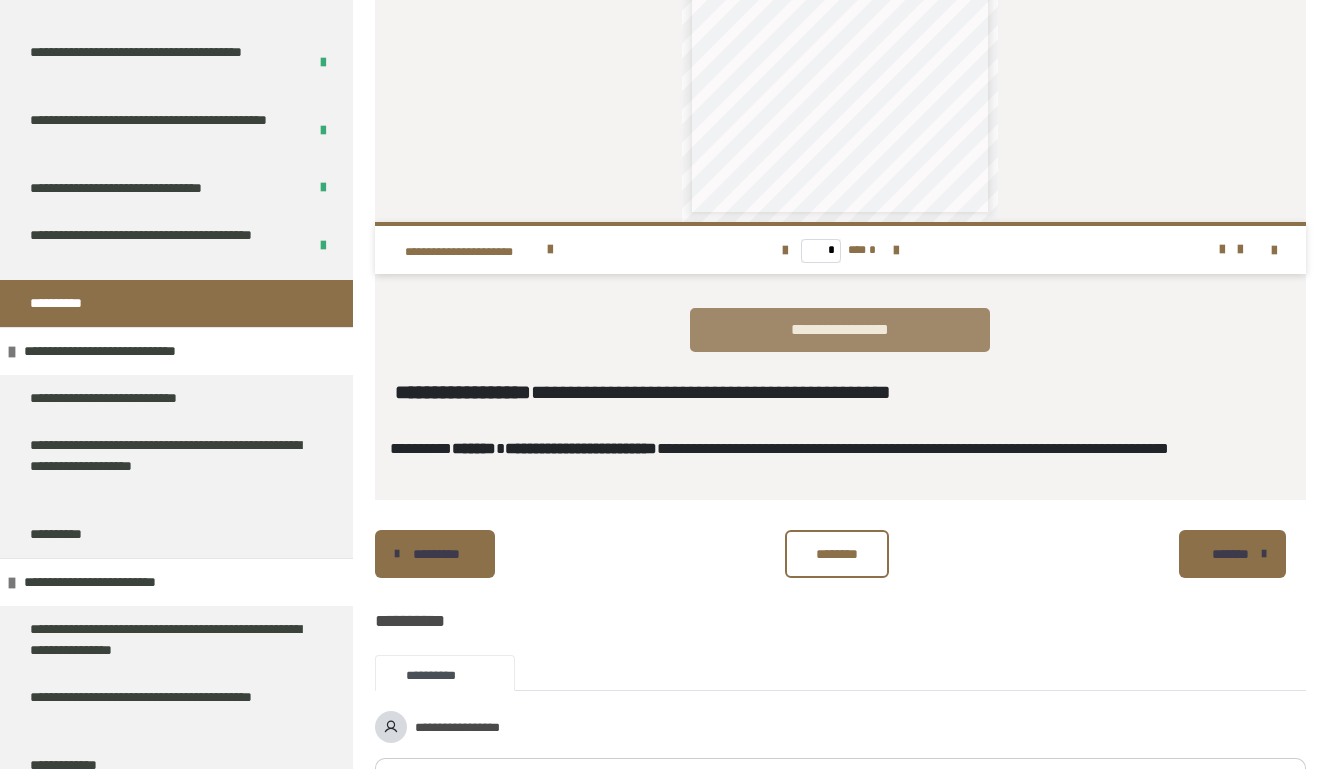 scroll, scrollTop: 1014, scrollLeft: 0, axis: vertical 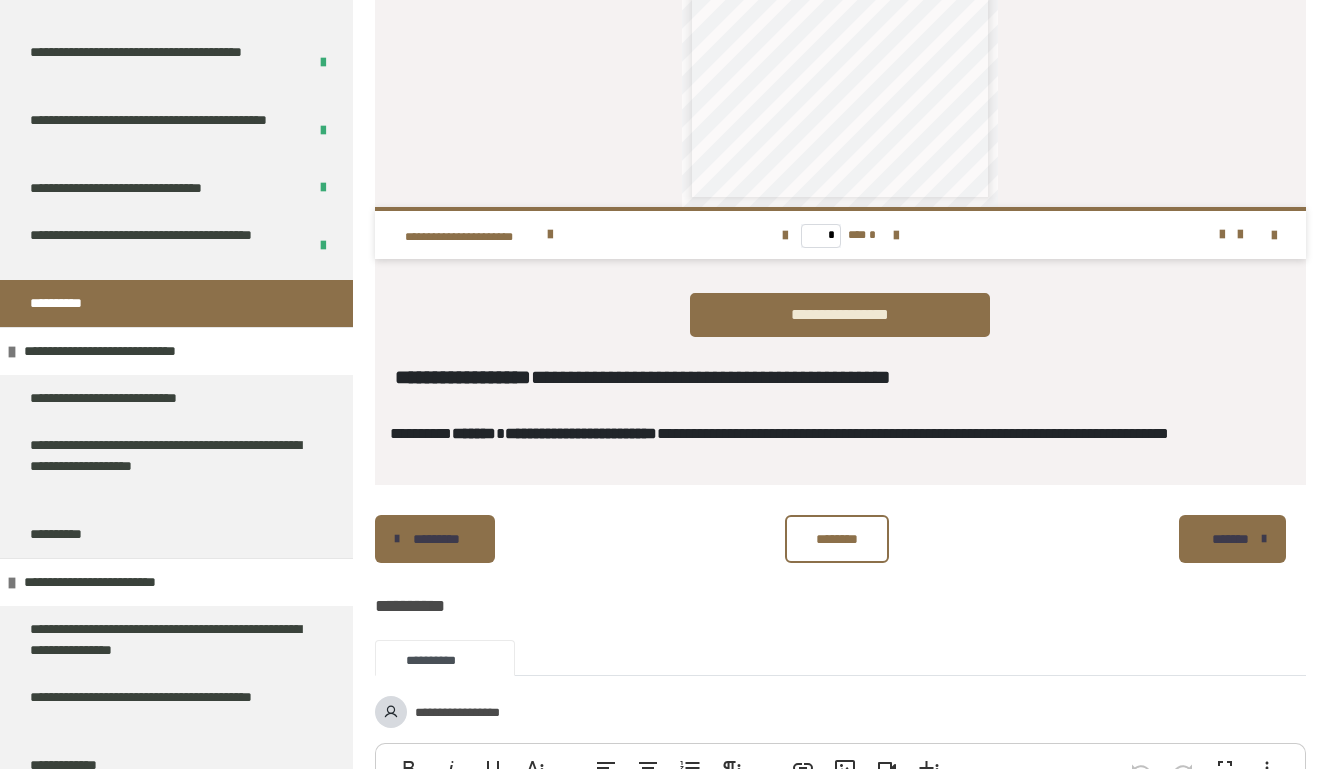 click on "********" at bounding box center (837, 539) 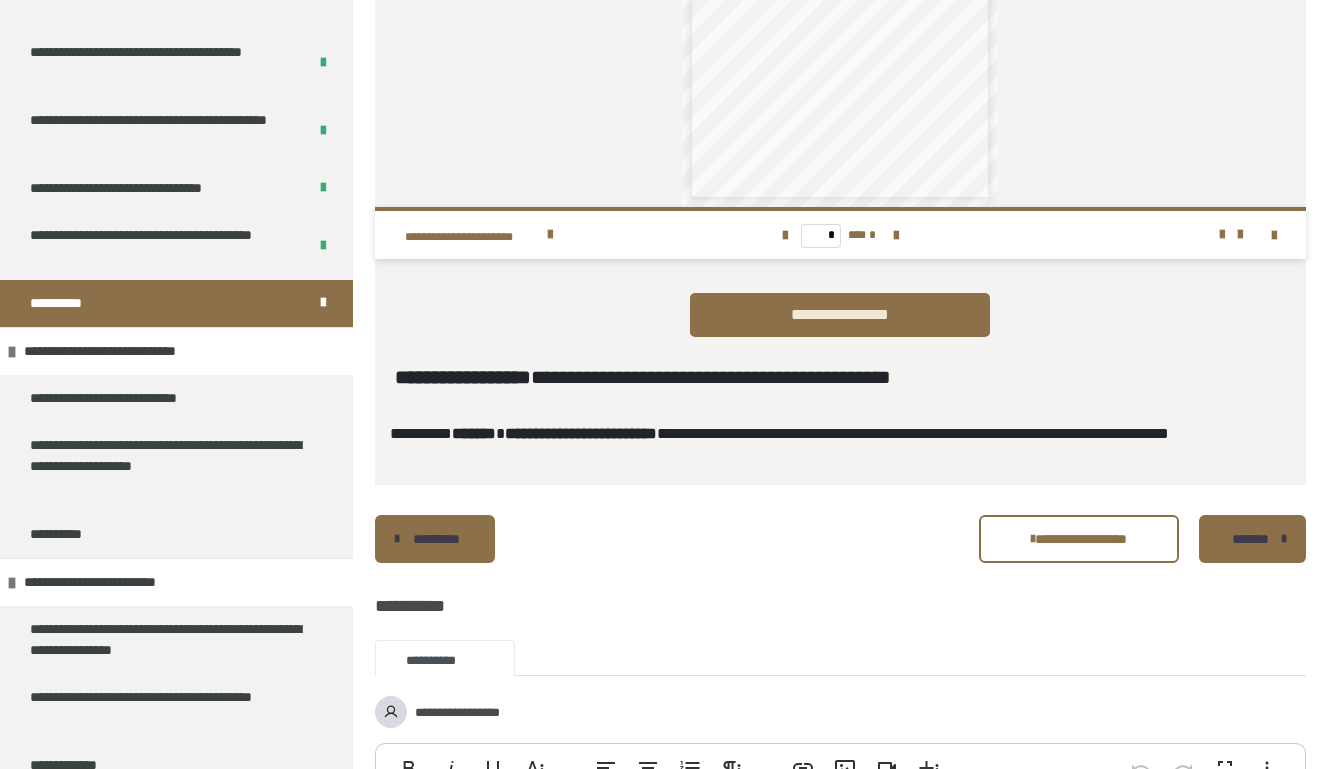 click on "*******" at bounding box center [1252, 539] 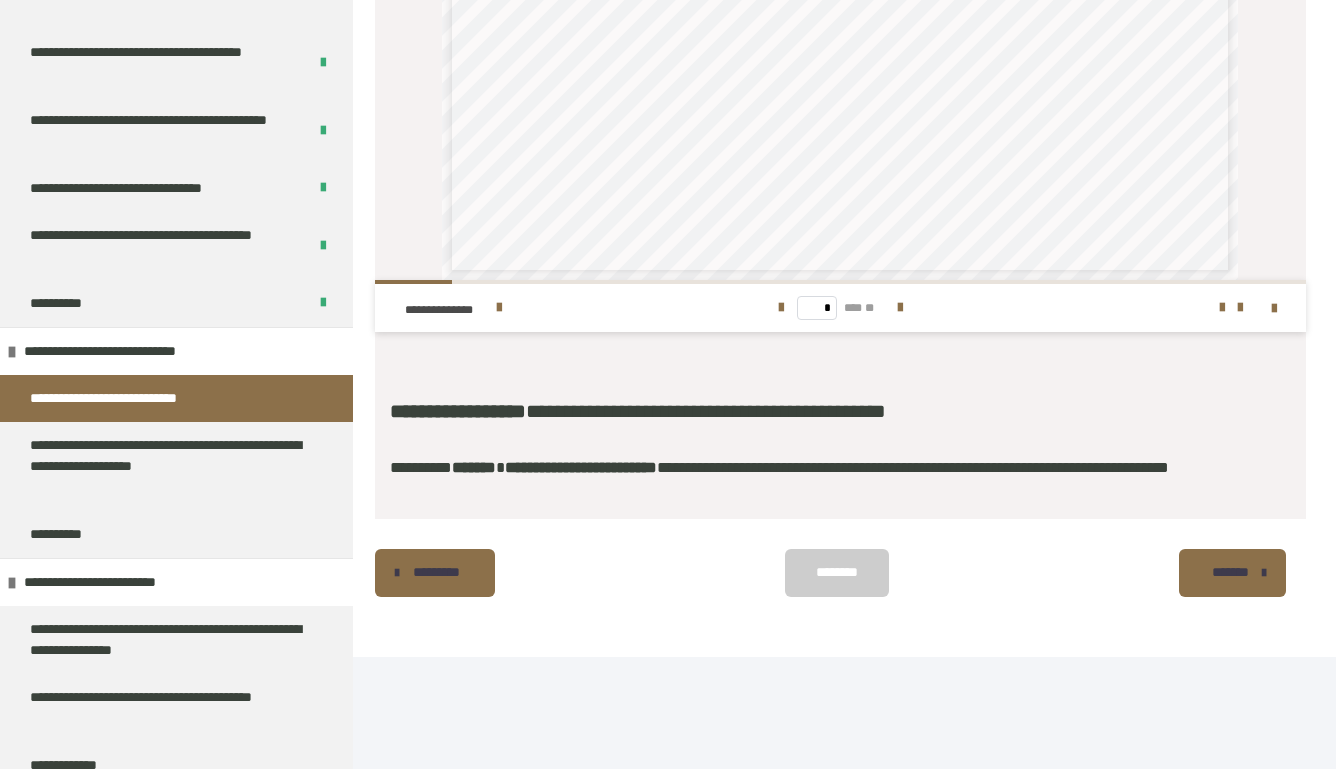 scroll, scrollTop: 1176, scrollLeft: 0, axis: vertical 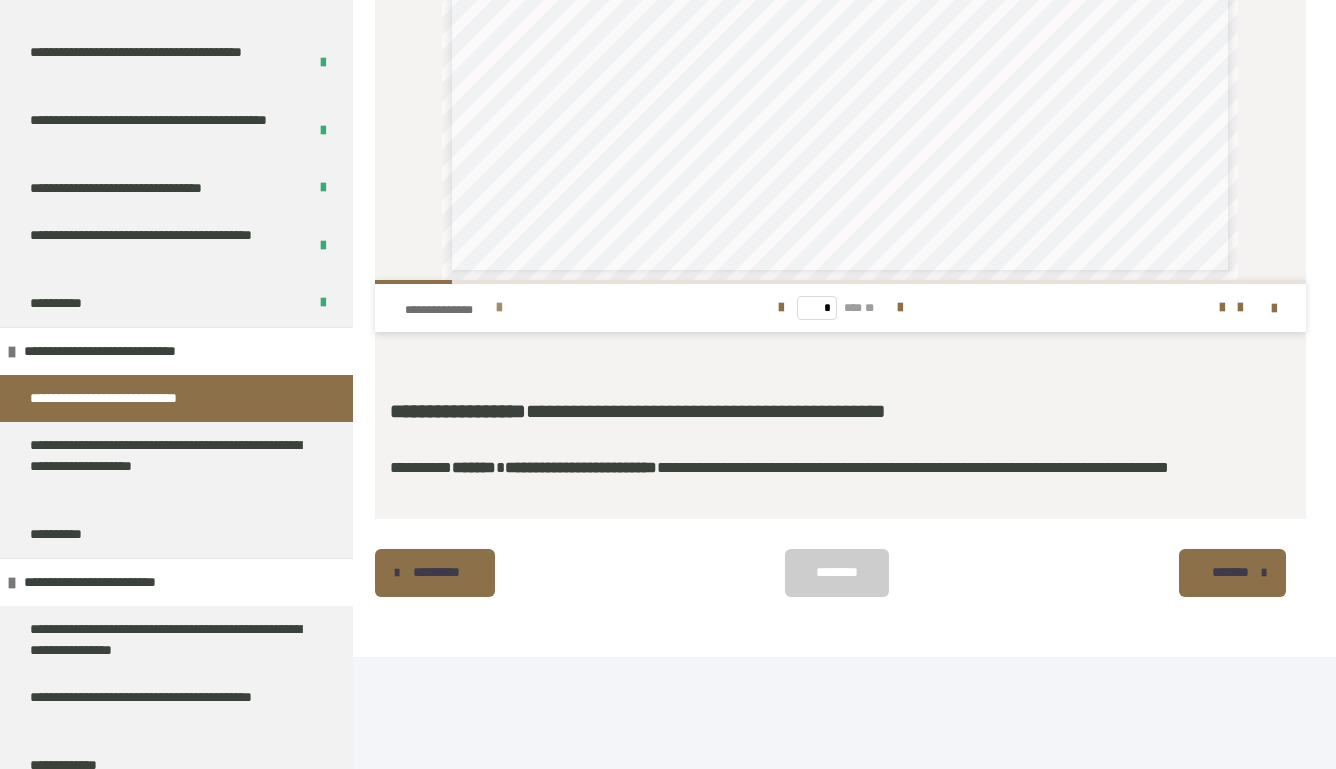 click on "**********" at bounding box center [559, 308] 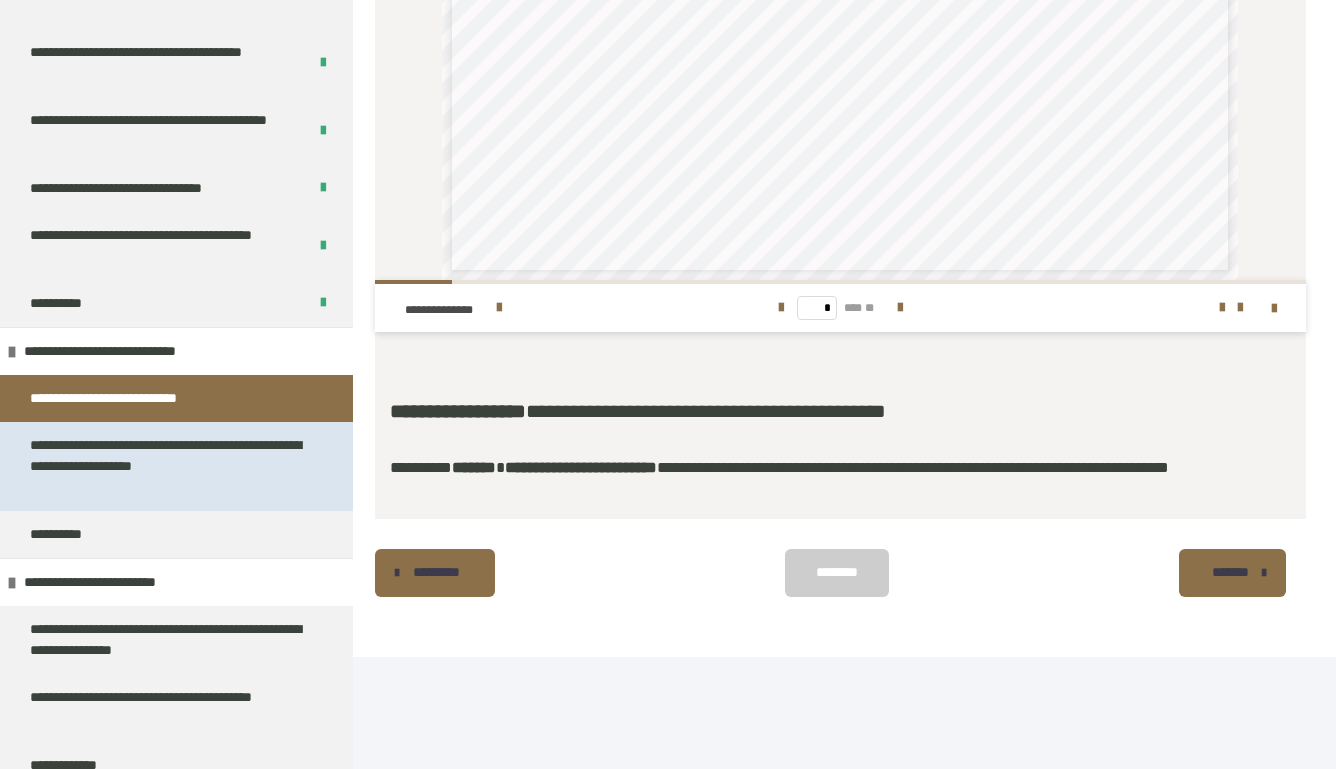 click on "**********" at bounding box center (168, 466) 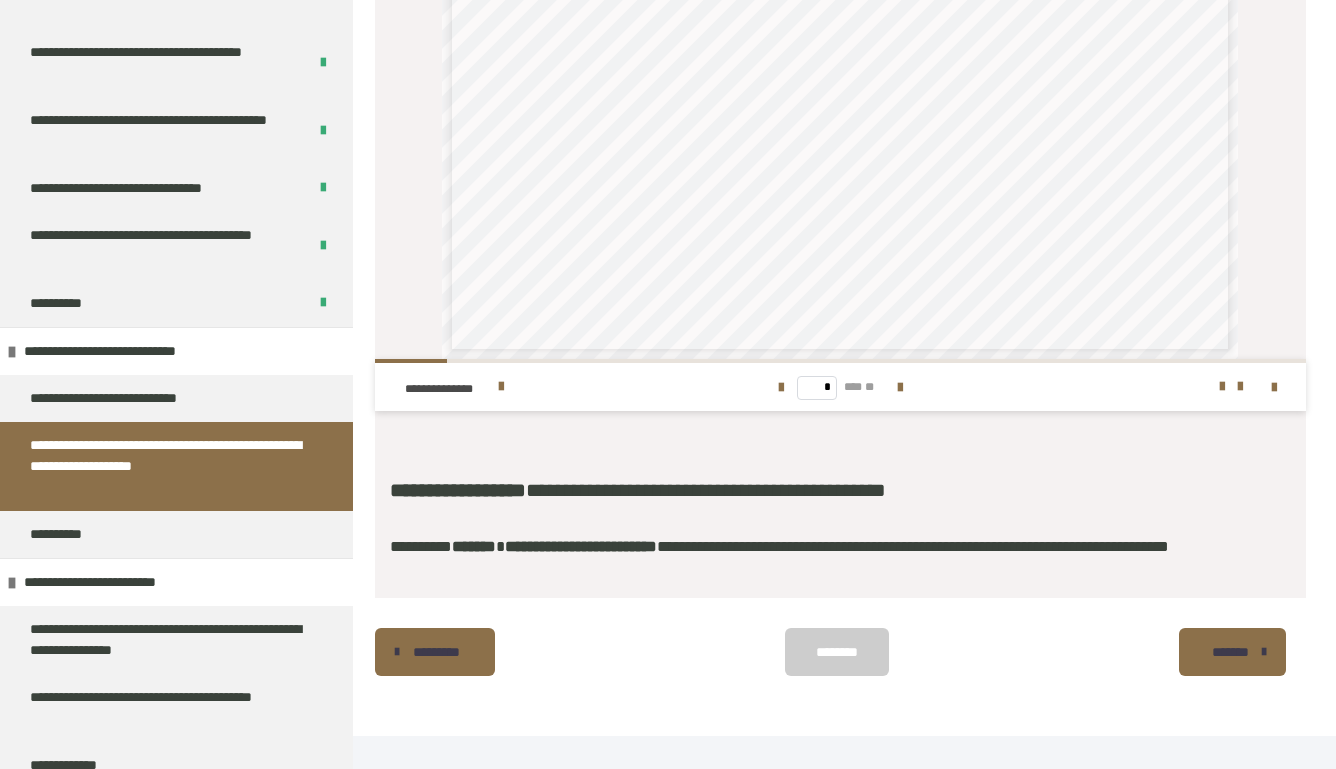 scroll, scrollTop: 1066, scrollLeft: 0, axis: vertical 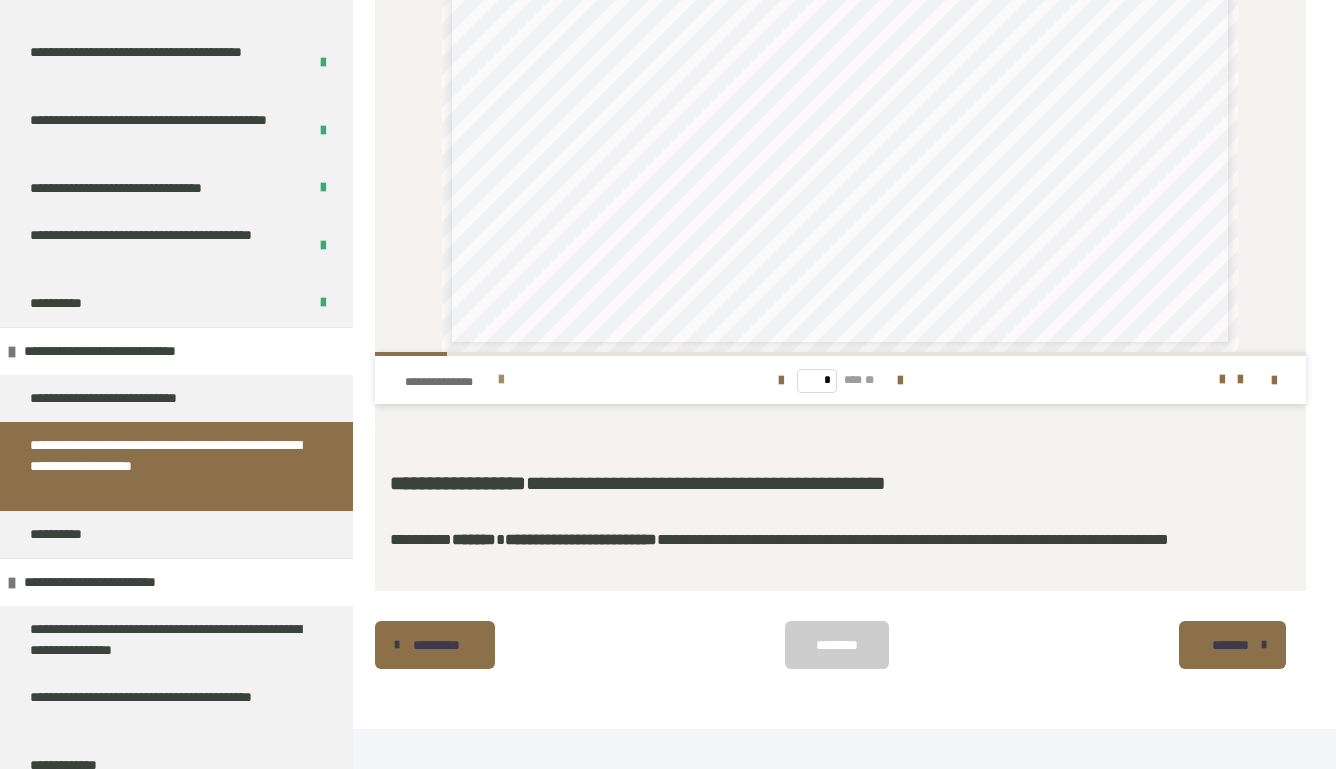click at bounding box center (501, 380) 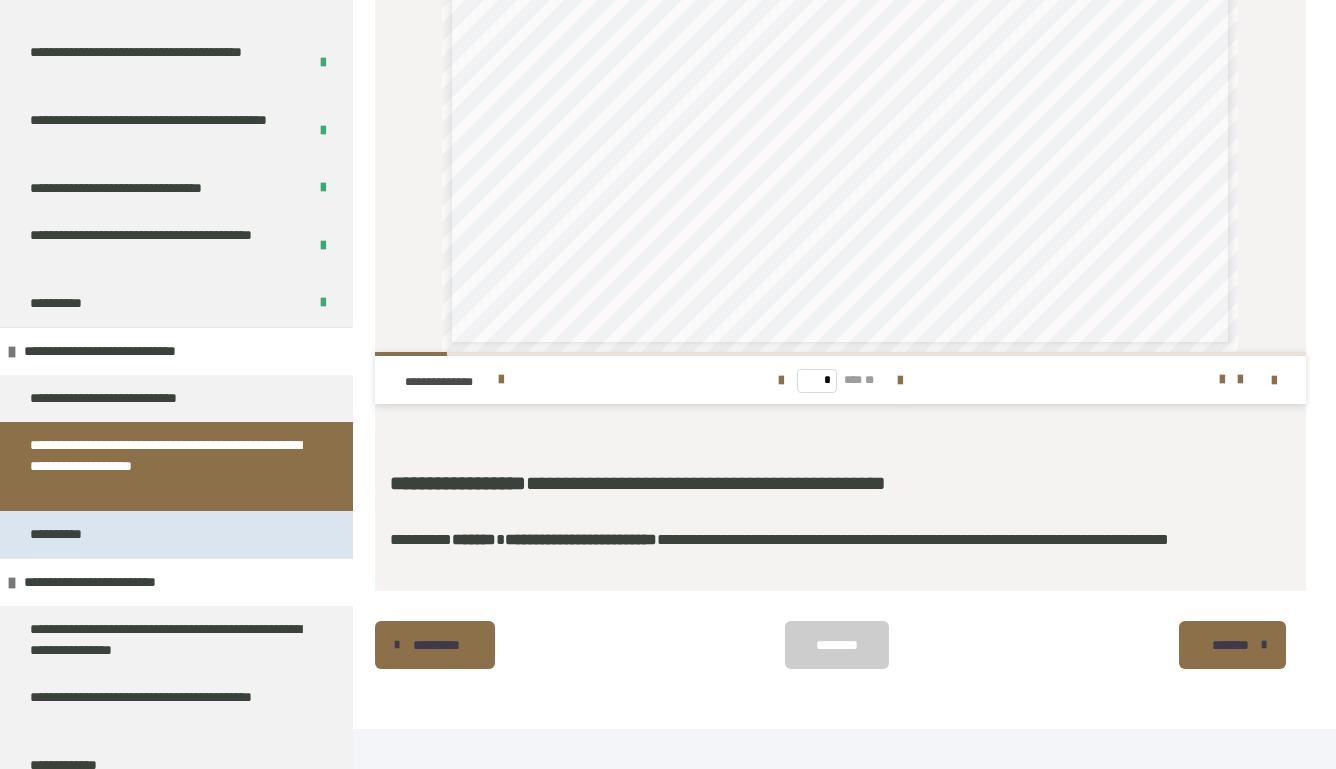 click on "**********" at bounding box center [176, 534] 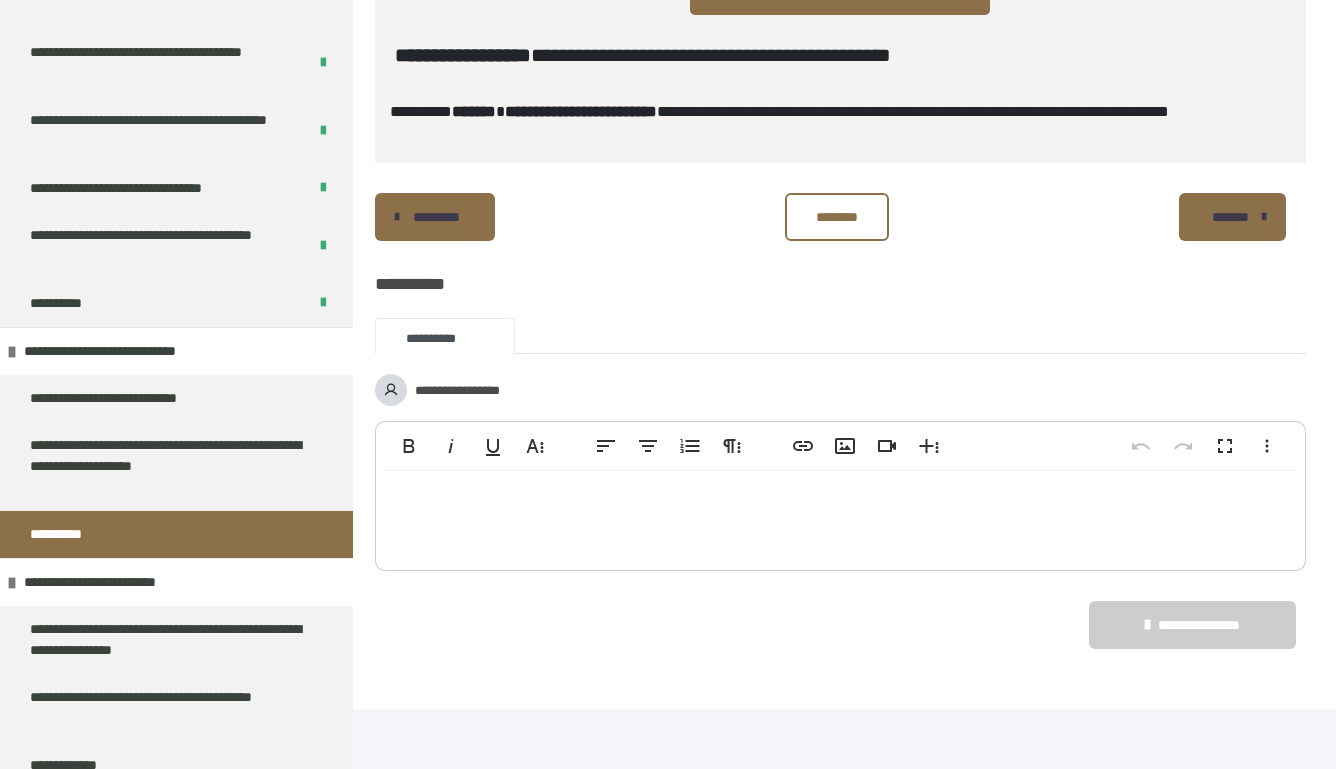 scroll, scrollTop: 1242, scrollLeft: 0, axis: vertical 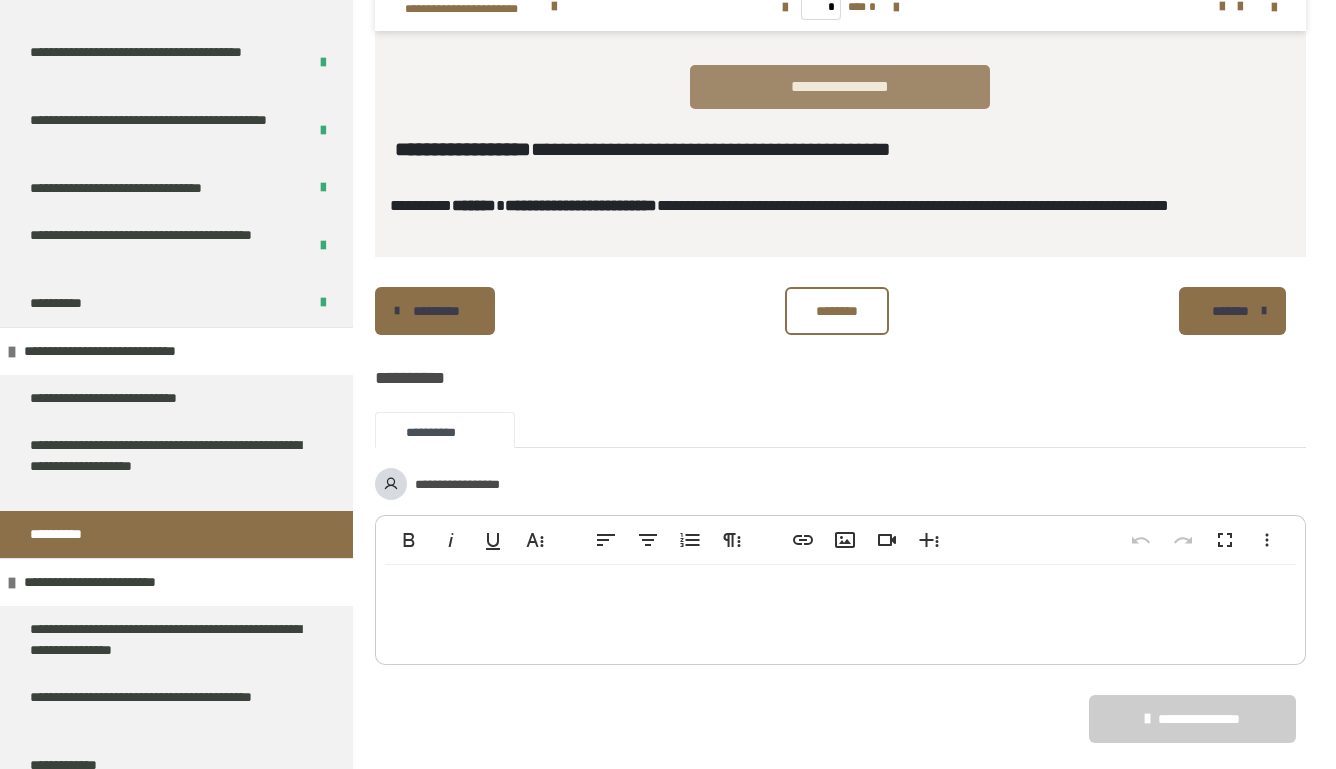 click on "**********" at bounding box center [840, 87] 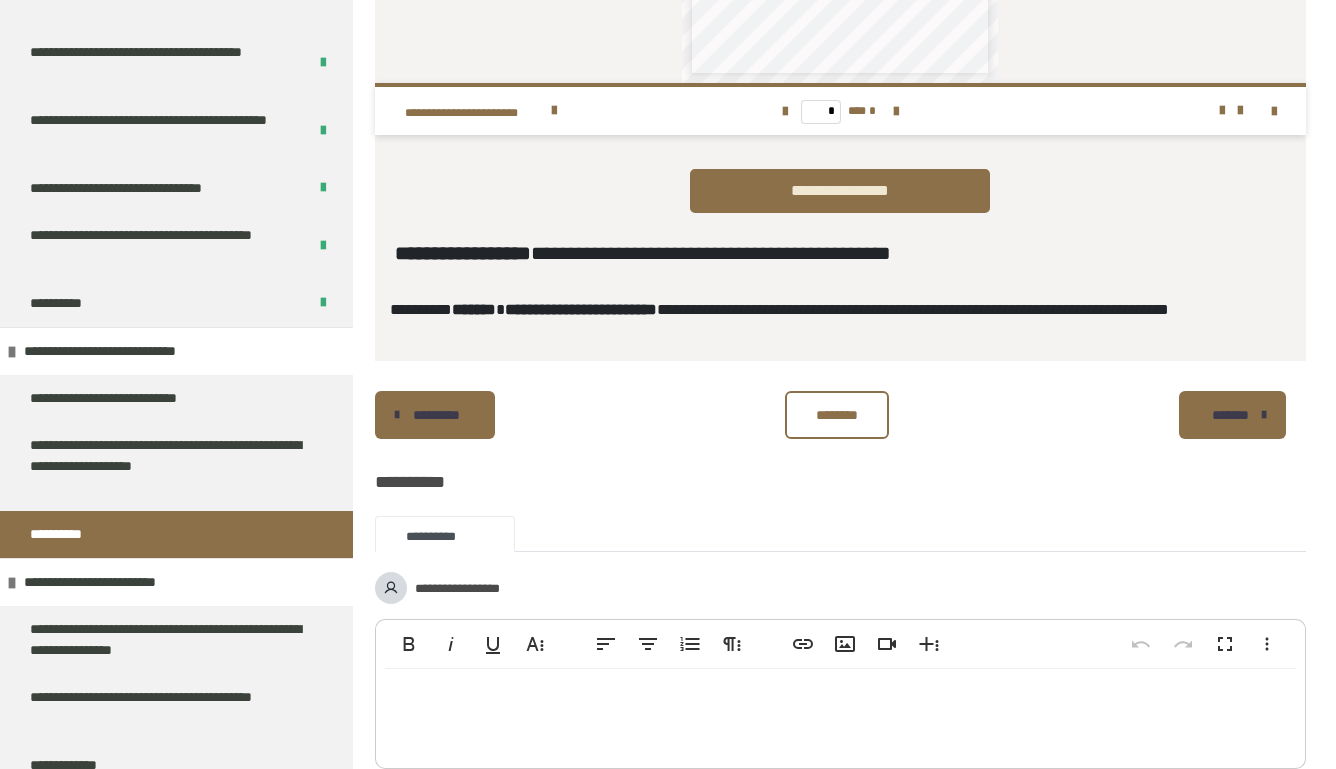 scroll, scrollTop: 1061, scrollLeft: 1, axis: both 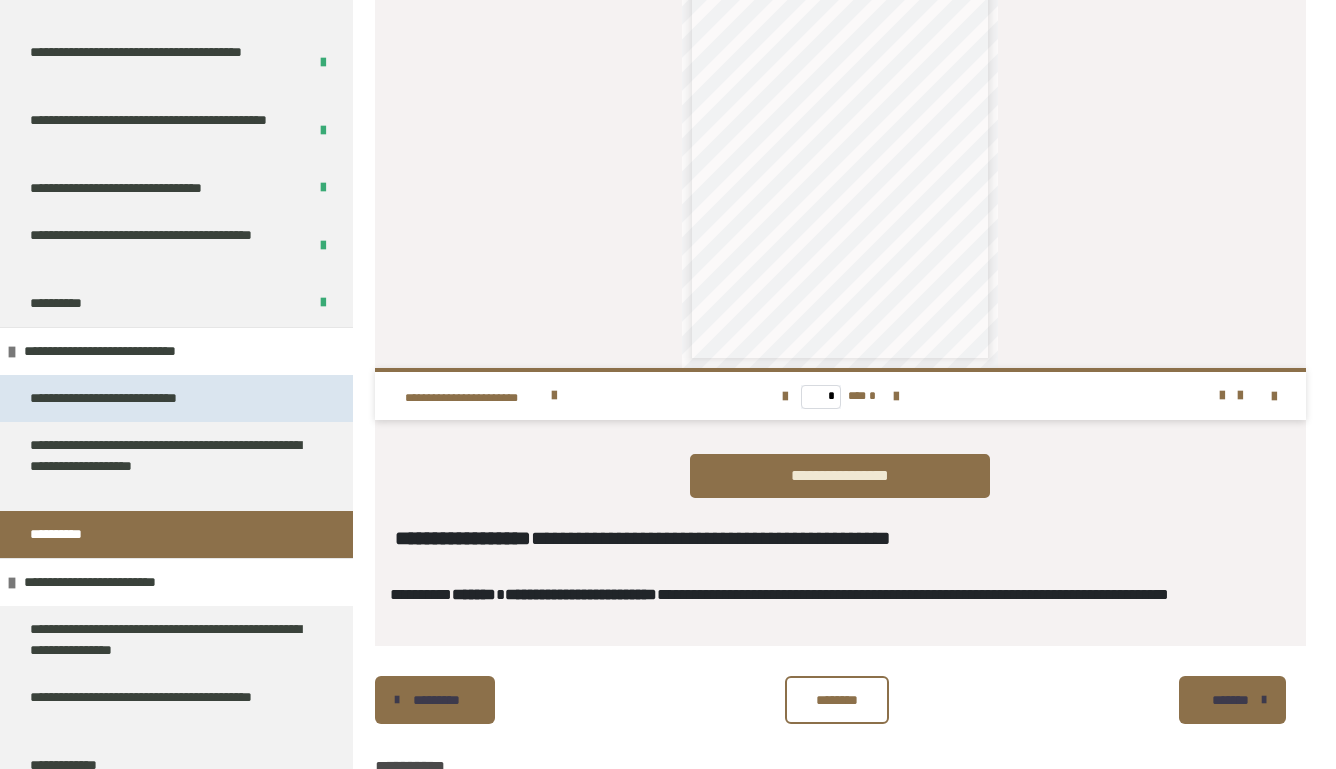 click on "**********" at bounding box center [176, 398] 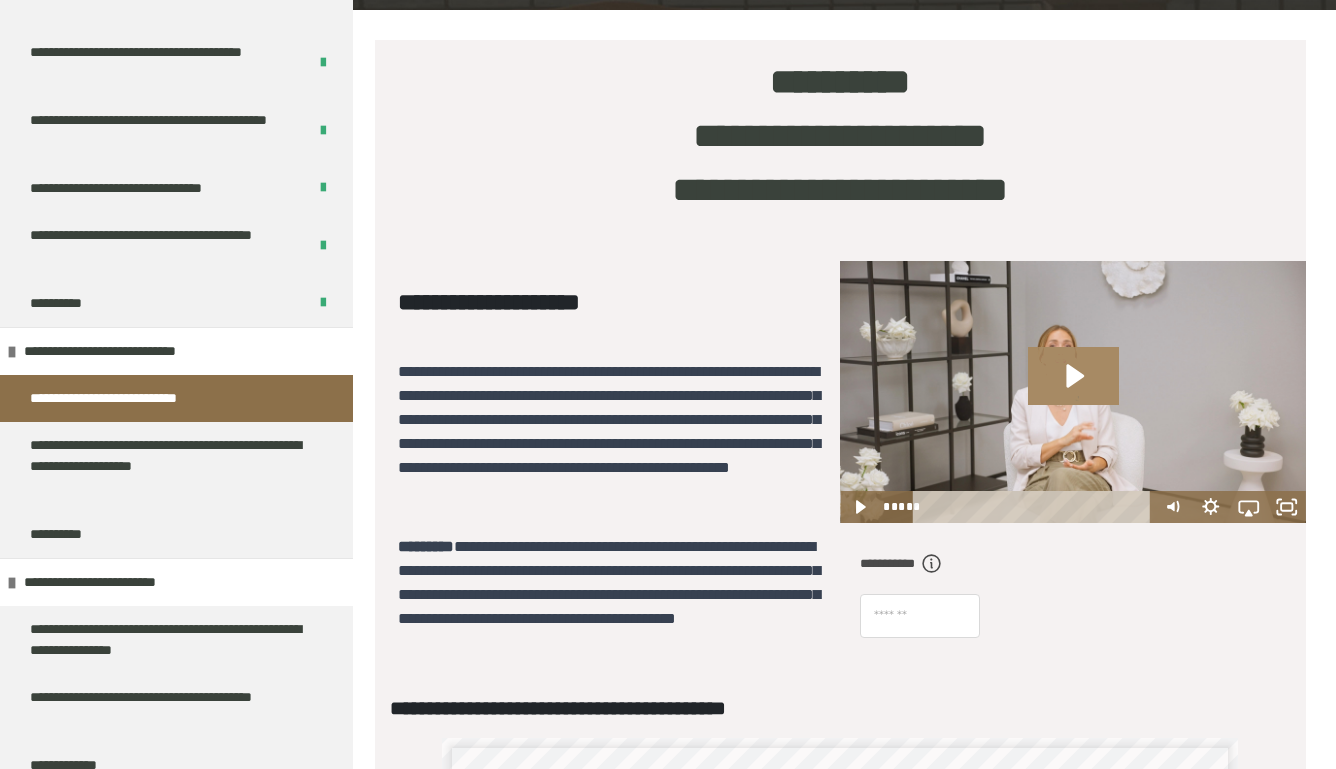 click 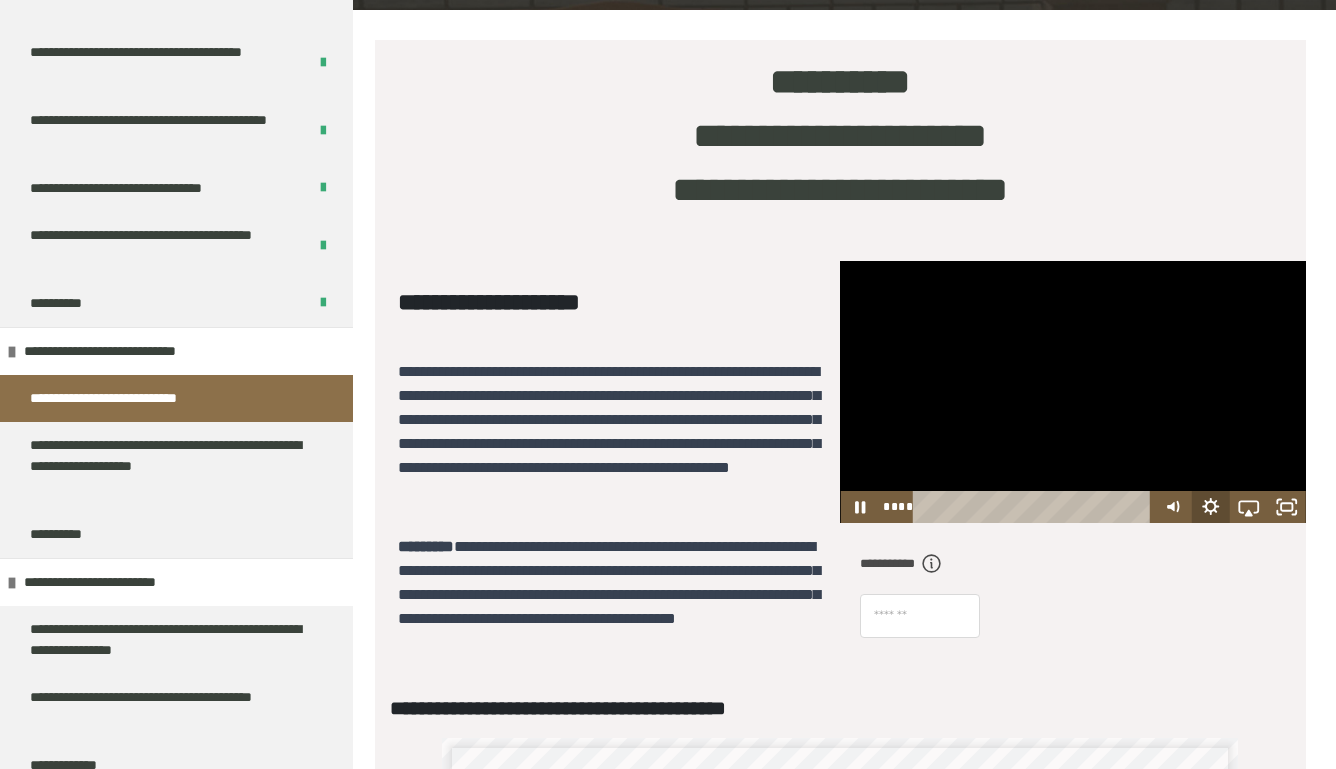click 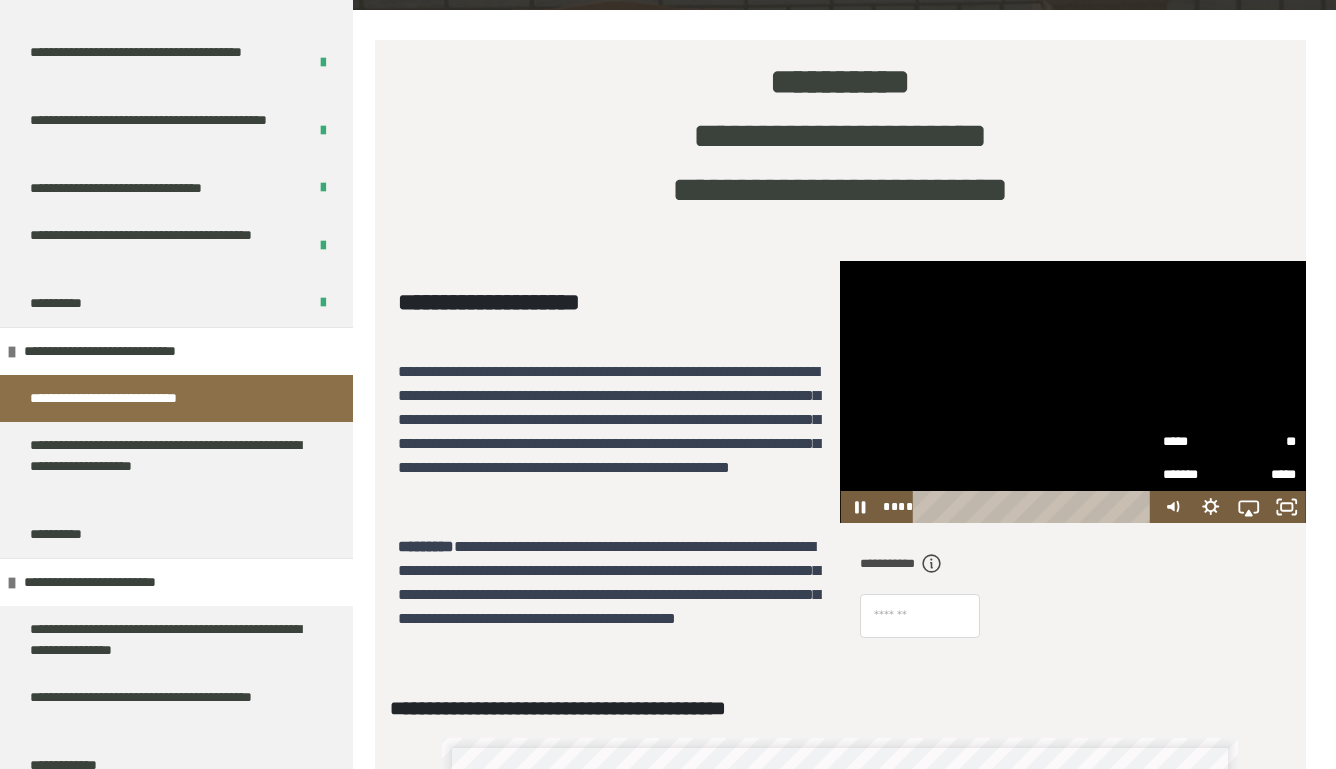 click on "**" at bounding box center (1263, 440) 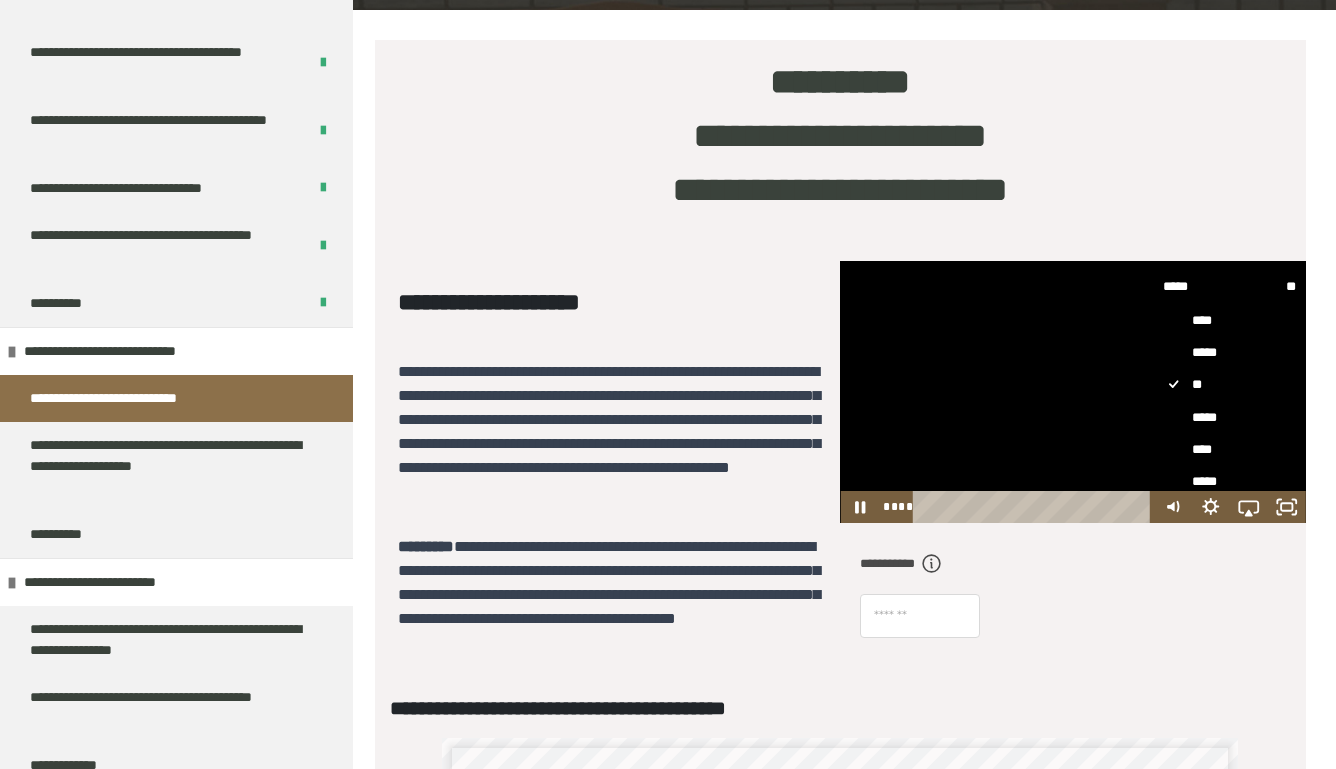 click on "****" at bounding box center [1230, 450] 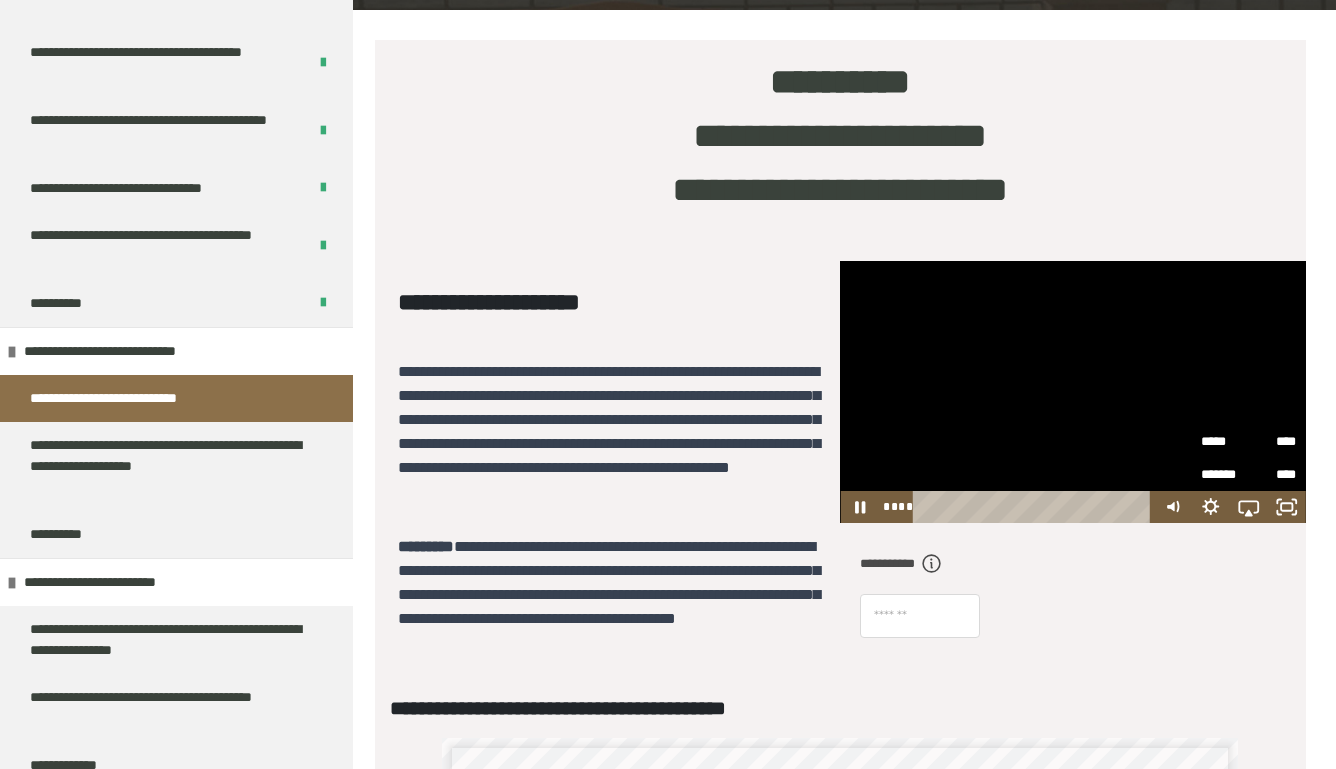 click on "**********" at bounding box center (609, 419) 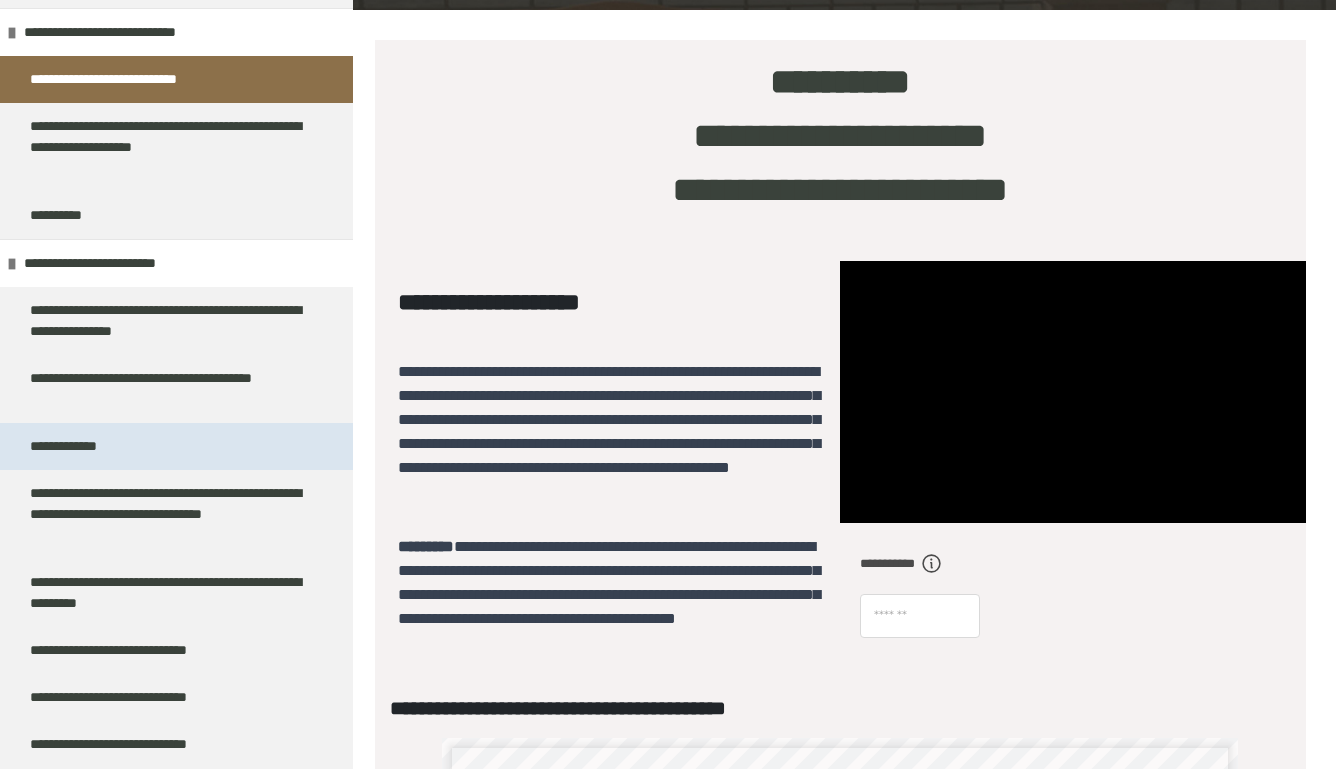 scroll, scrollTop: 4622, scrollLeft: 0, axis: vertical 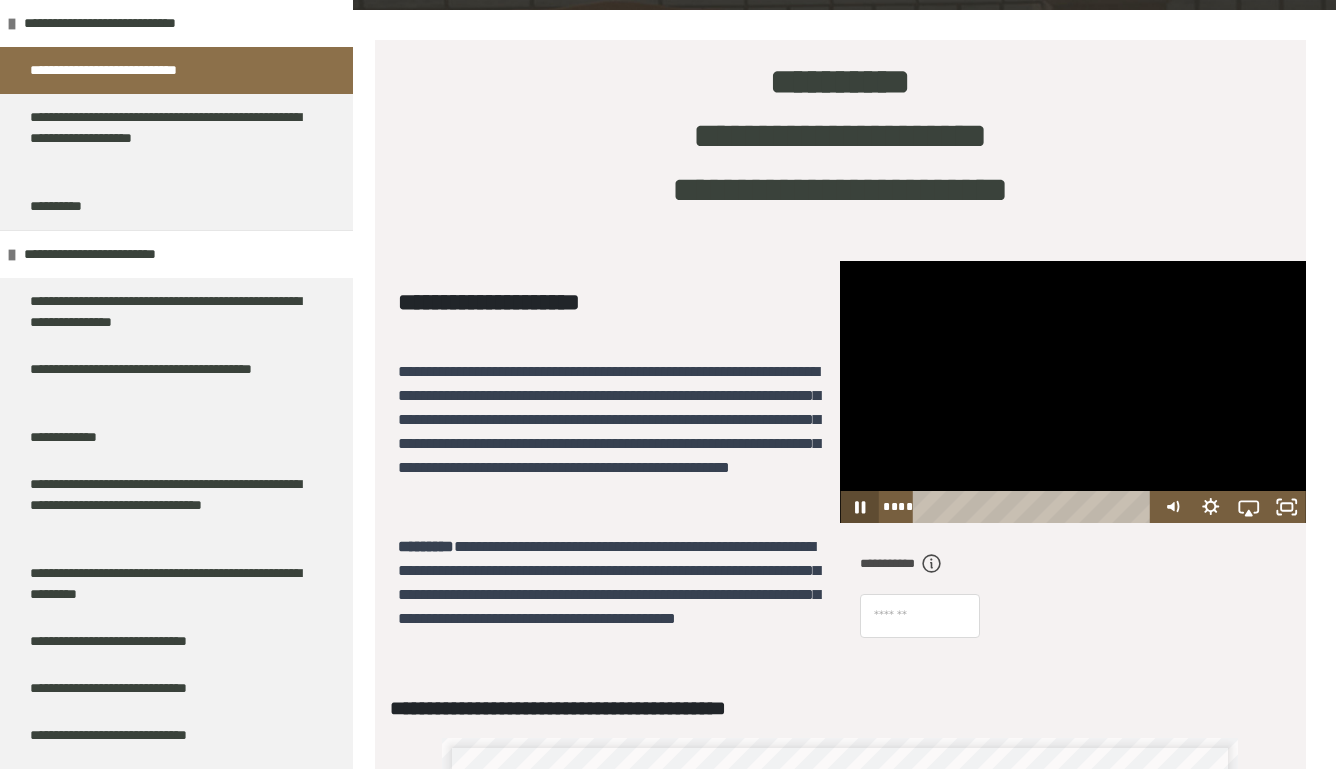 click 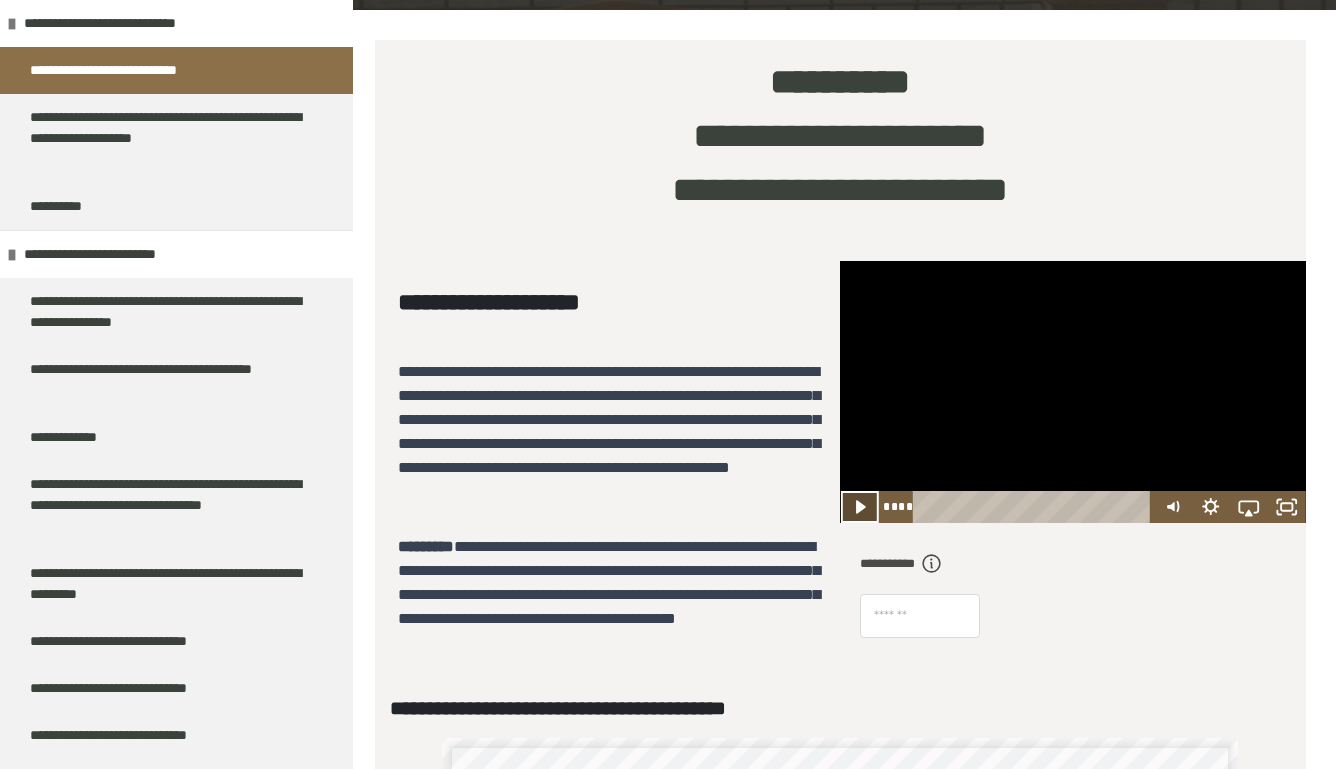 click 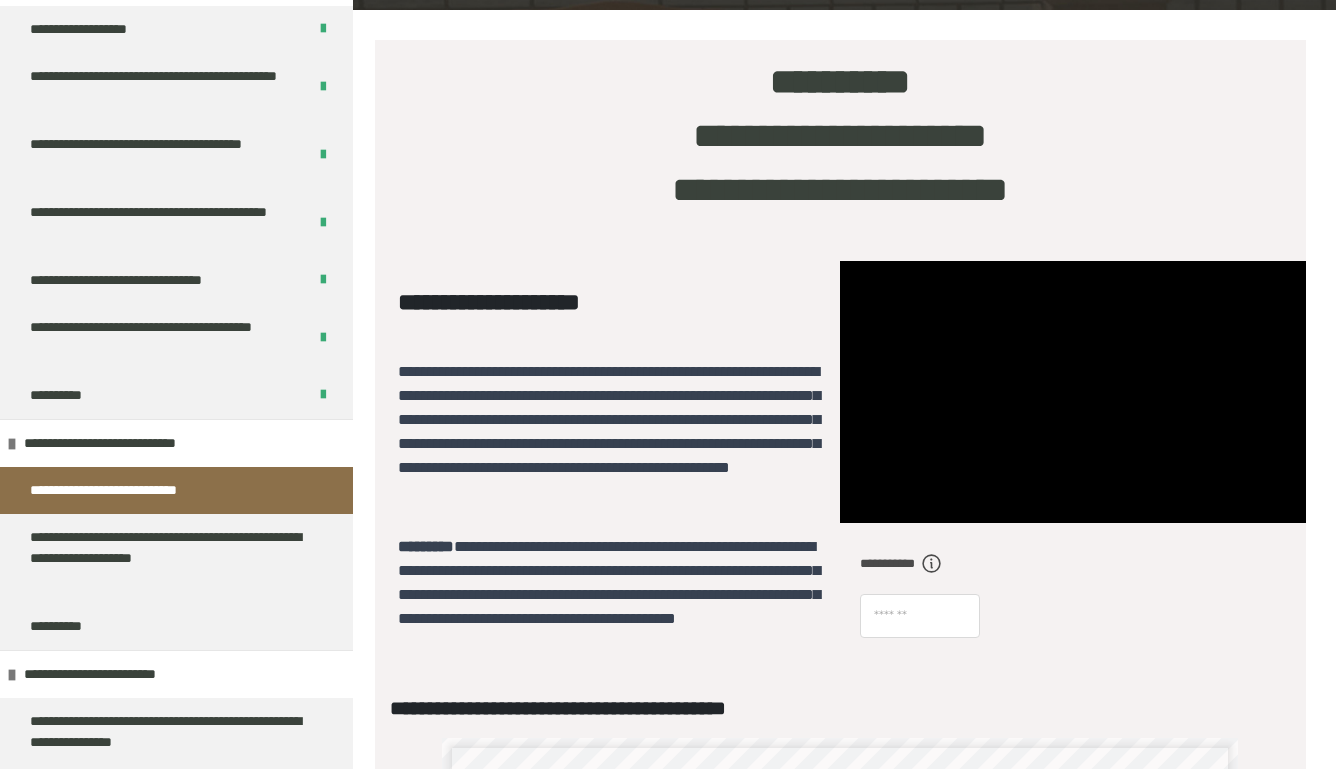 scroll, scrollTop: 4216, scrollLeft: 0, axis: vertical 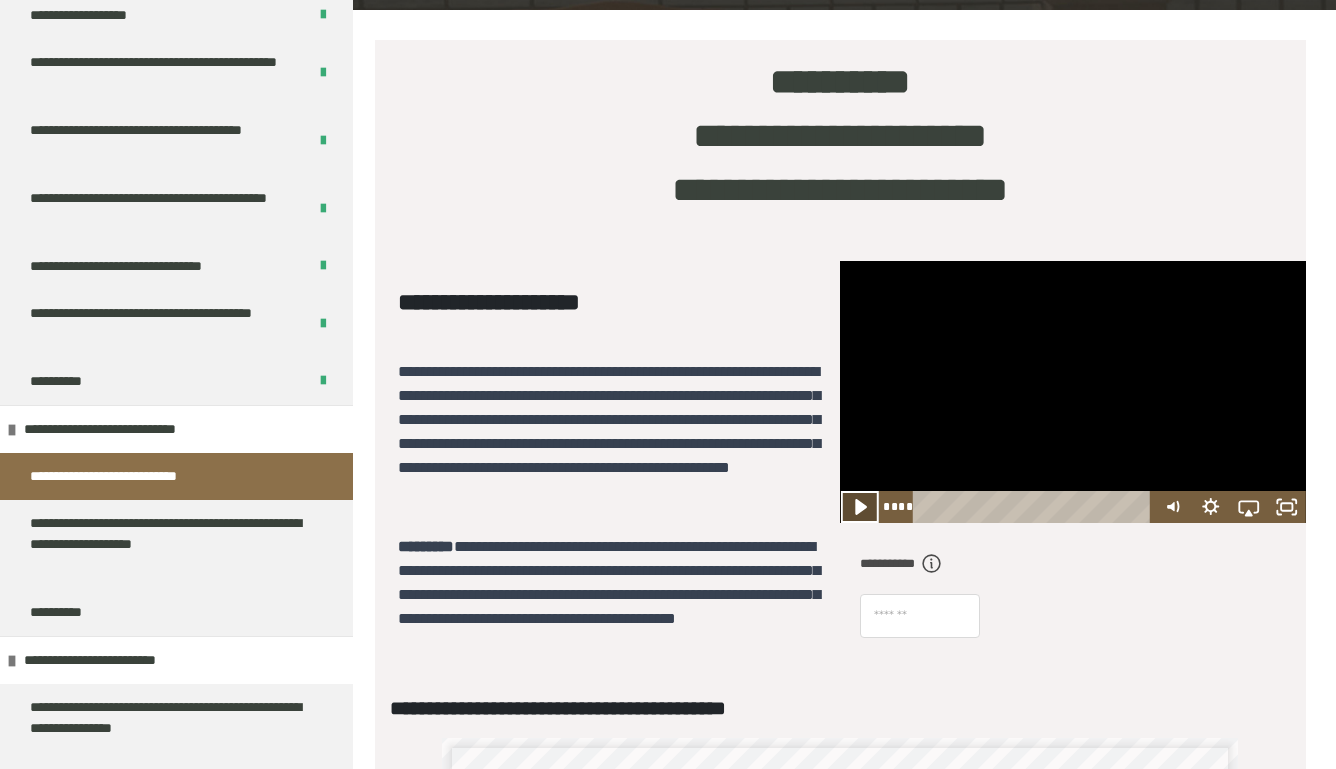 click 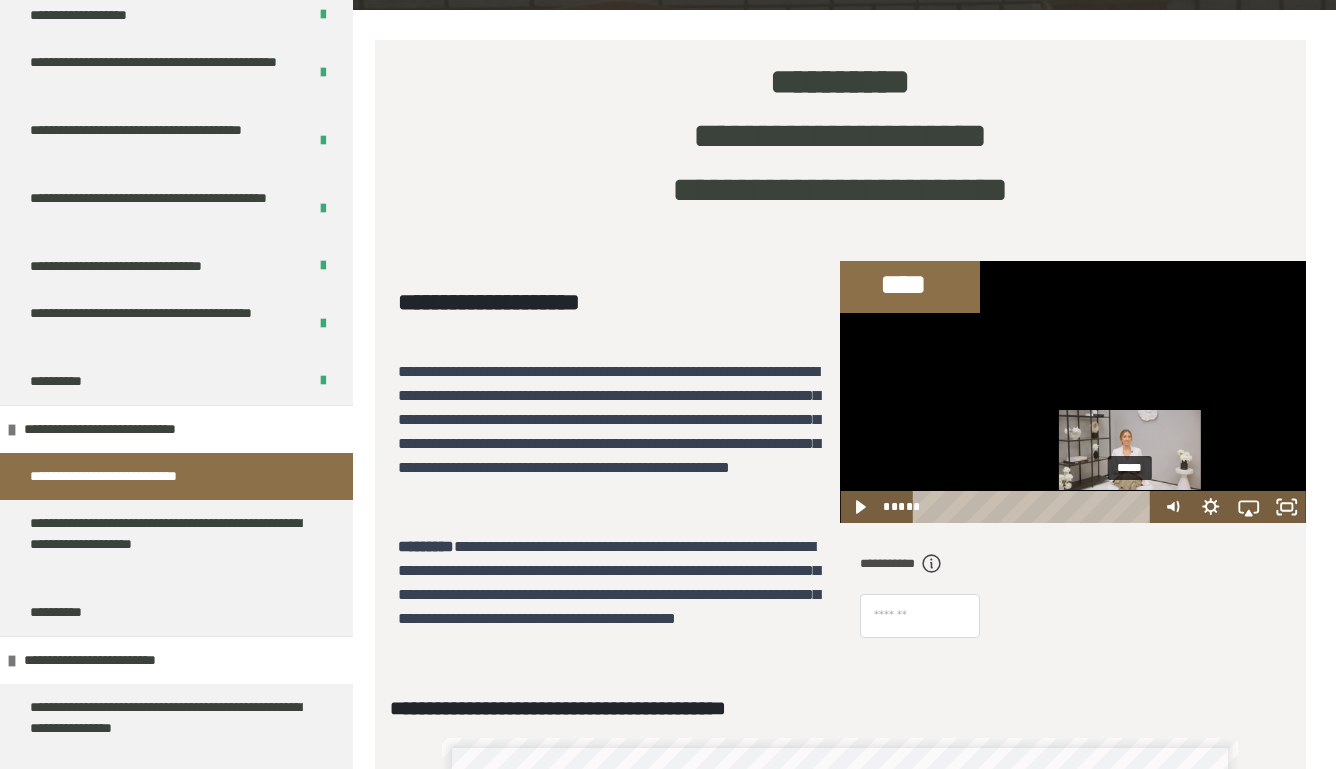 drag, startPoint x: 1039, startPoint y: 553, endPoint x: 1134, endPoint y: 546, distance: 95.257545 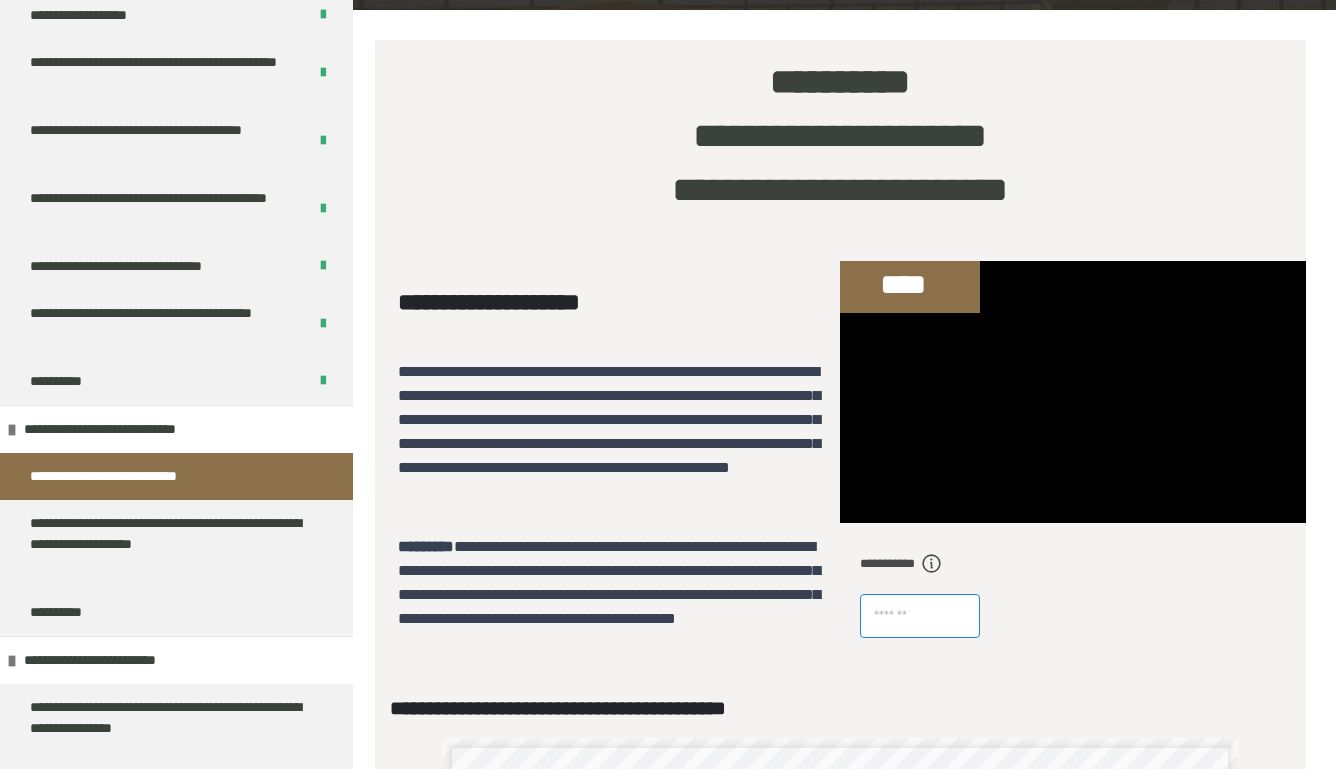 click at bounding box center (920, 616) 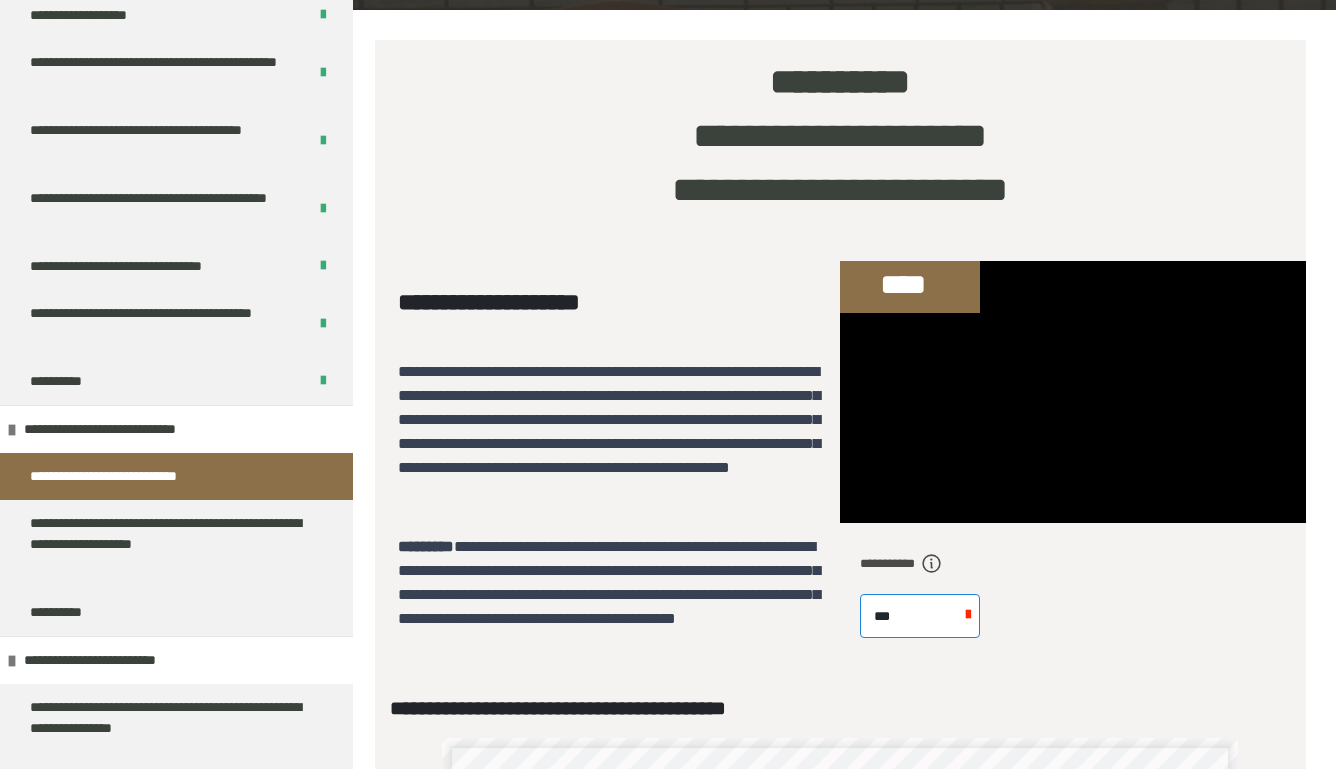 type on "****" 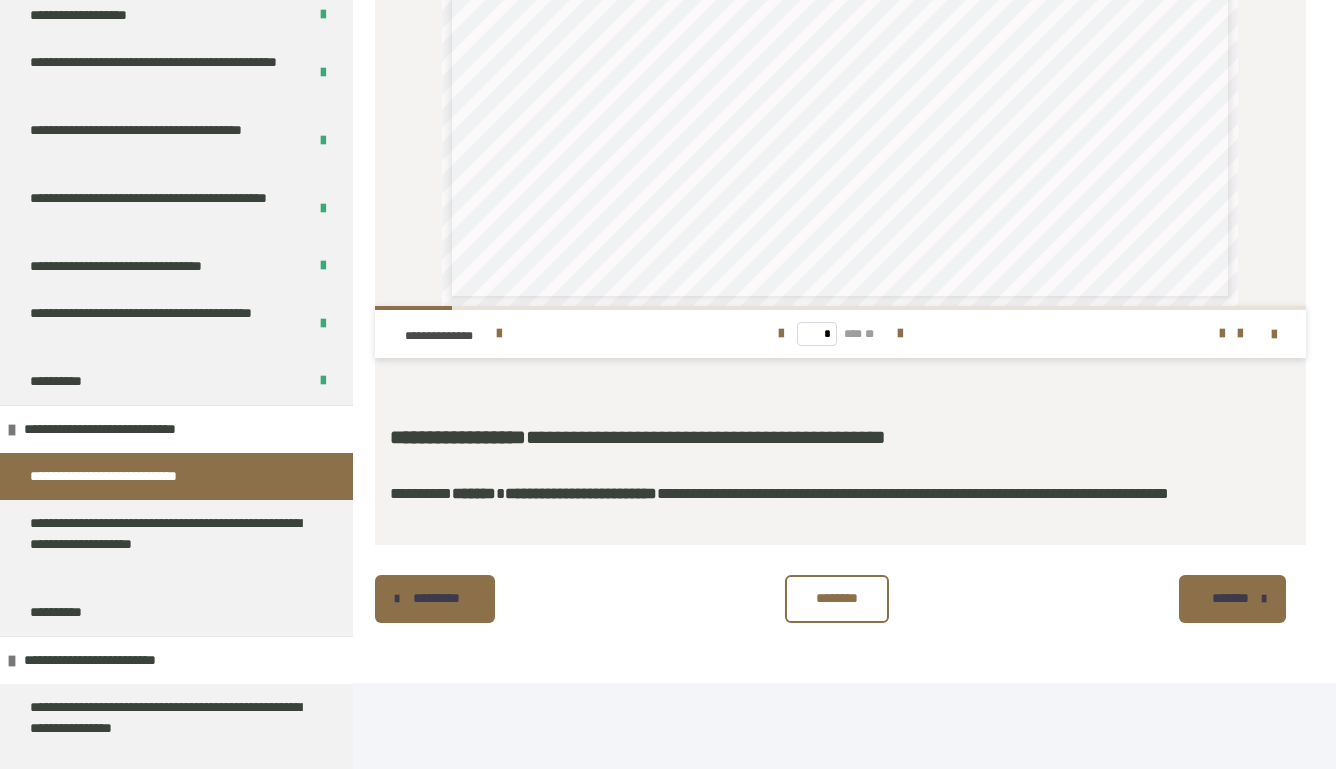 scroll, scrollTop: 1153, scrollLeft: 0, axis: vertical 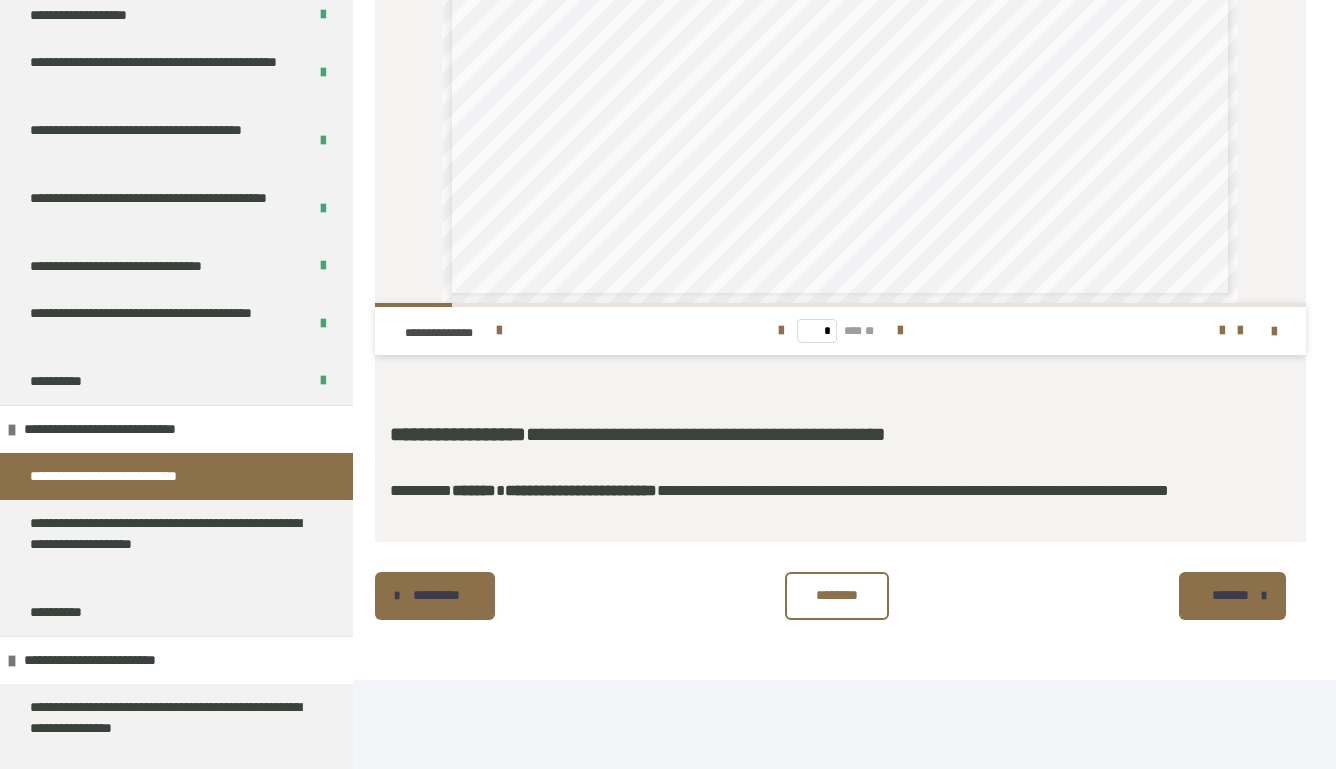 click on "********" at bounding box center [837, 595] 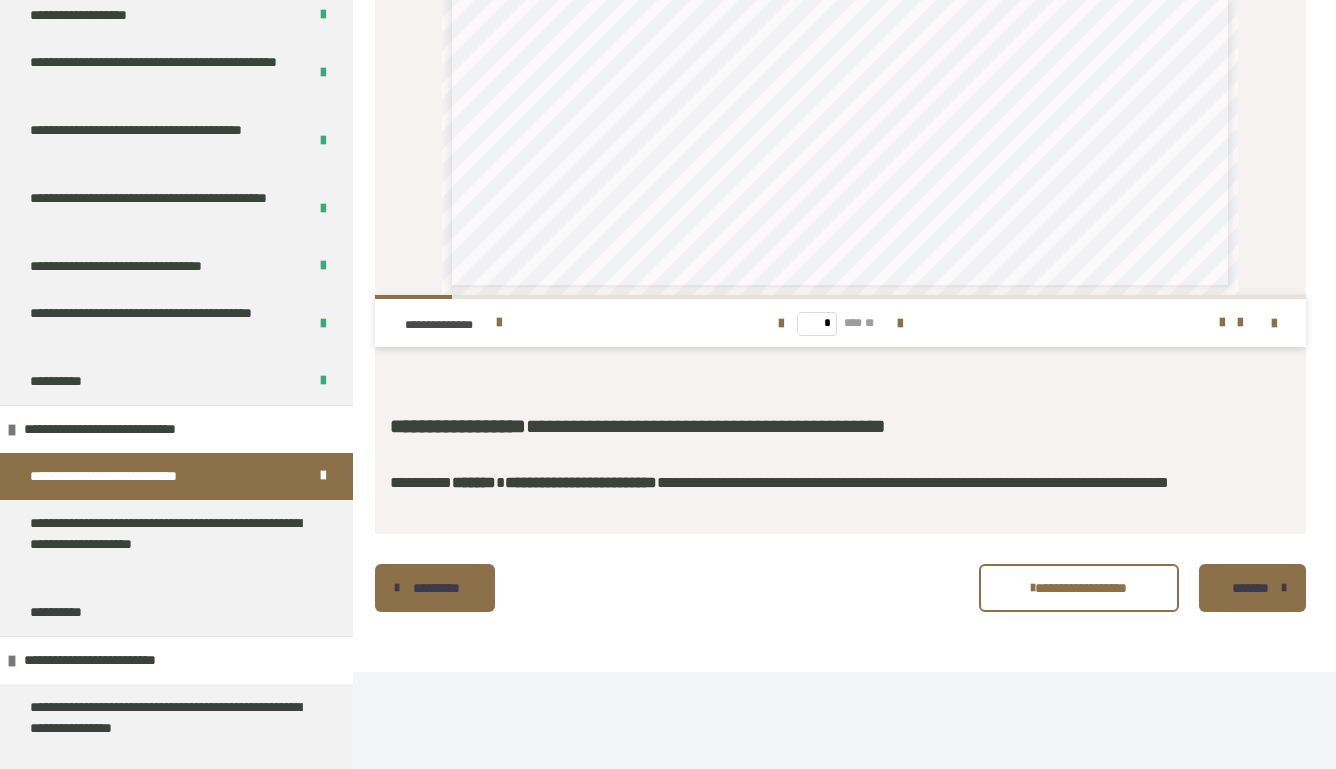click on "*******" at bounding box center (1250, 588) 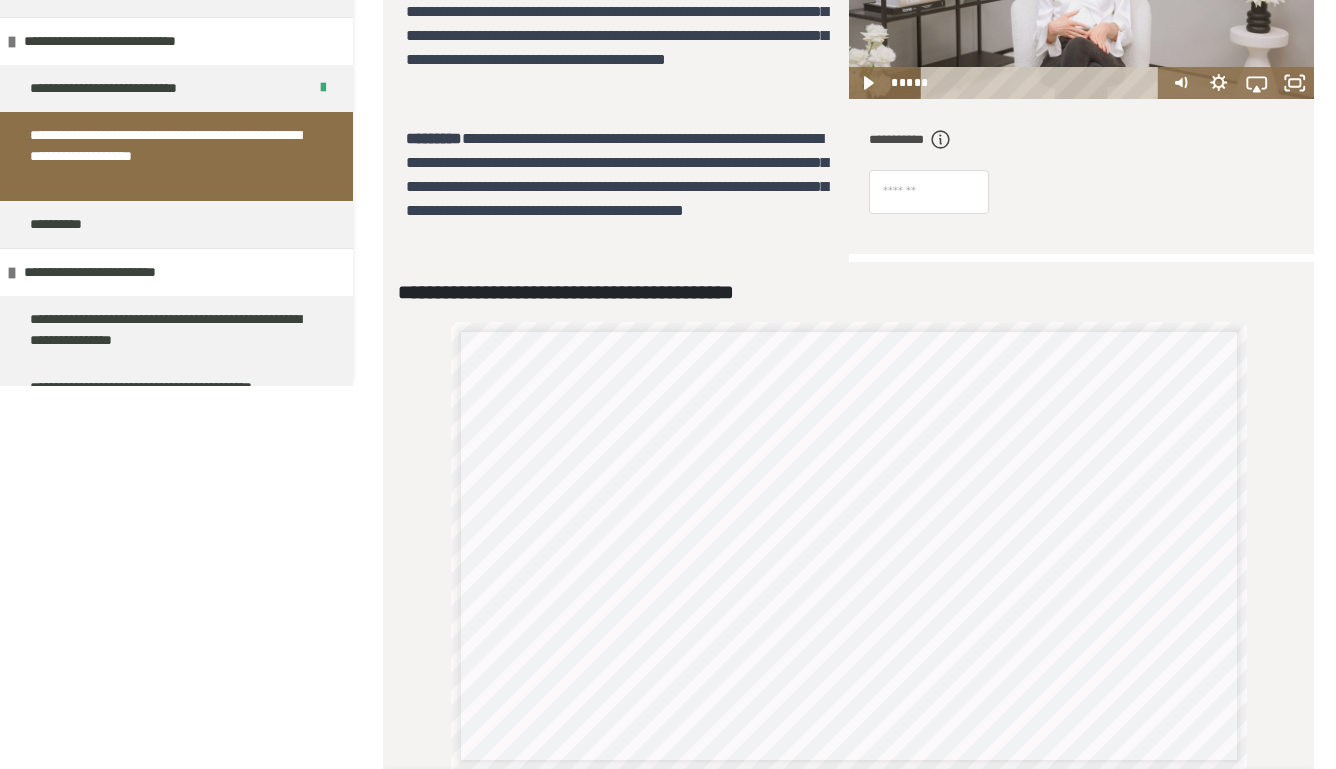 scroll, scrollTop: -21, scrollLeft: 0, axis: vertical 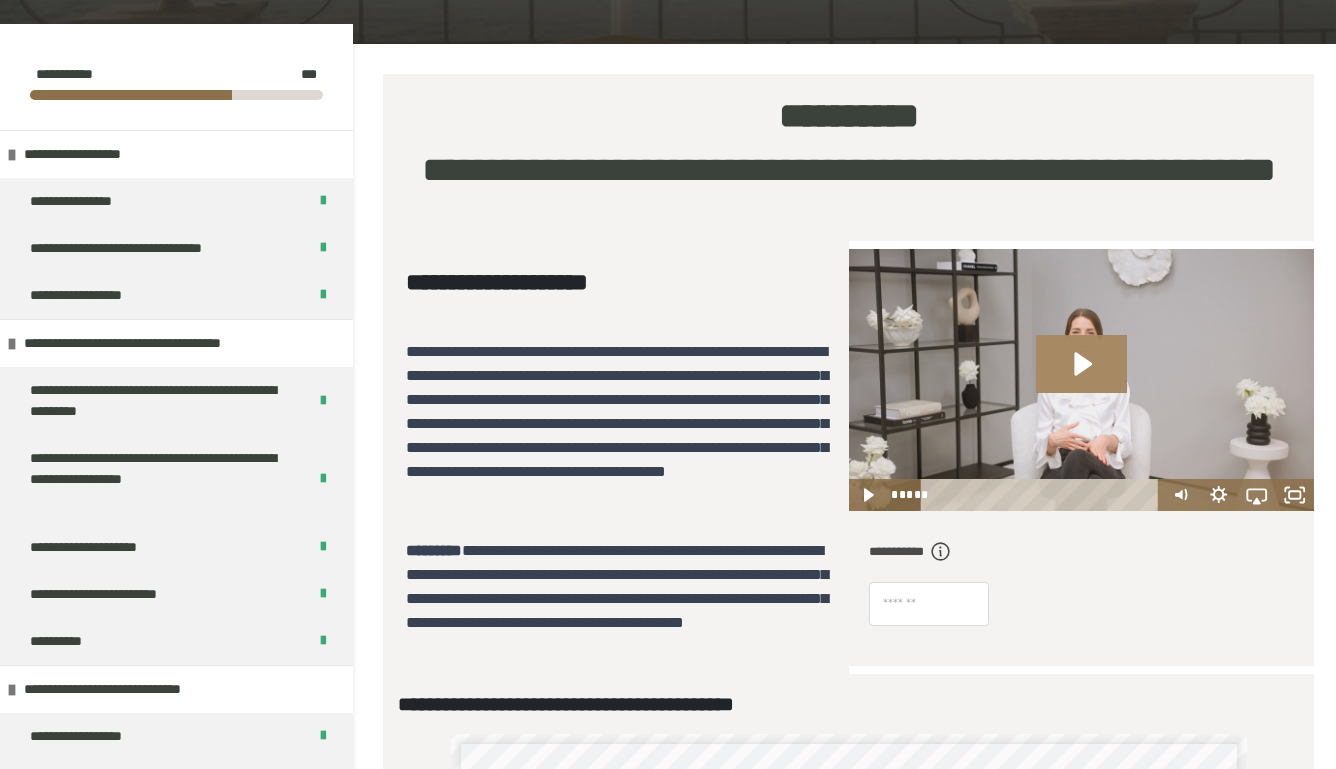 click 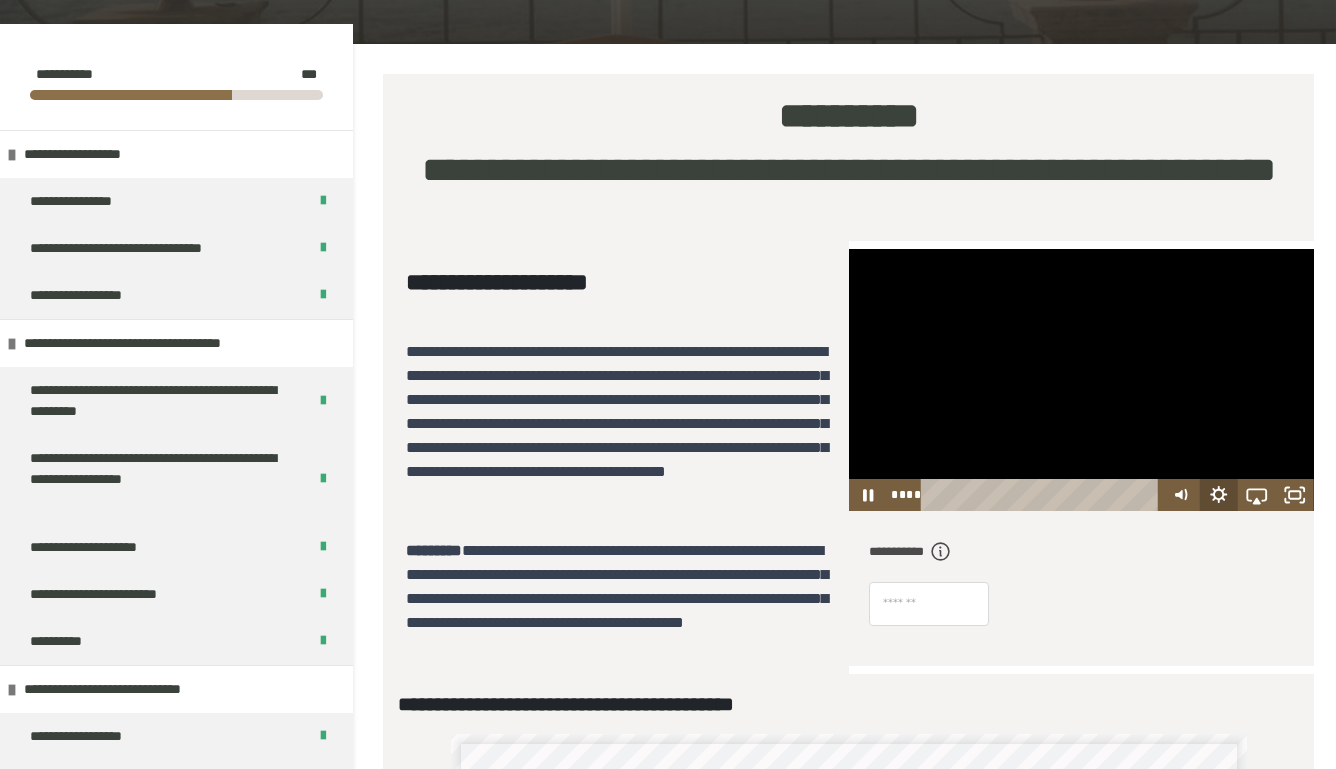 click 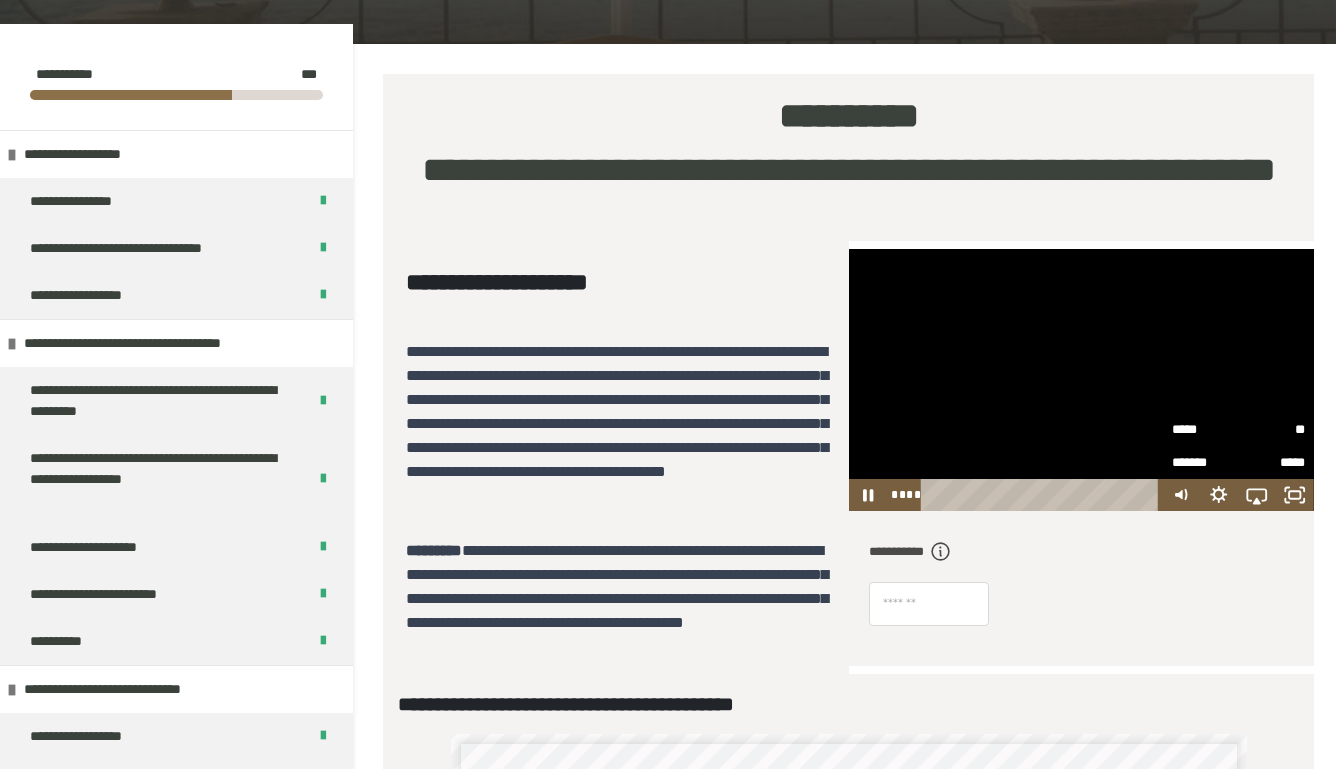 click on "**" at bounding box center (1271, 429) 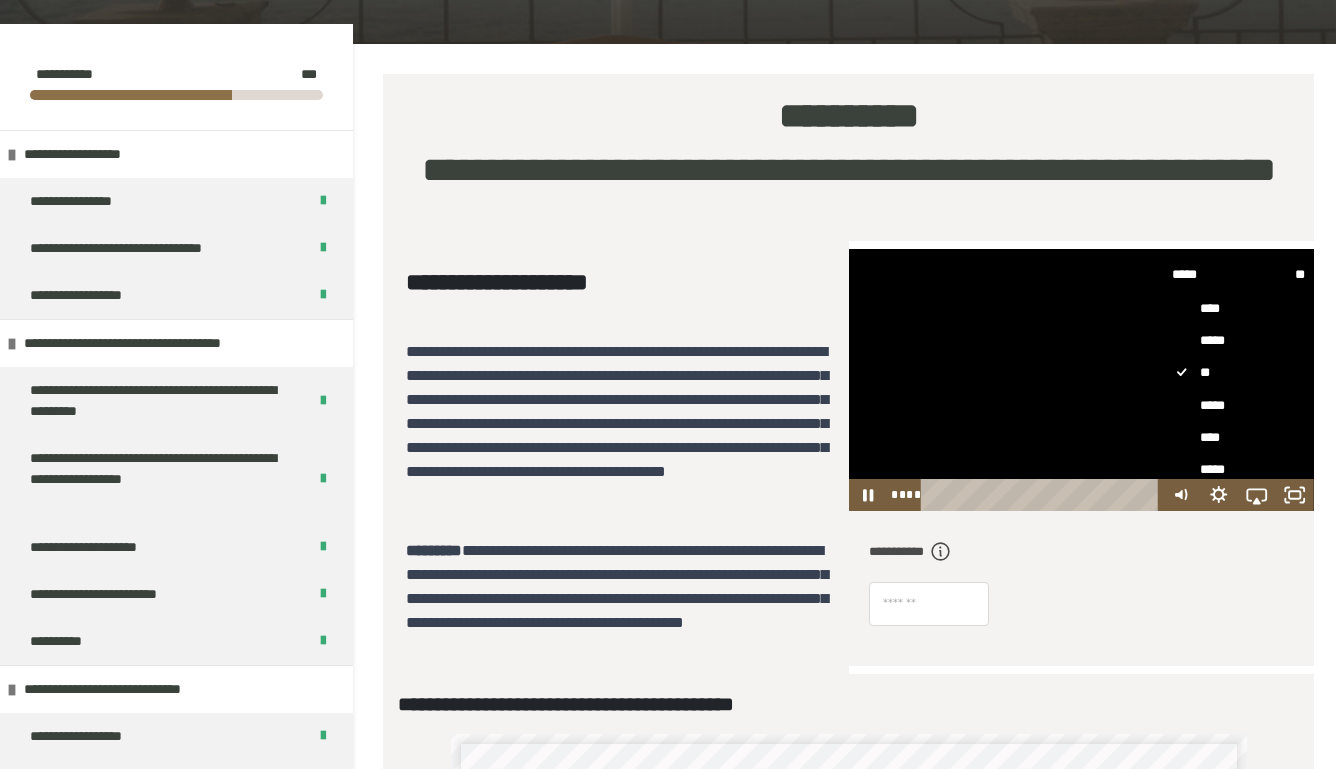 click on "****" at bounding box center (1238, 438) 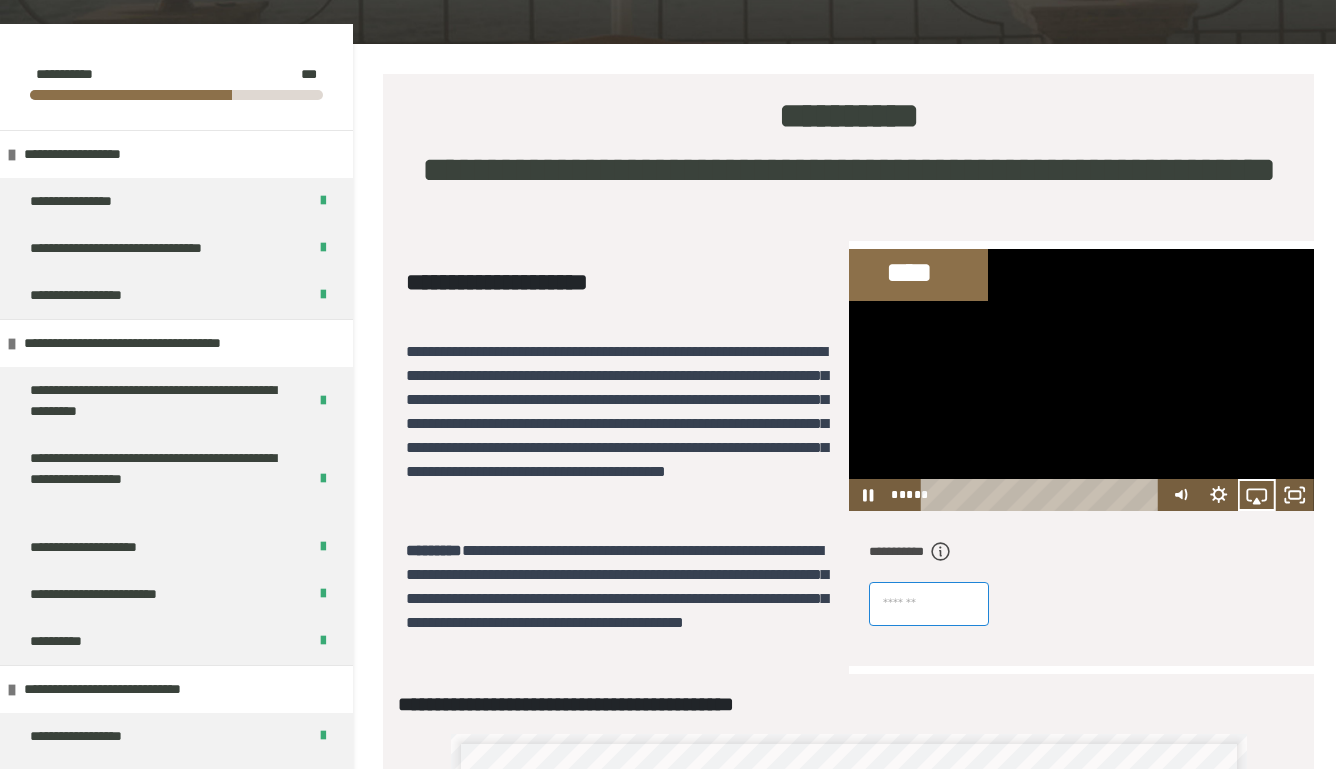 click at bounding box center (929, 604) 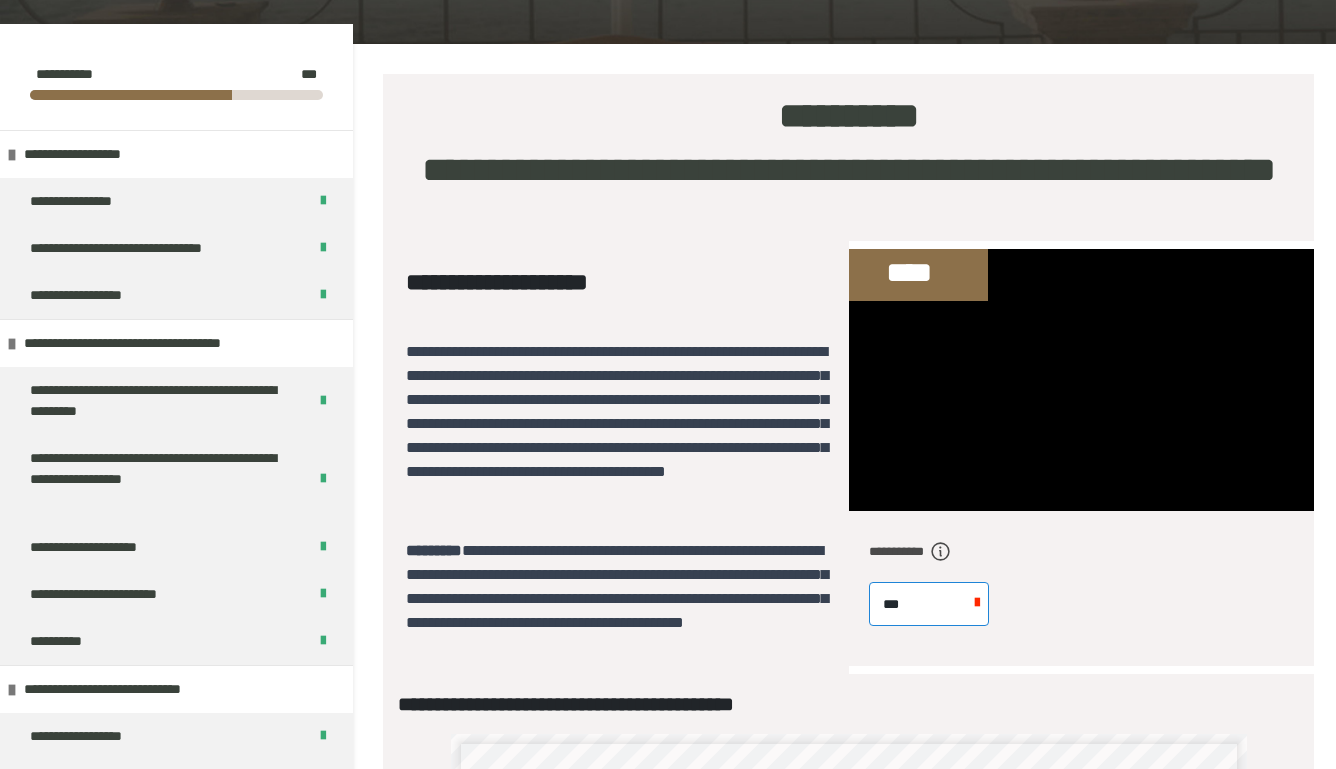 type on "****" 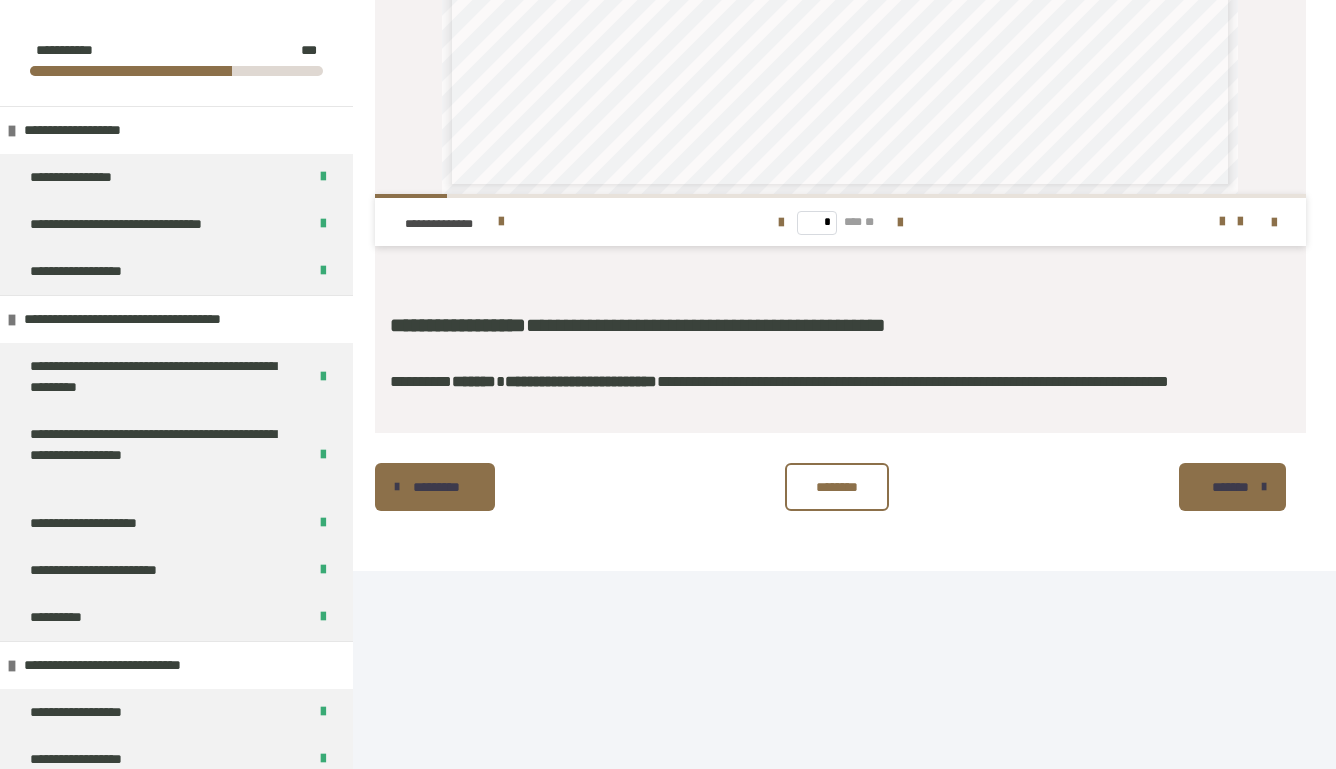 scroll, scrollTop: 1224, scrollLeft: 0, axis: vertical 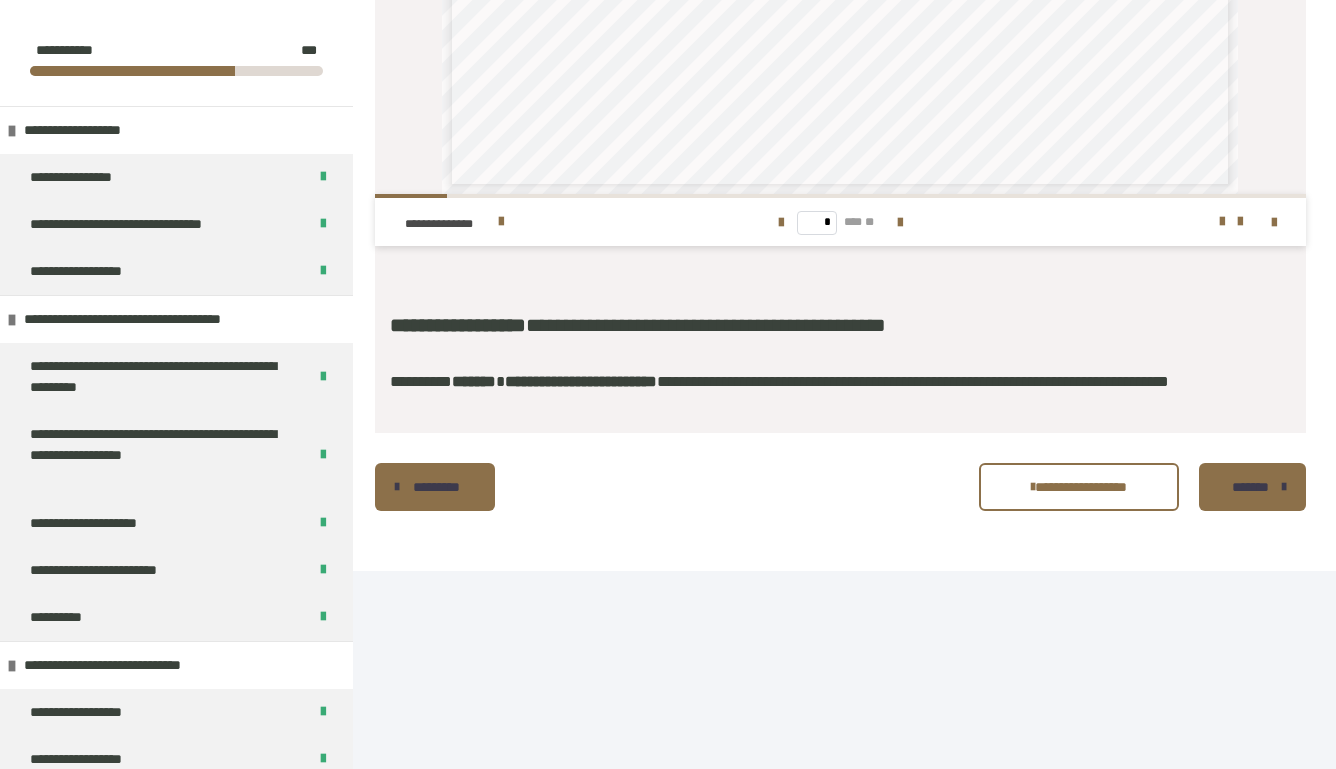 click on "*******" at bounding box center (1252, 487) 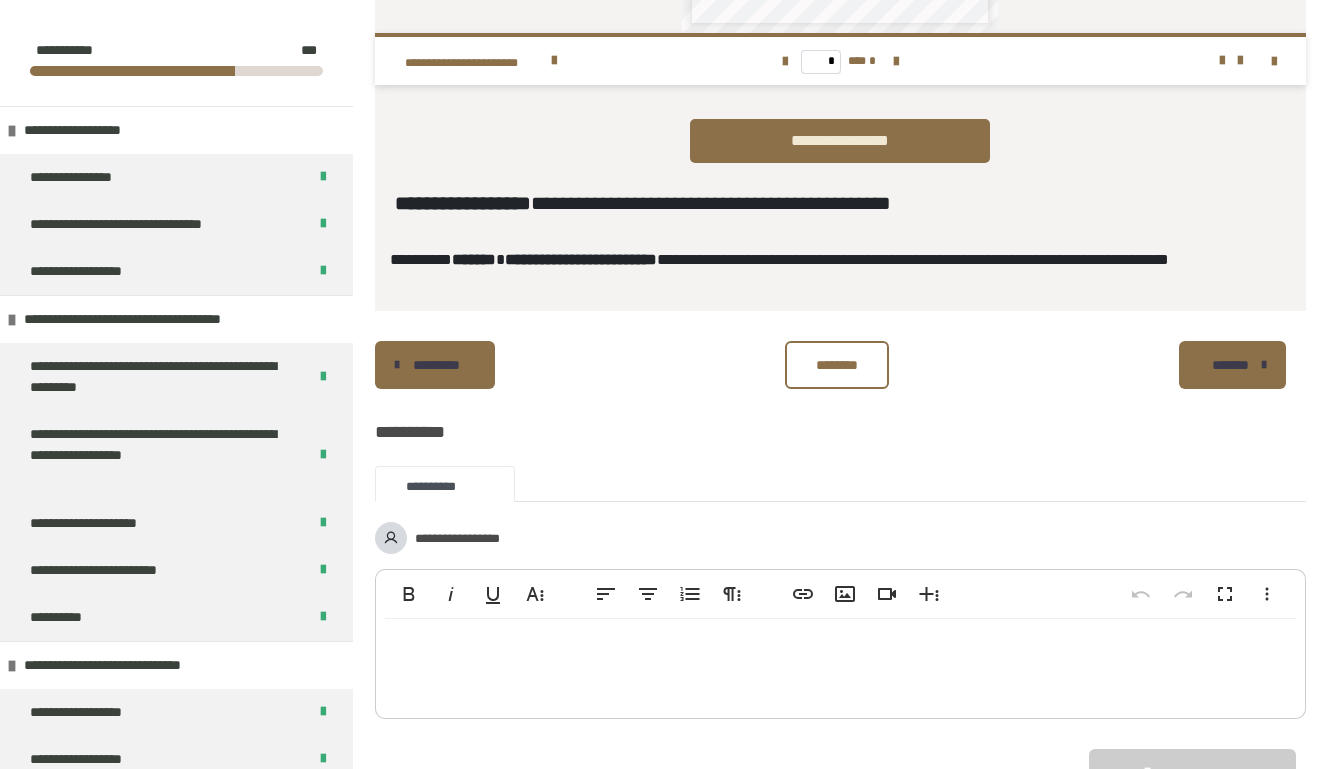 scroll, scrollTop: 1205, scrollLeft: 0, axis: vertical 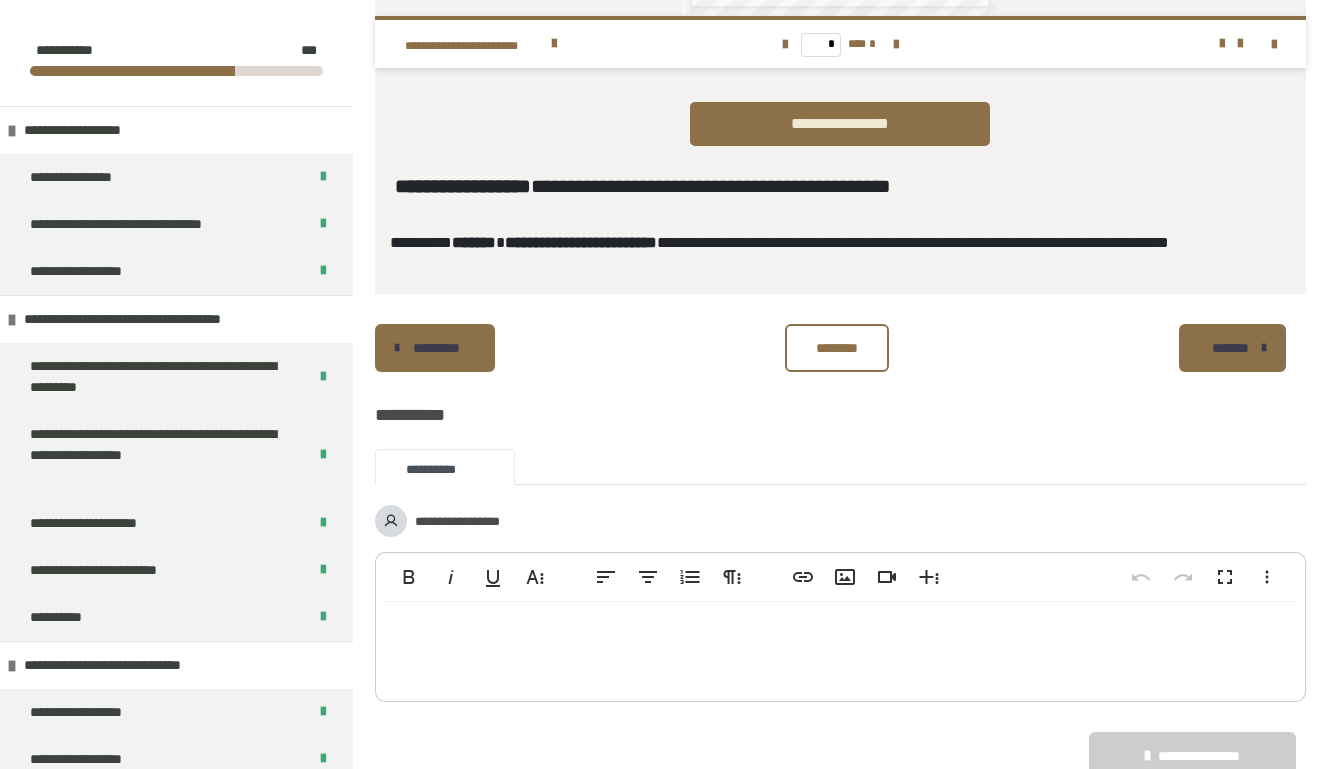 click on "*******" at bounding box center [1230, 348] 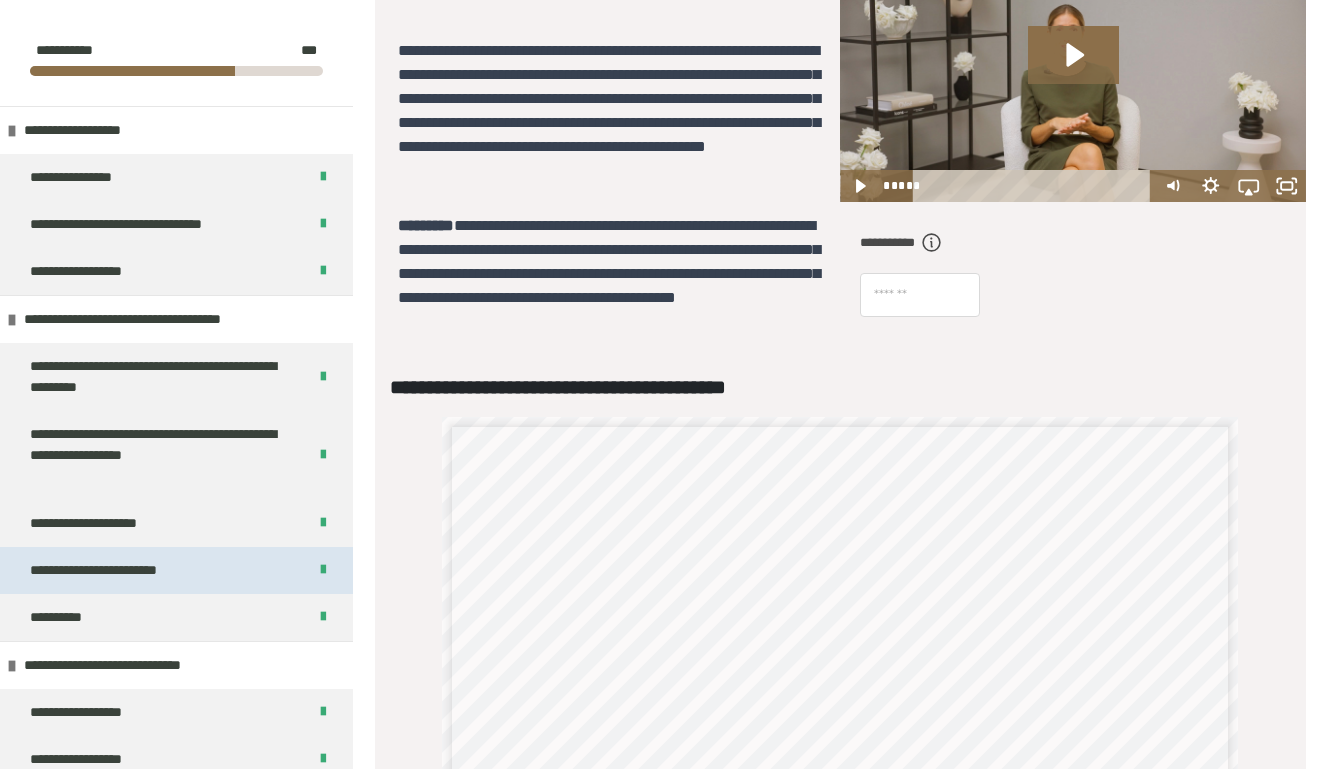 scroll, scrollTop: 599, scrollLeft: 0, axis: vertical 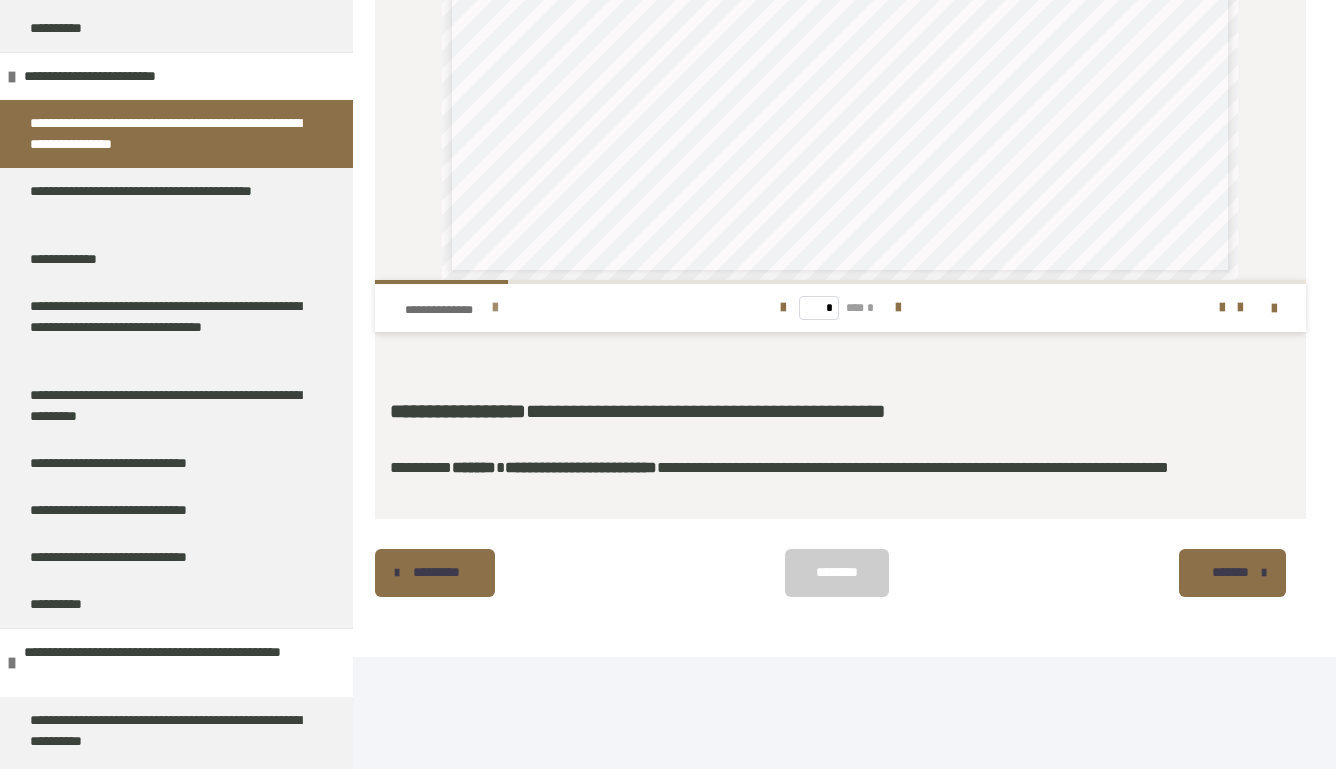 click on "**********" at bounding box center [445, 310] 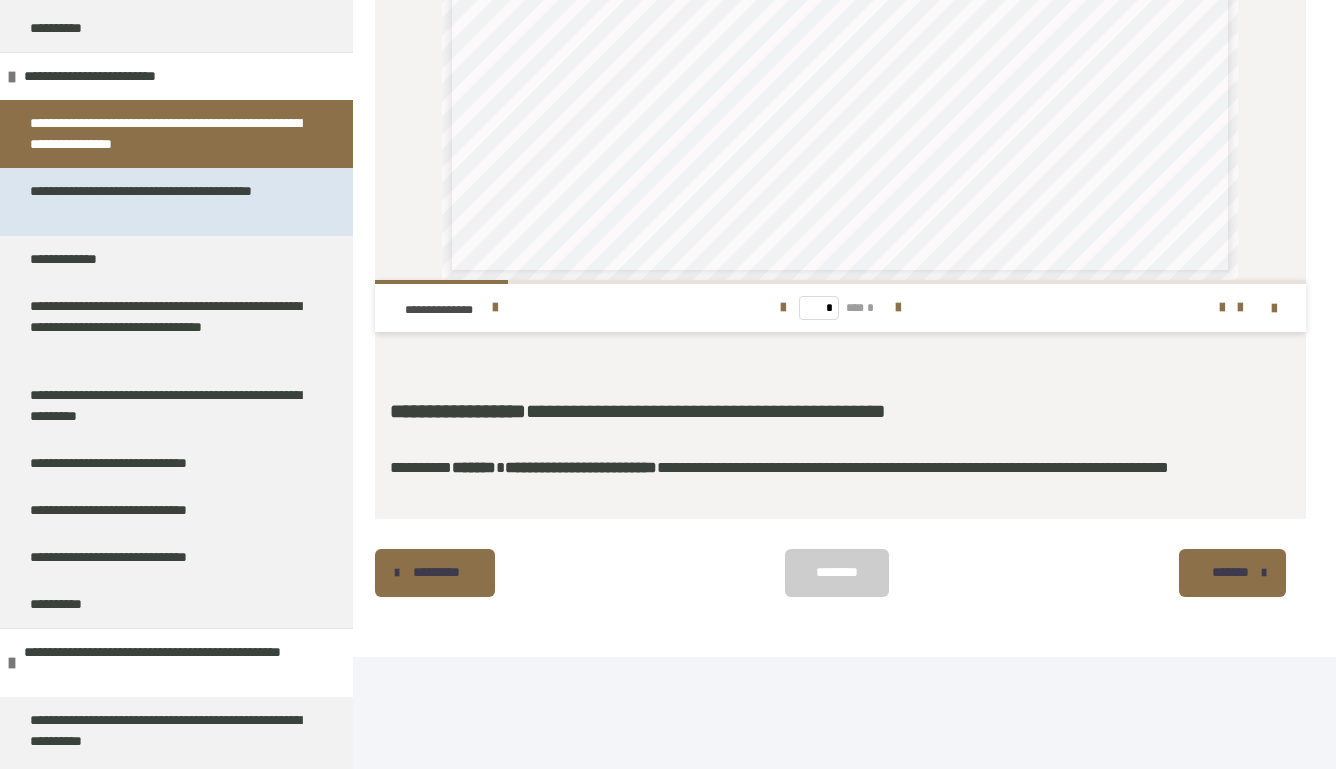 click on "**********" at bounding box center (168, 202) 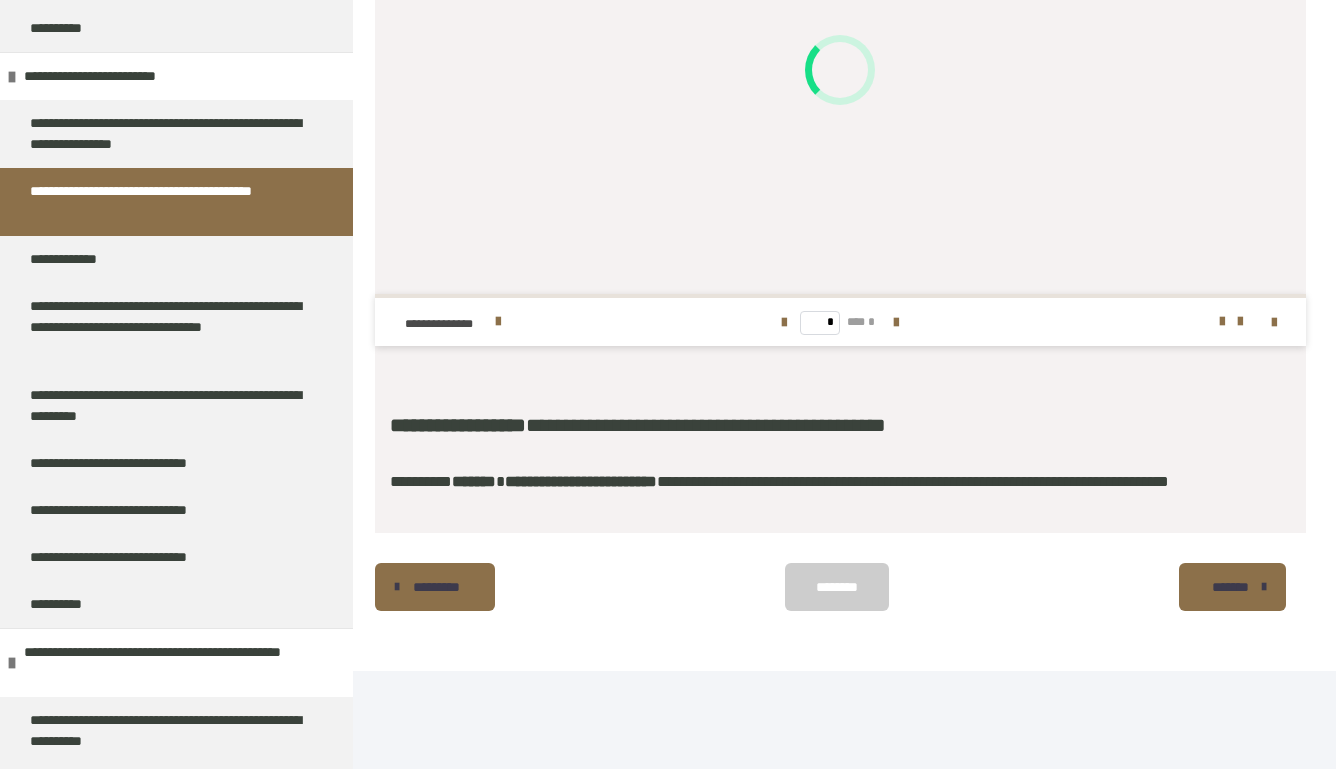 scroll, scrollTop: 1147, scrollLeft: 0, axis: vertical 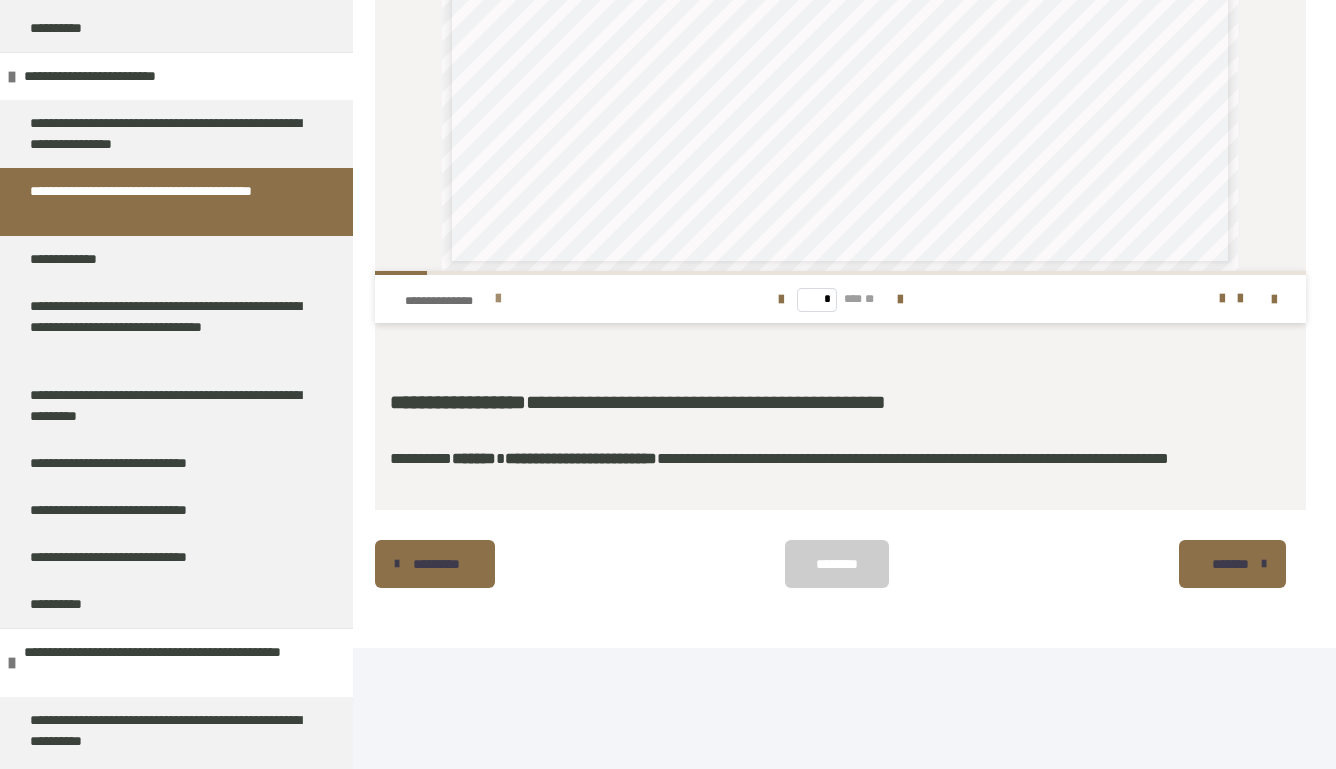 click on "**********" at bounding box center (447, 301) 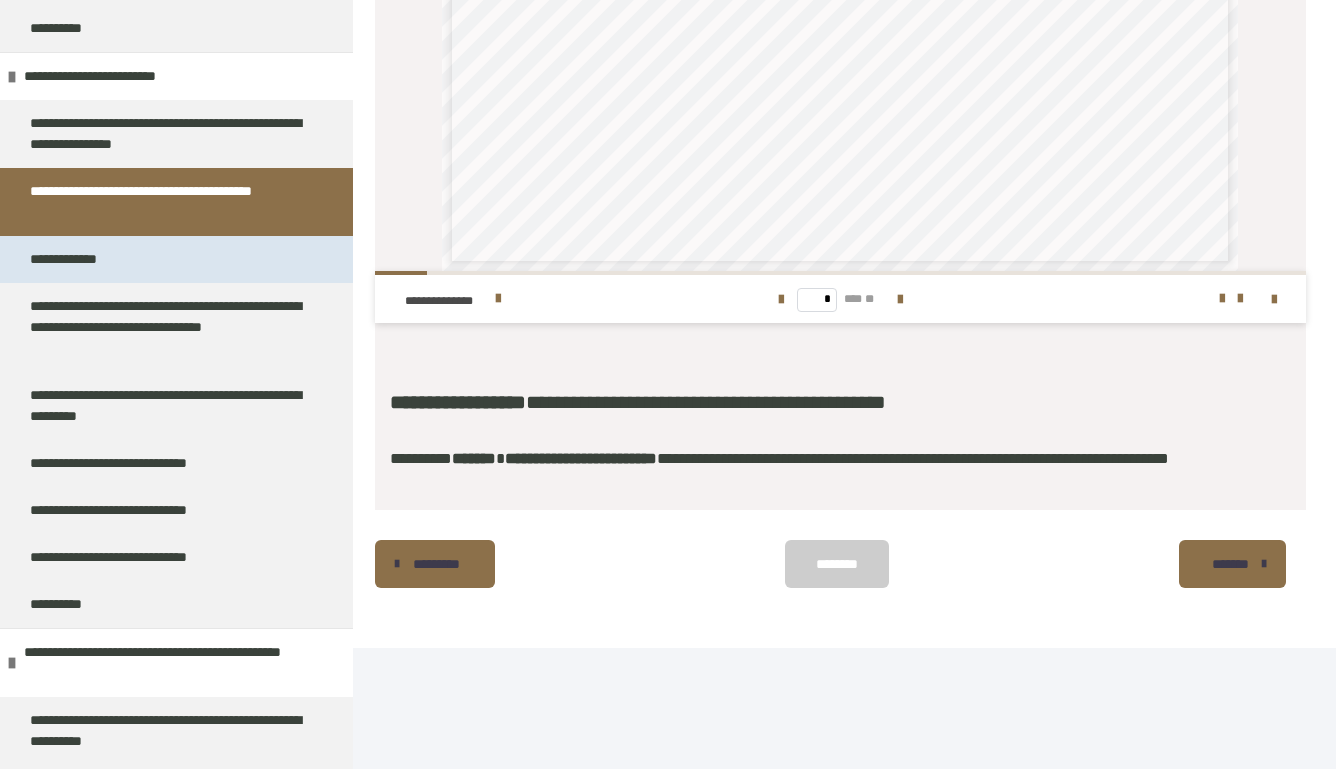 click on "**********" at bounding box center [78, 259] 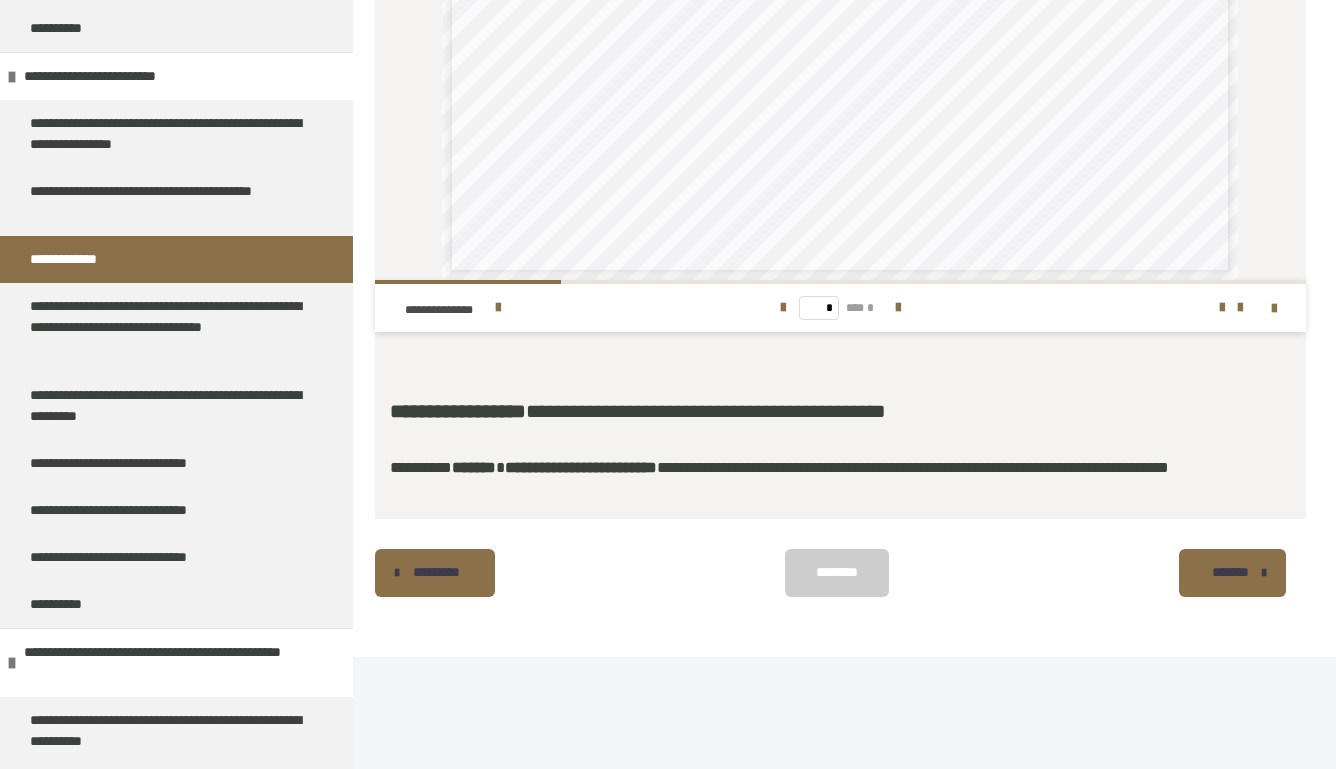 scroll, scrollTop: 1122, scrollLeft: 0, axis: vertical 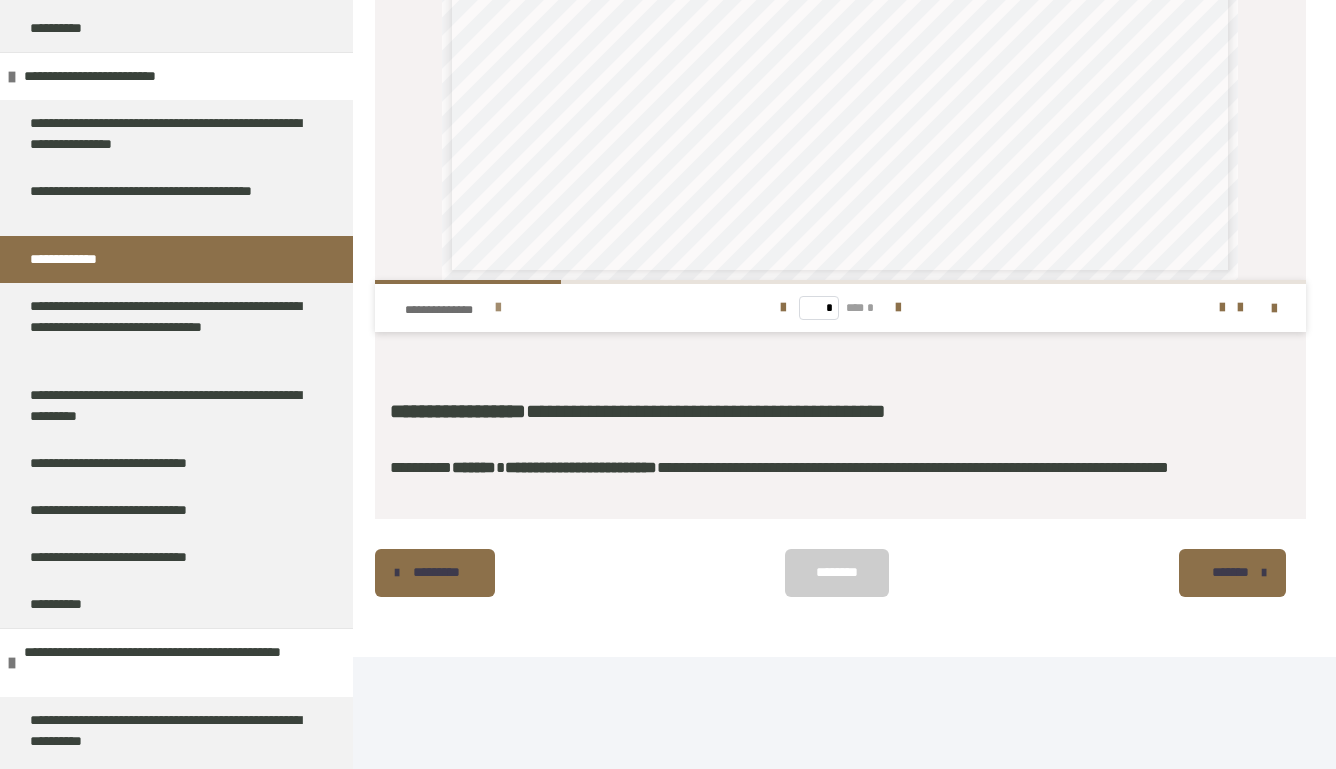 click at bounding box center (498, 308) 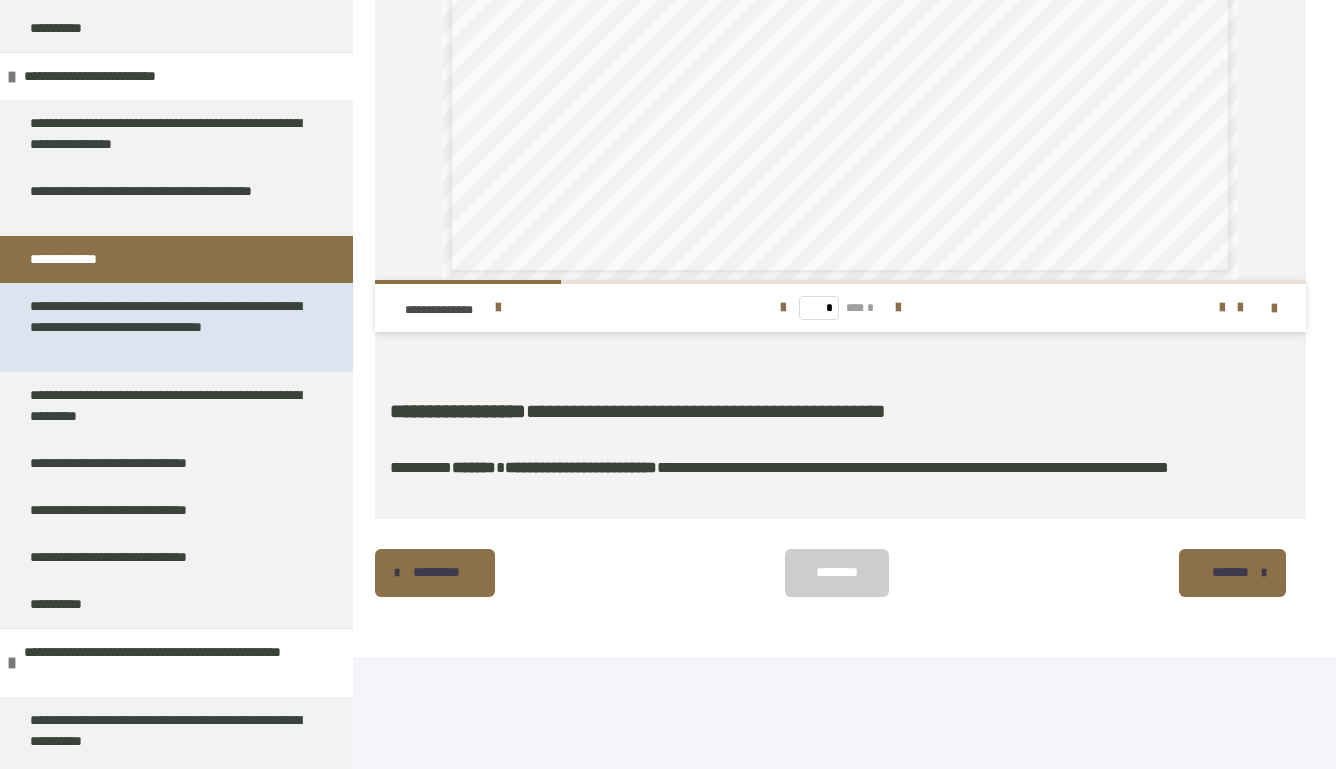 click on "**********" at bounding box center [168, 327] 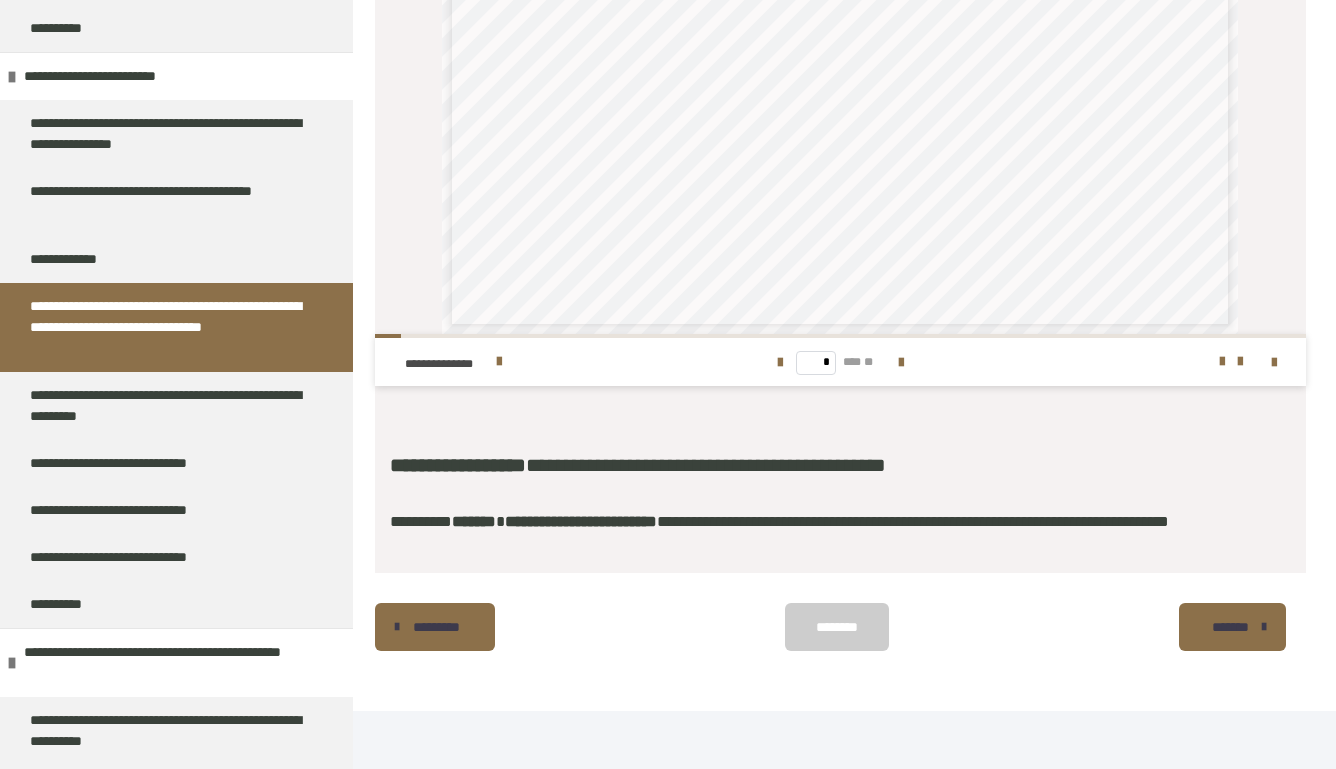 scroll, scrollTop: 1610, scrollLeft: 0, axis: vertical 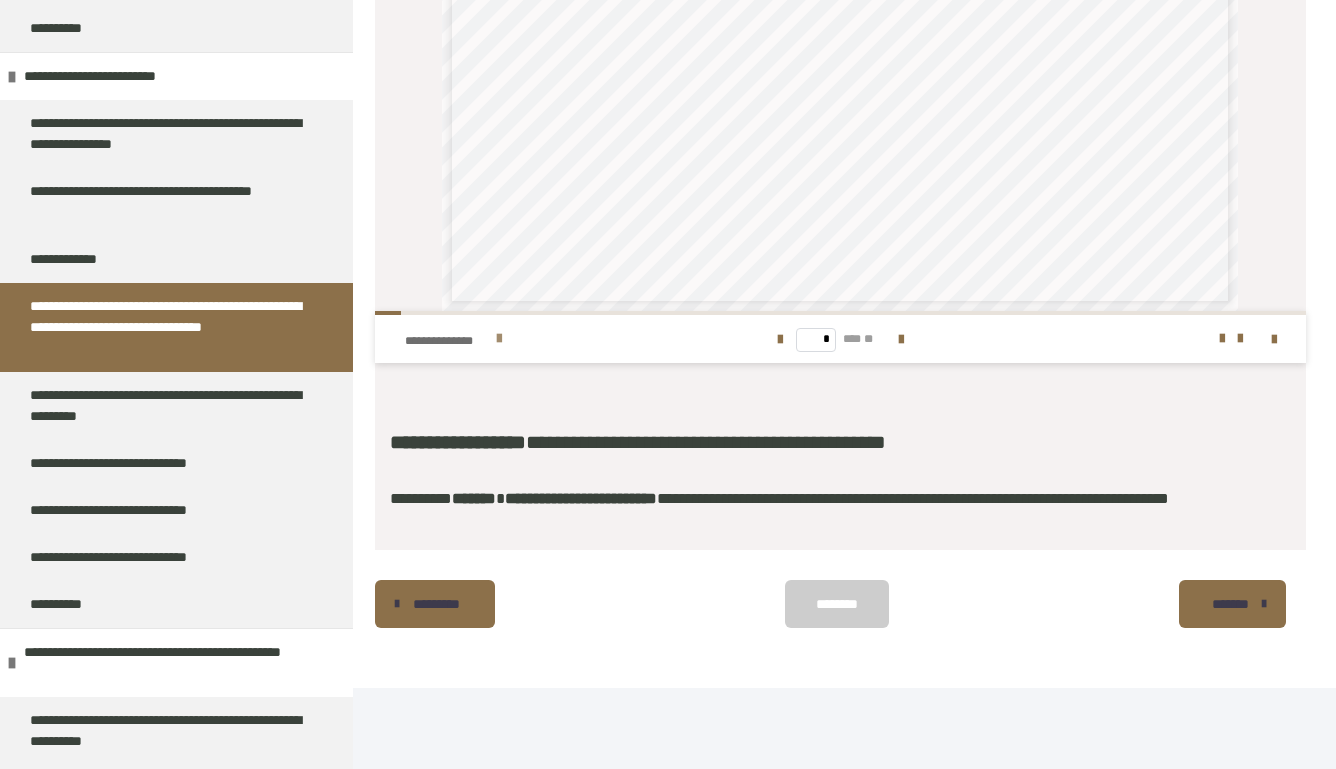 click at bounding box center [499, 339] 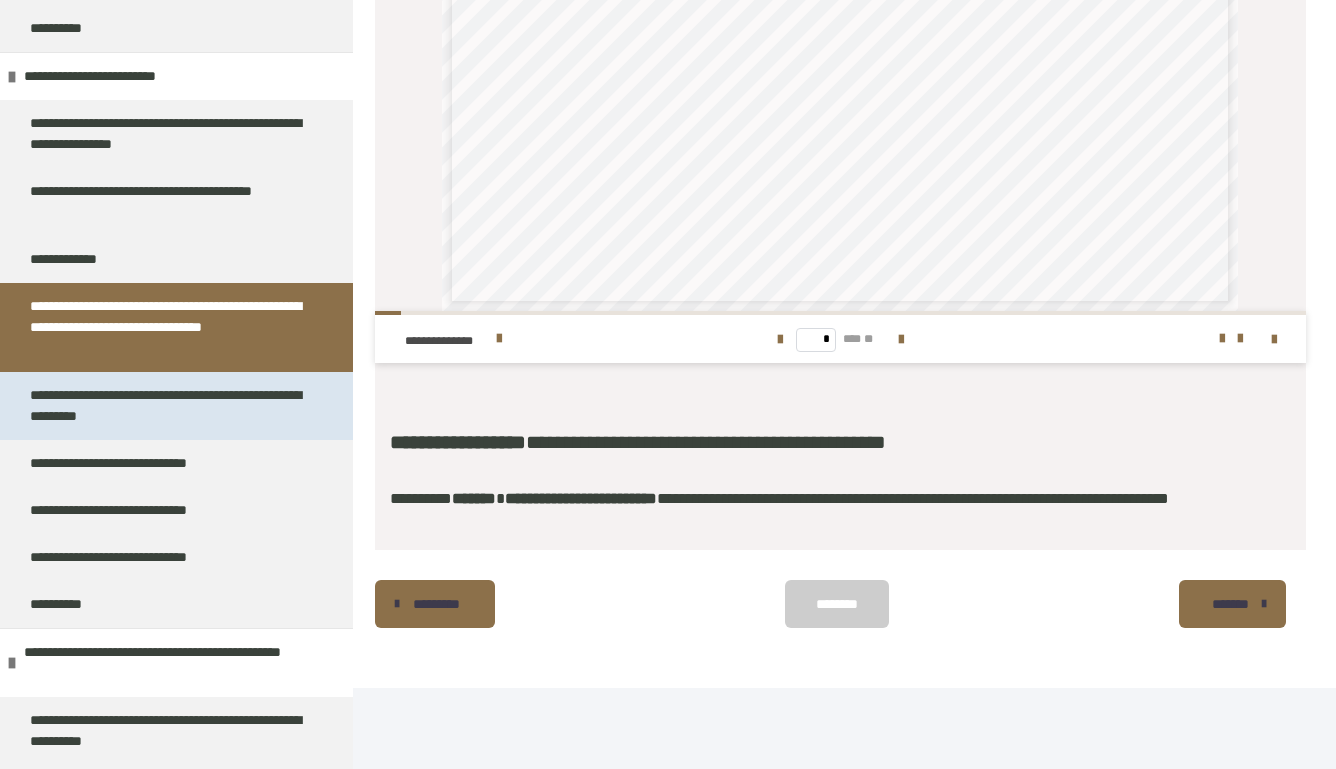 click on "**********" at bounding box center (168, 406) 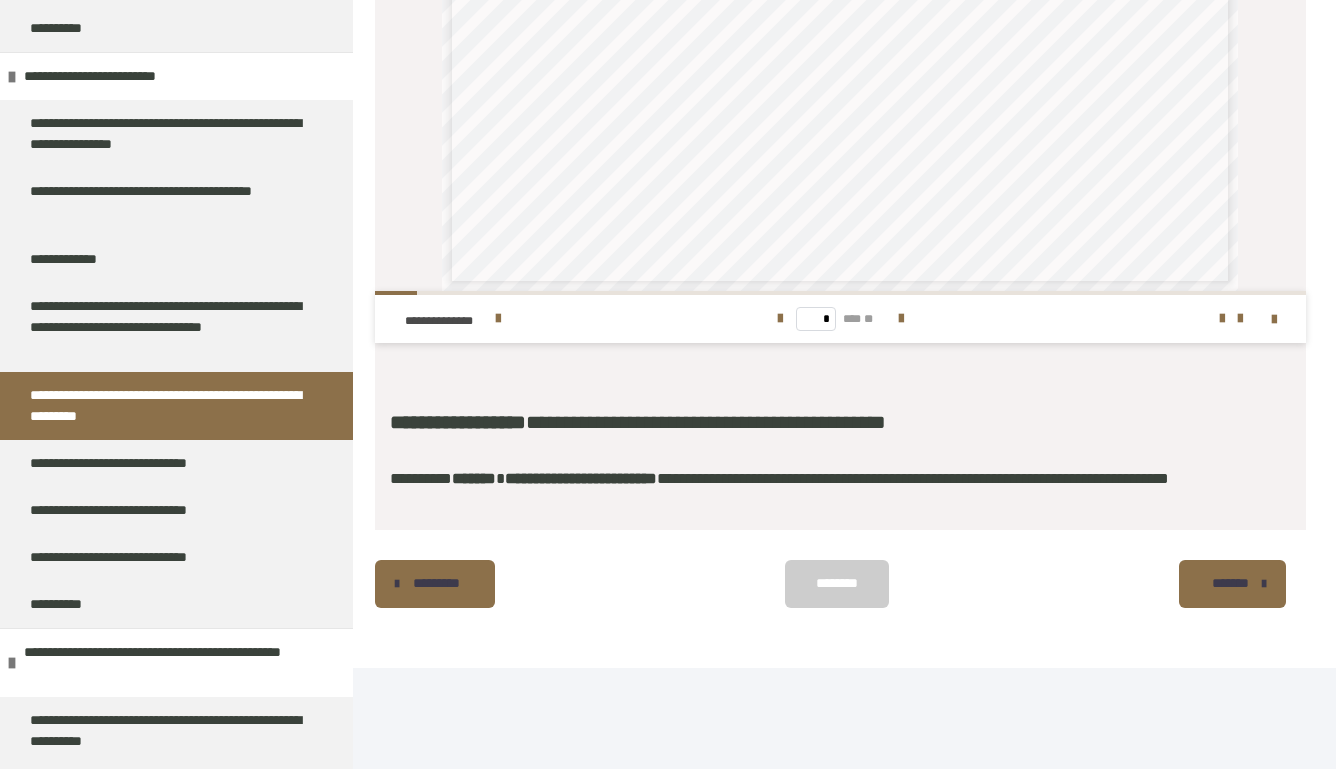 scroll, scrollTop: 1654, scrollLeft: 0, axis: vertical 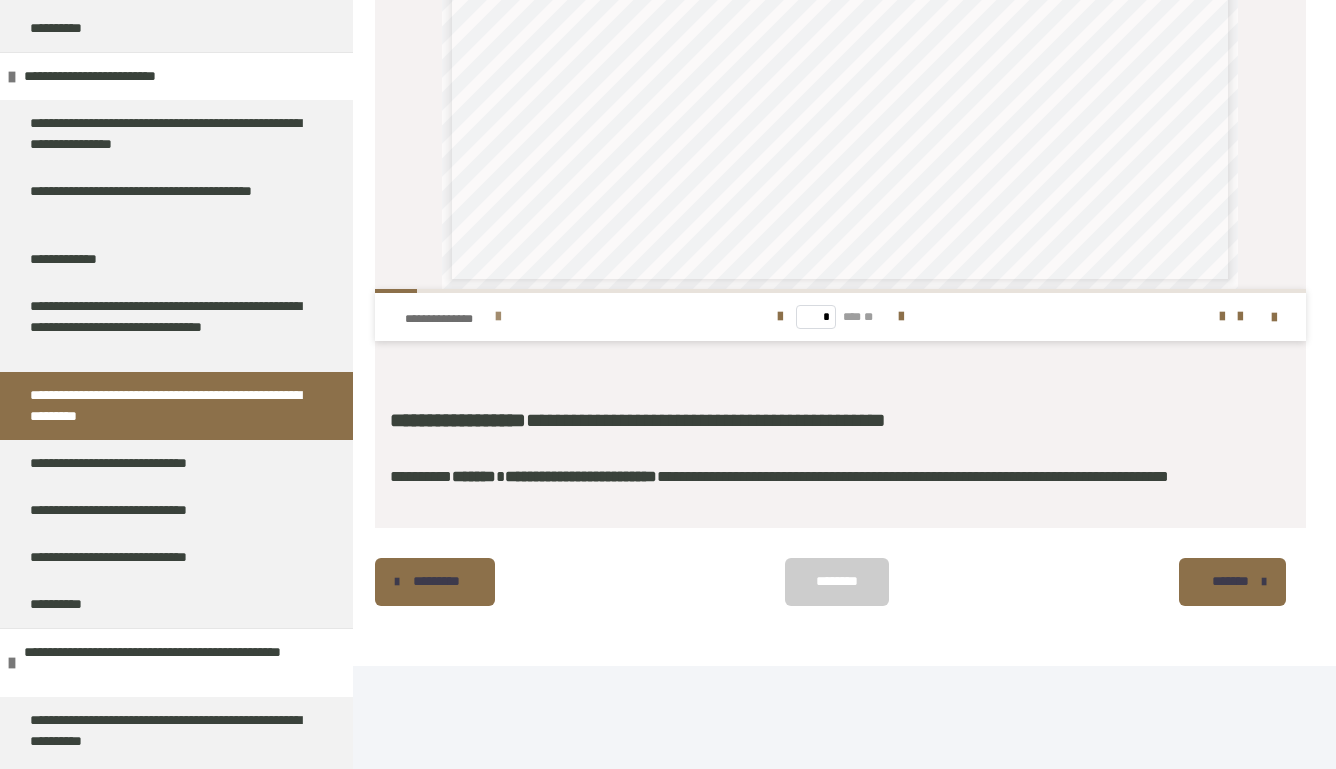 click at bounding box center (498, 317) 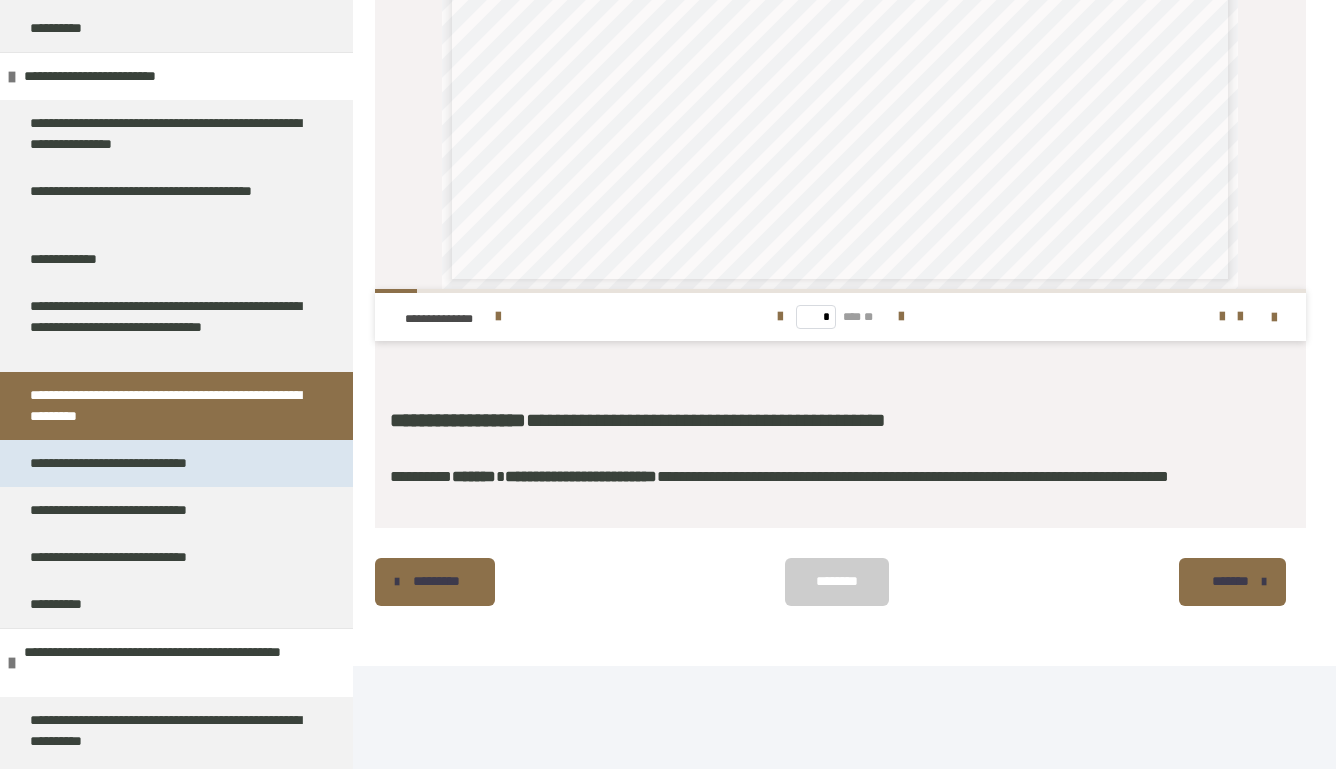 click on "**********" at bounding box center (151, 463) 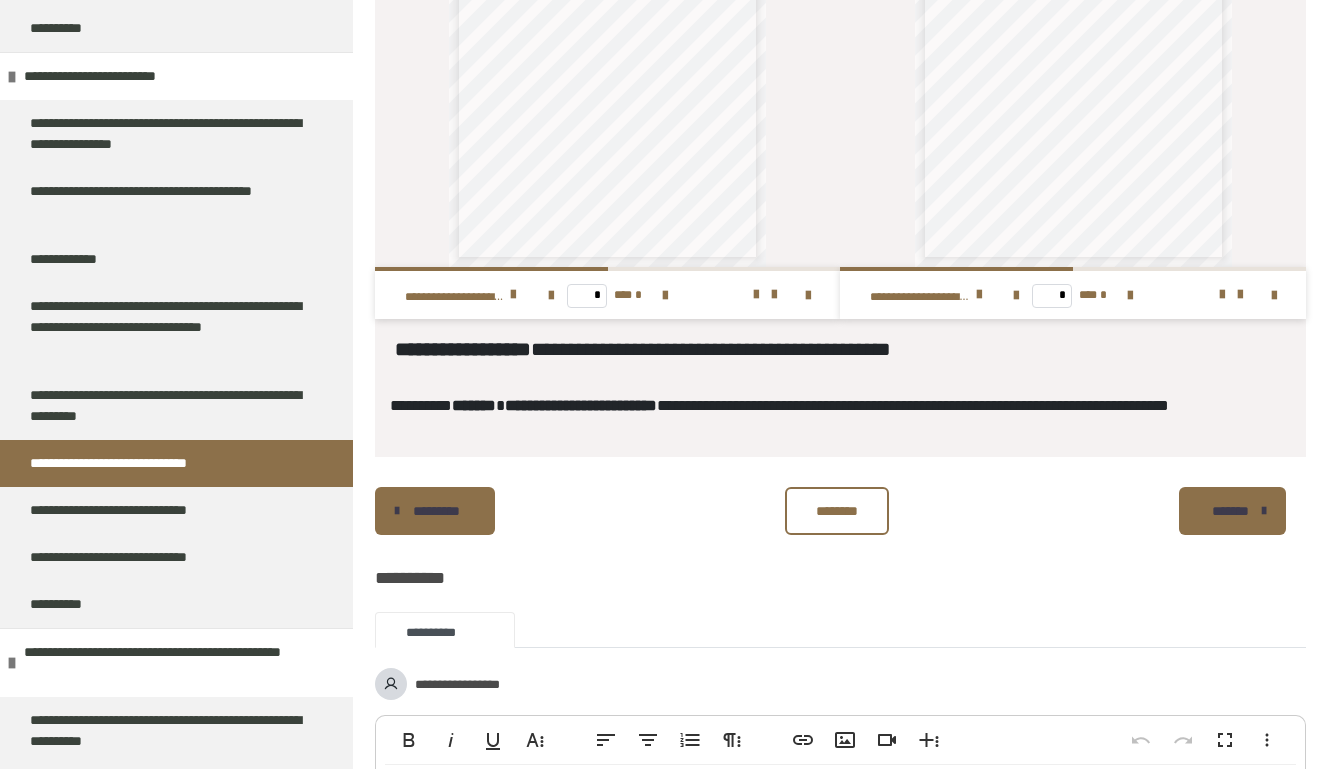scroll, scrollTop: 1137, scrollLeft: 0, axis: vertical 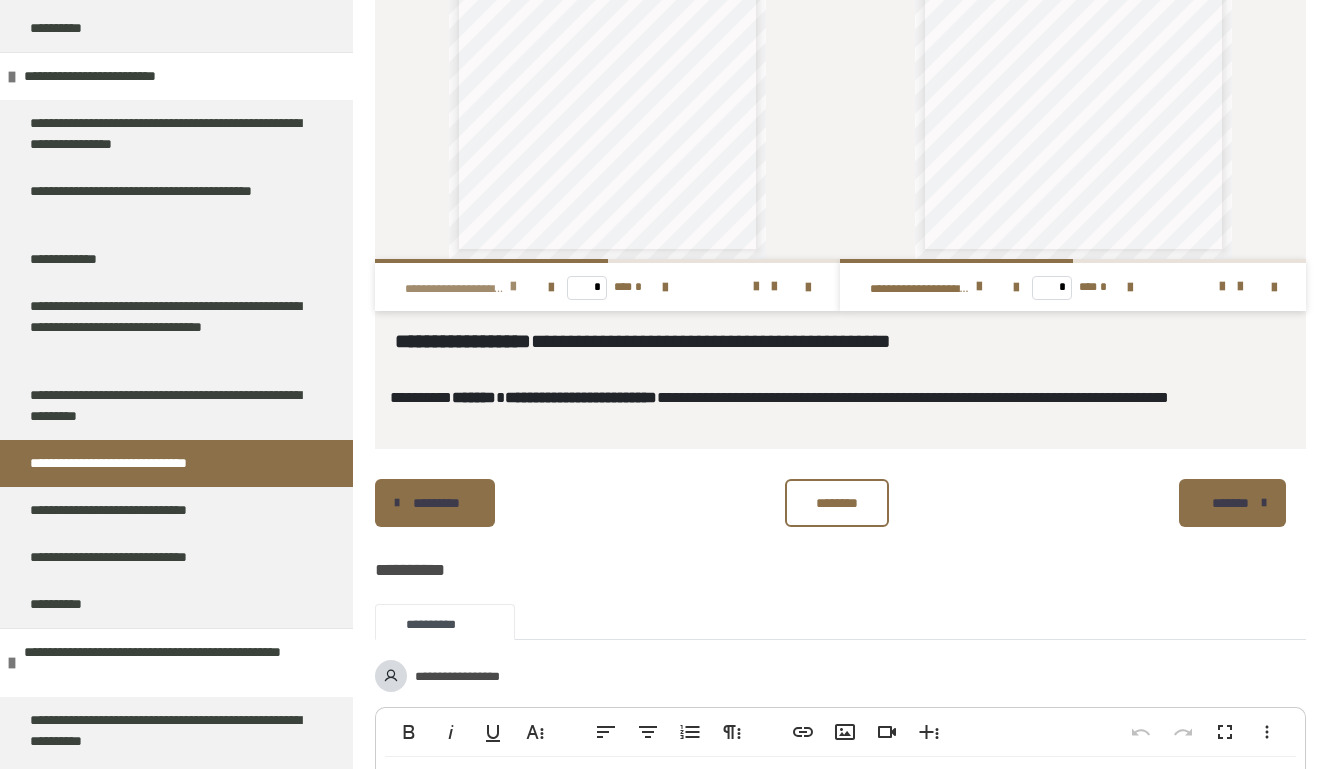 click at bounding box center (513, 287) 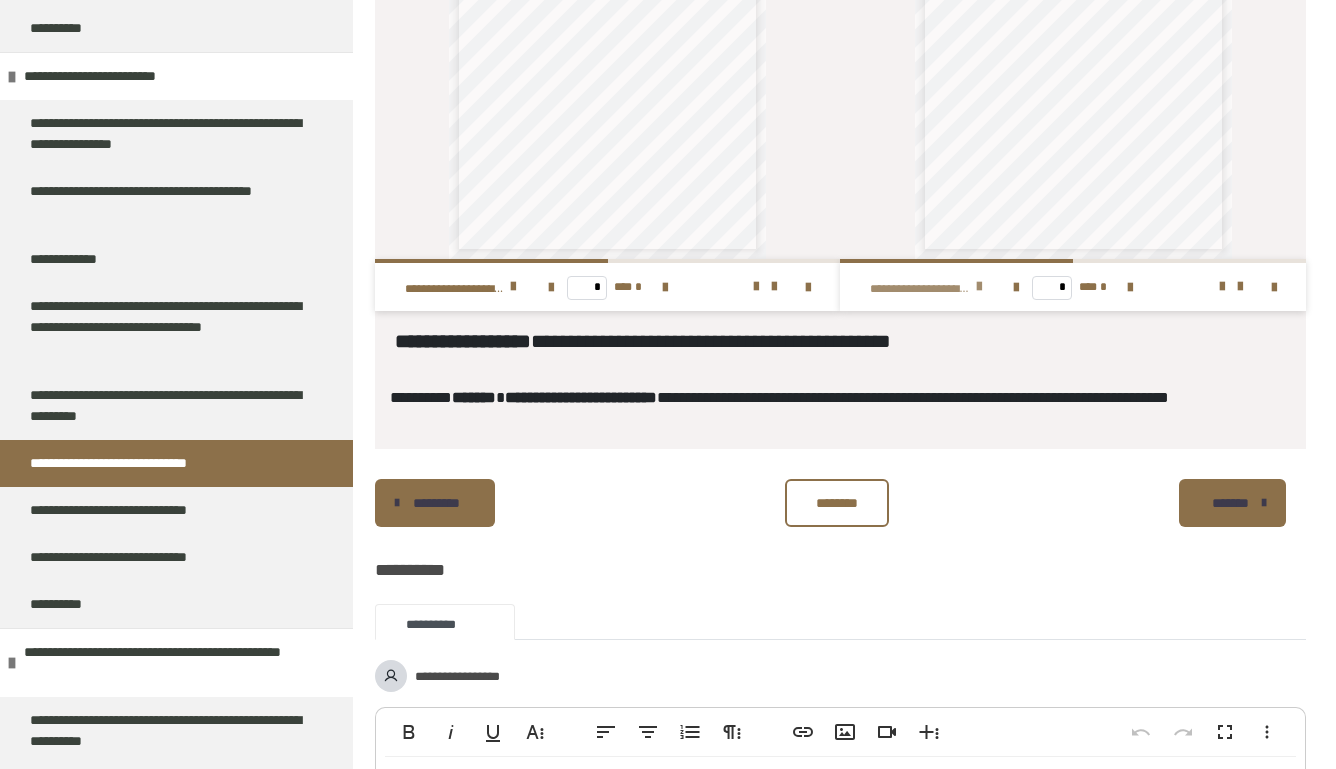 click at bounding box center (979, 287) 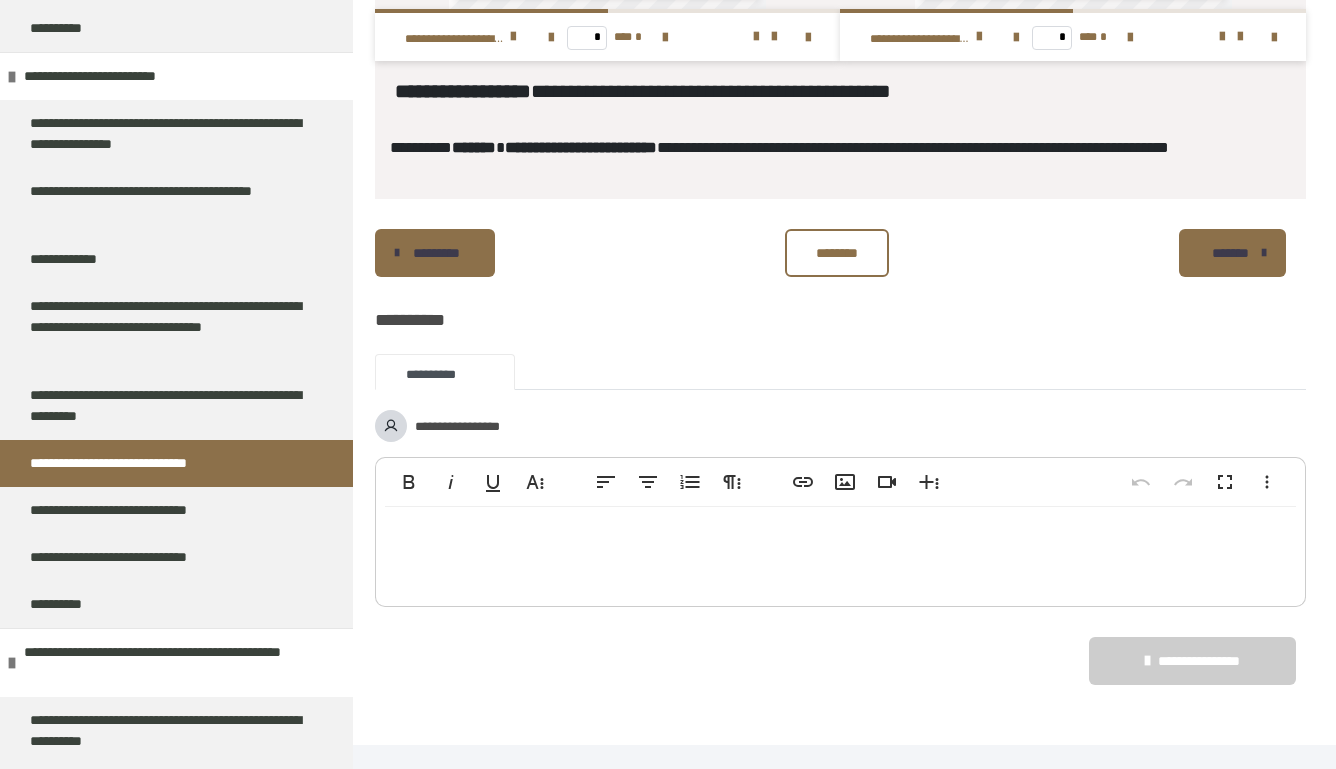scroll, scrollTop: 1387, scrollLeft: 0, axis: vertical 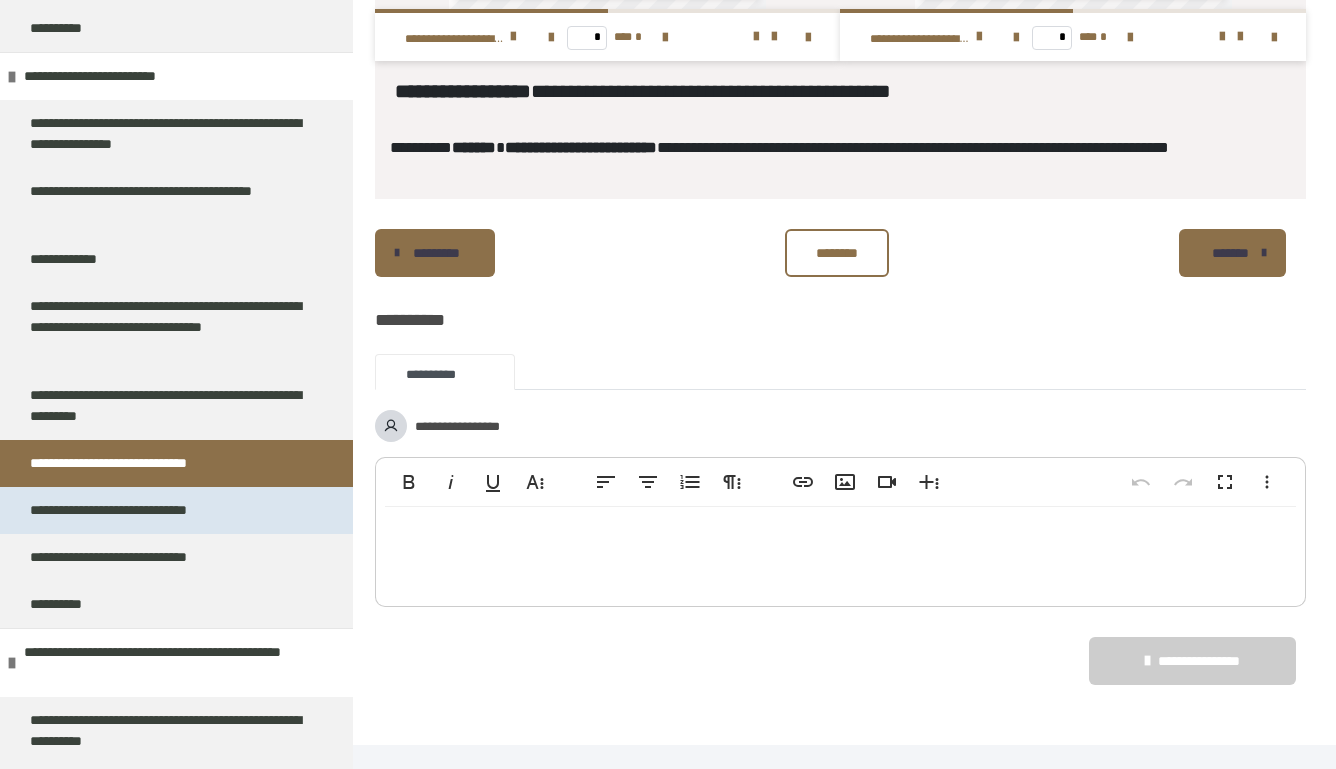 click on "**********" at bounding box center (148, 510) 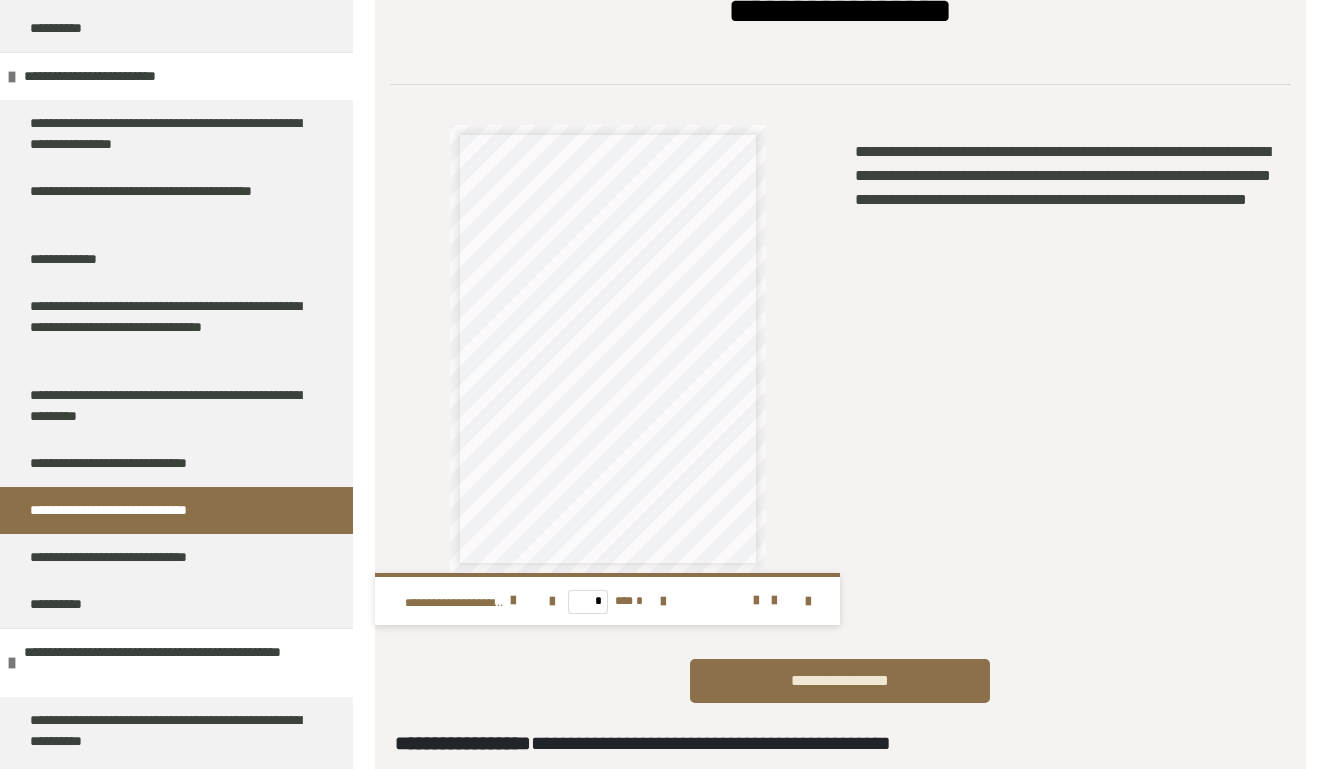 scroll, scrollTop: 397, scrollLeft: 0, axis: vertical 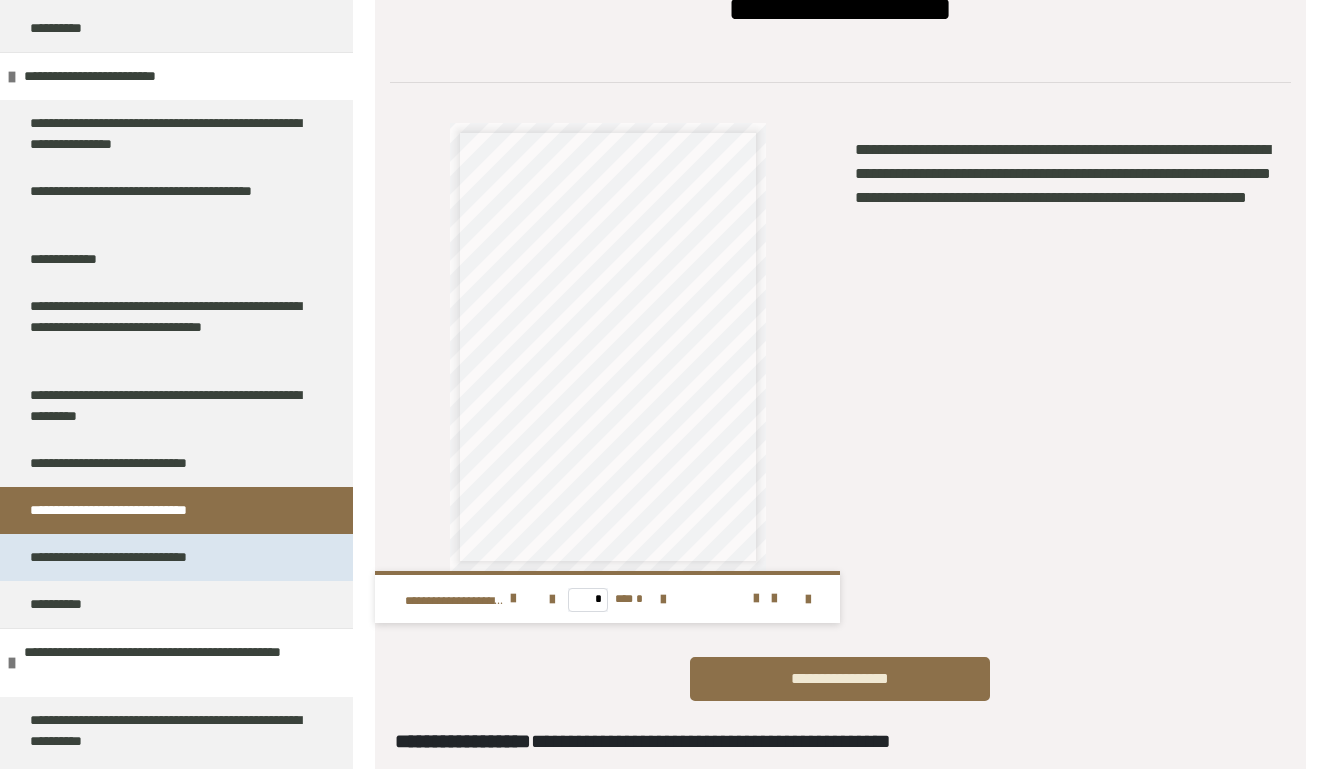 click on "**********" at bounding box center (155, 557) 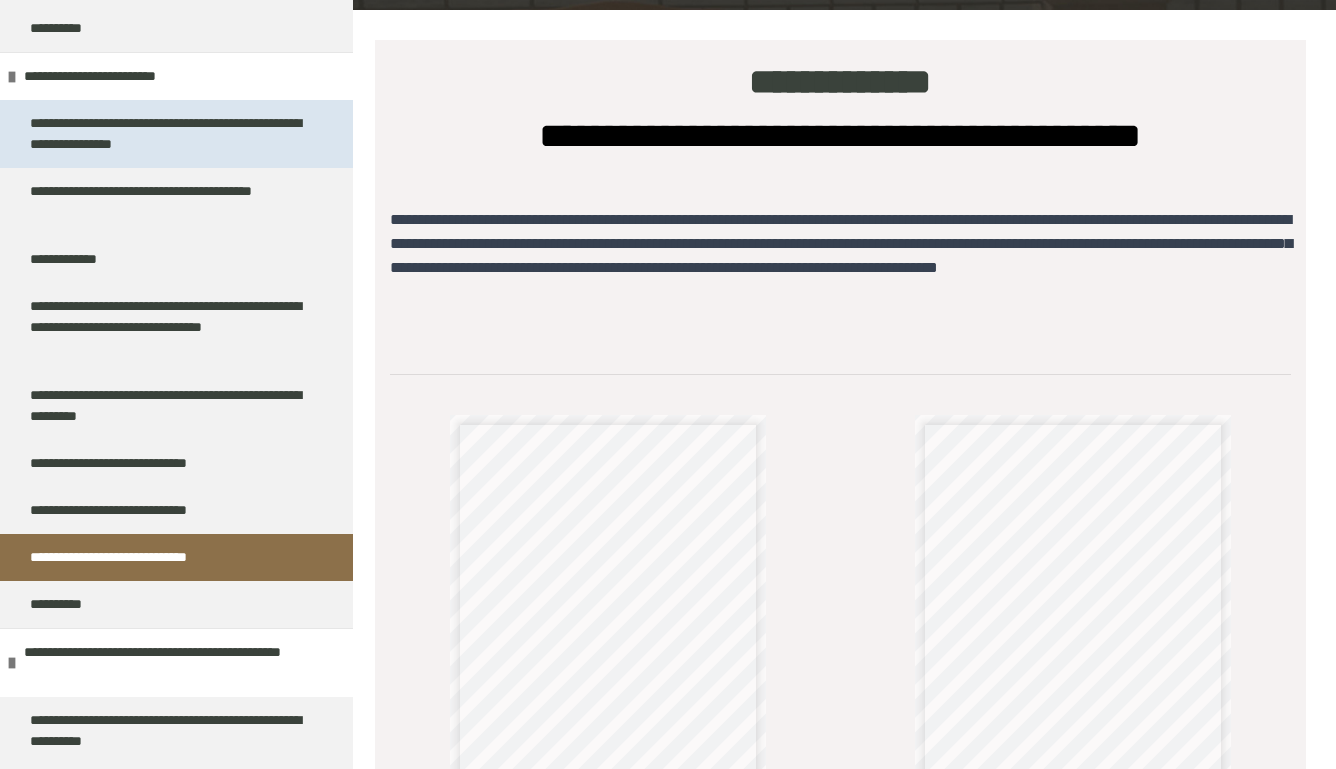 click on "**********" at bounding box center [168, 134] 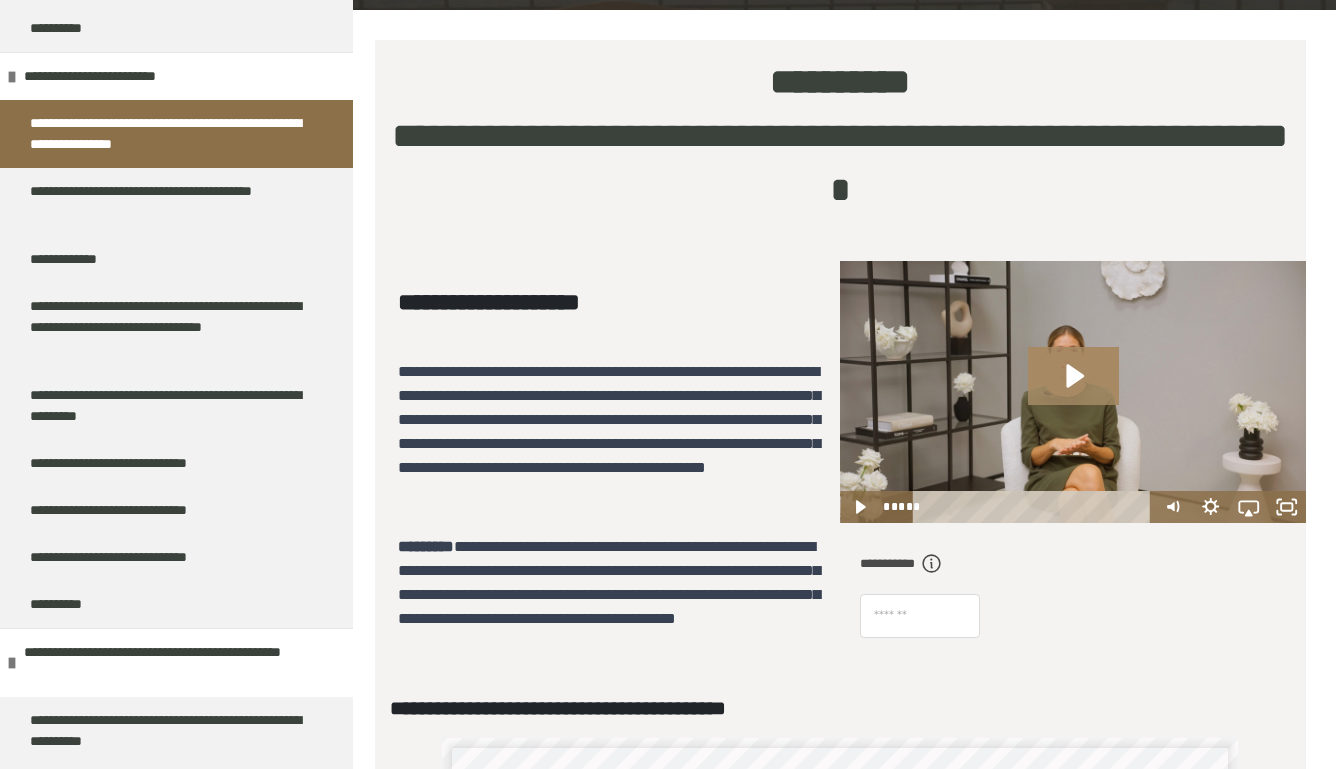 click 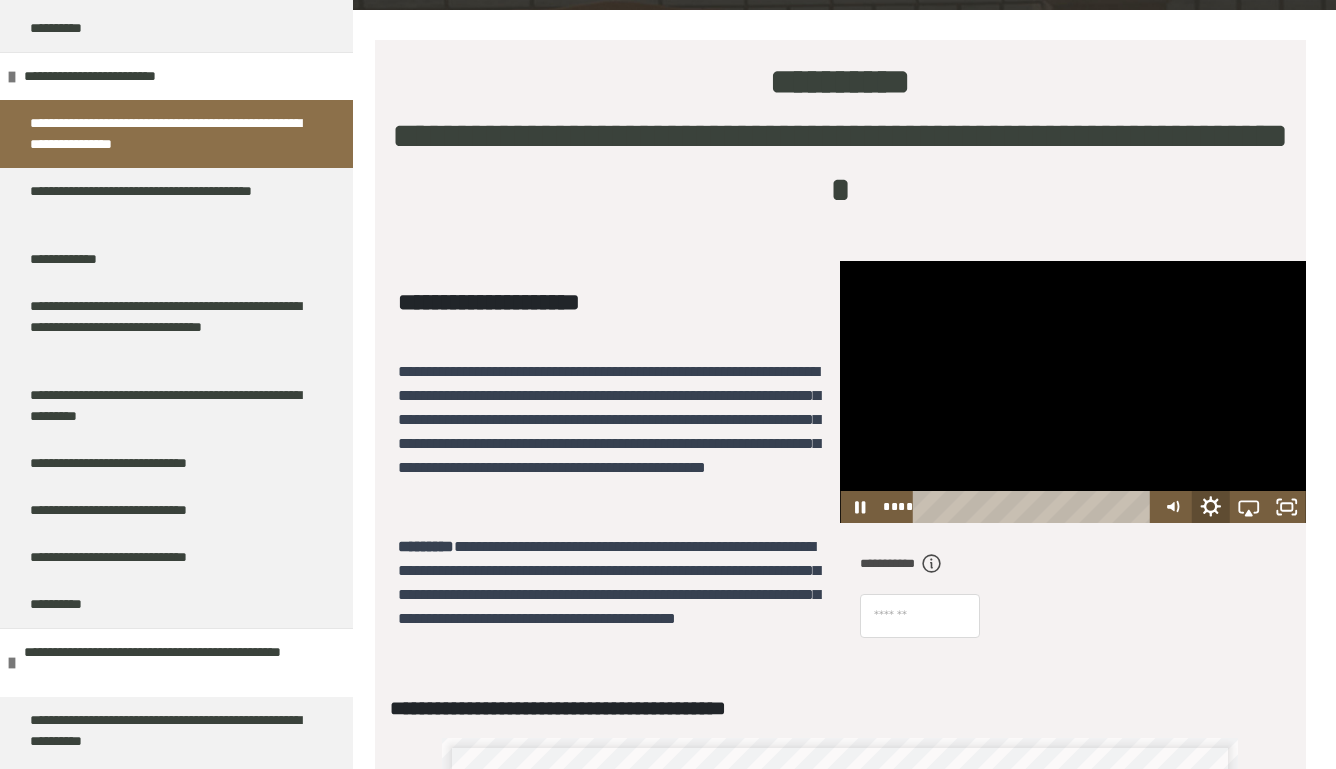 click 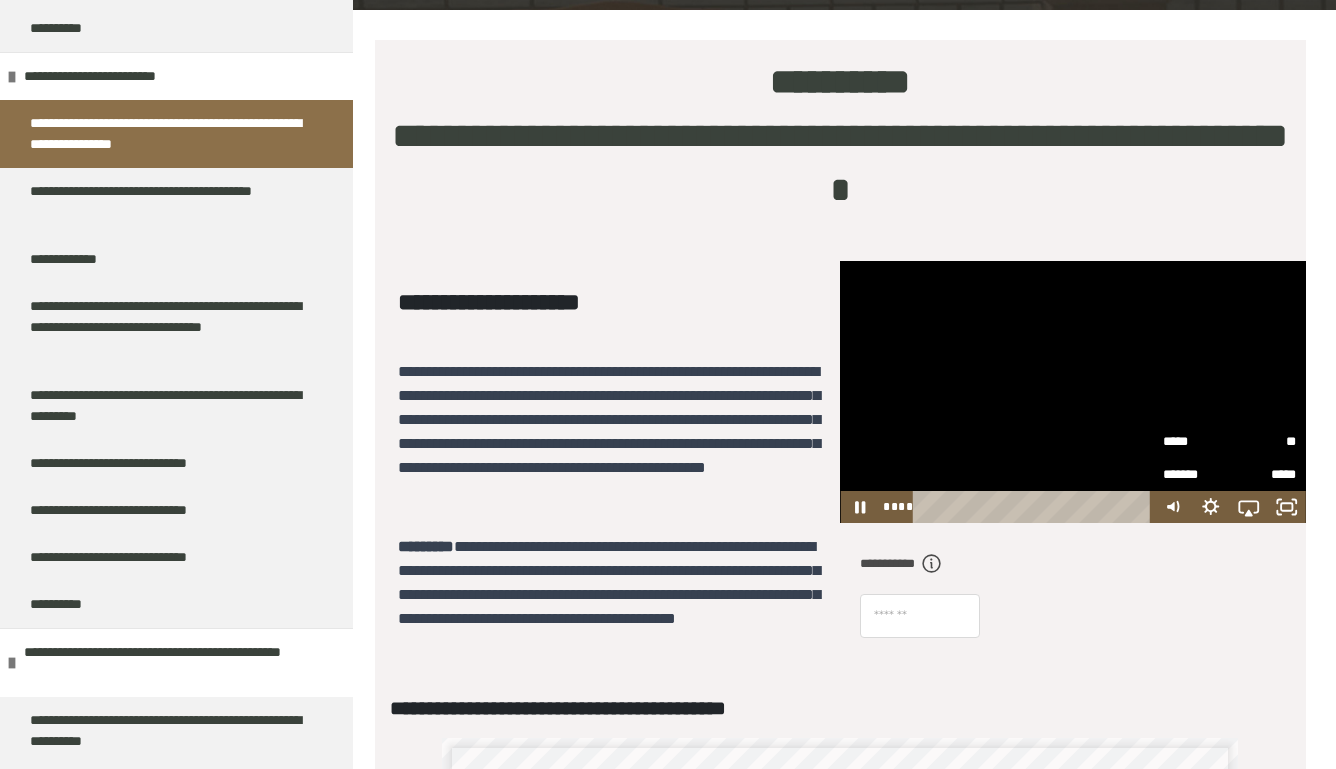 click on "**" at bounding box center [1263, 442] 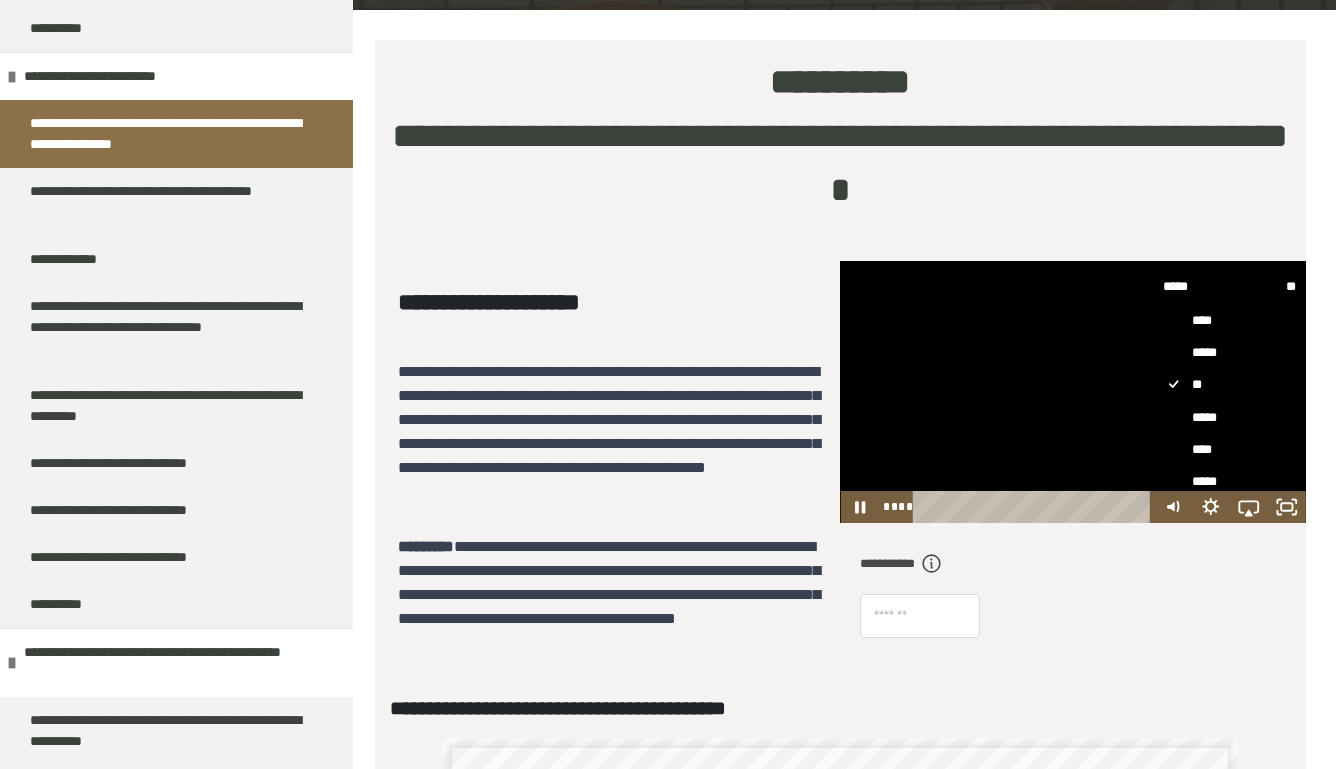 click on "****" at bounding box center [1230, 450] 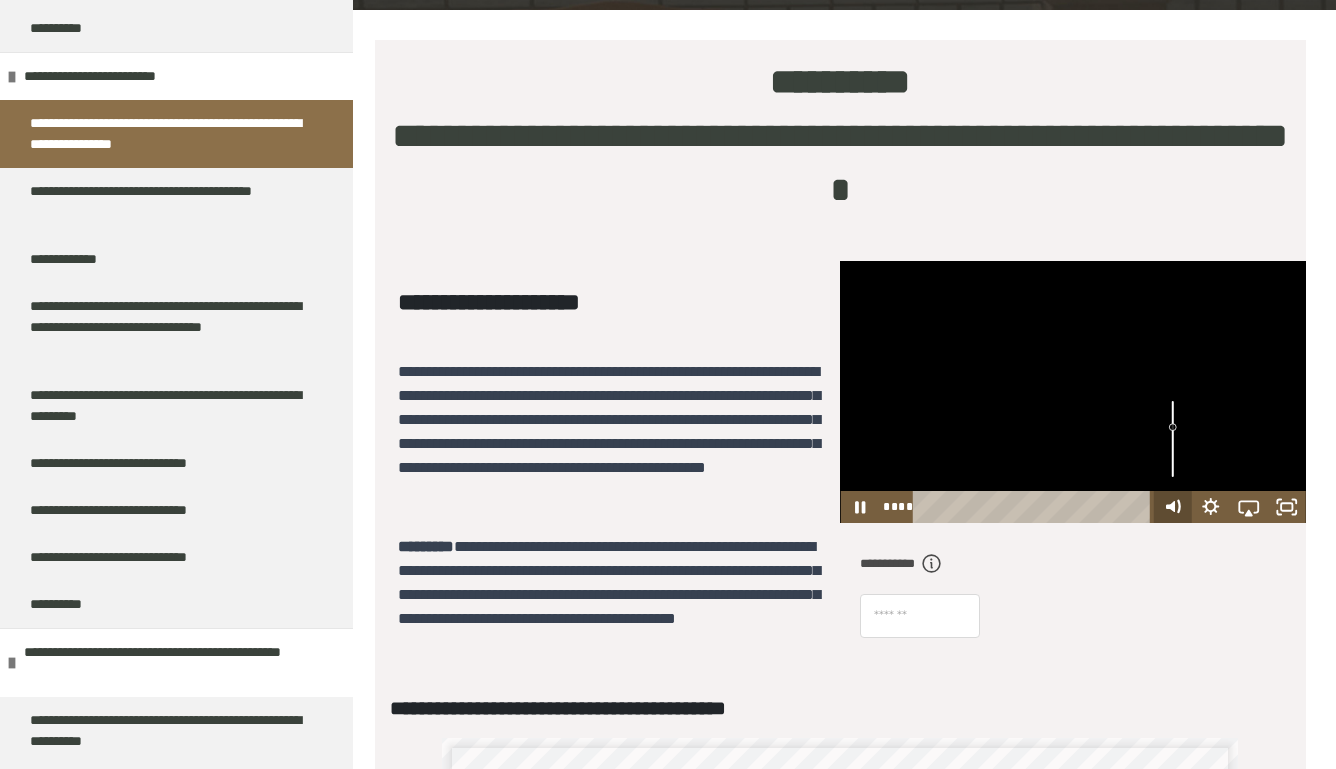 click 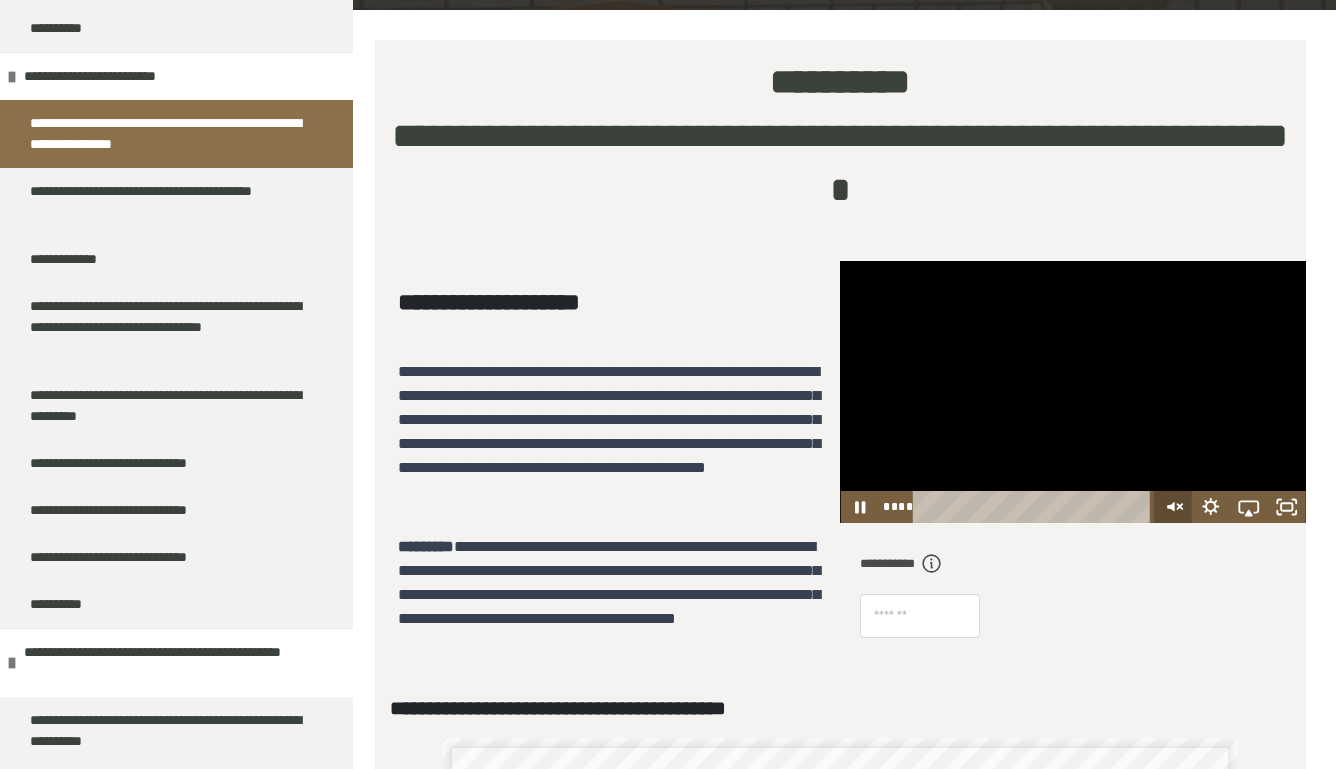 click 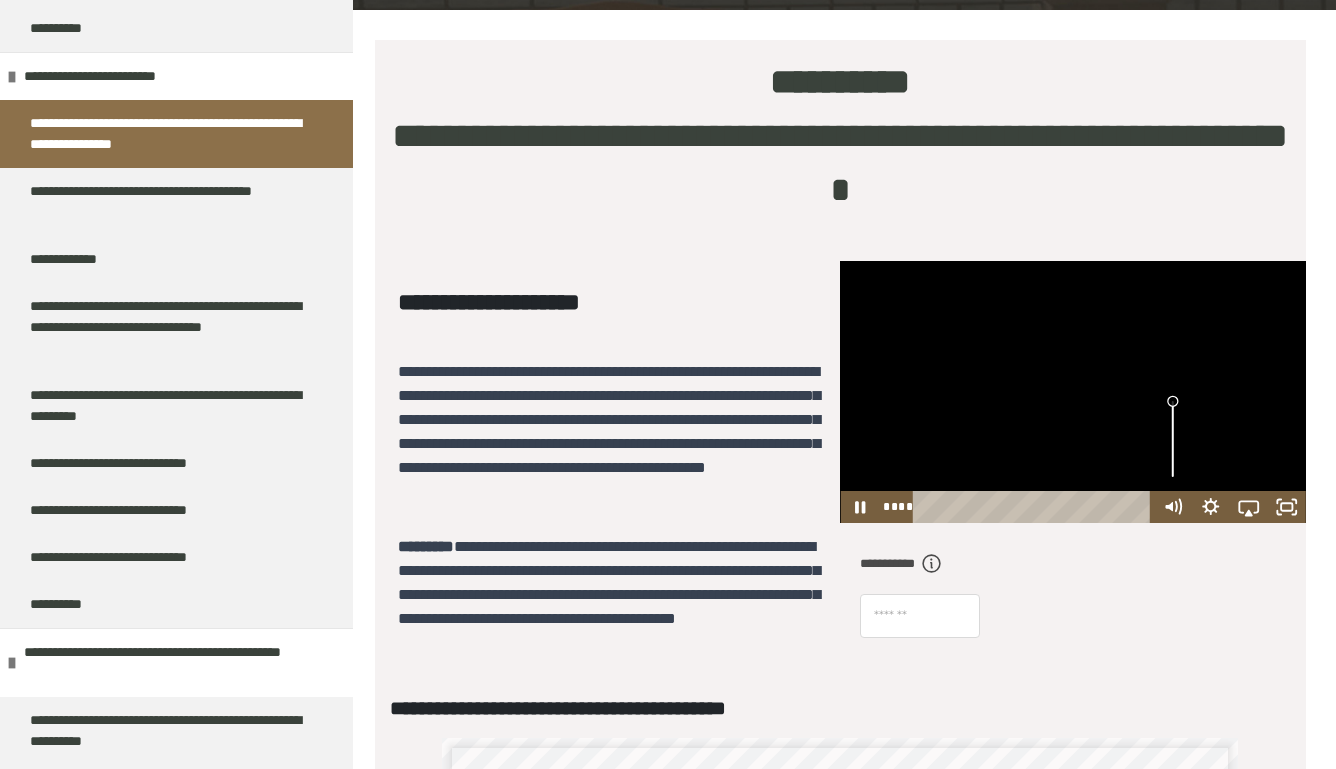 click at bounding box center (1173, 438) 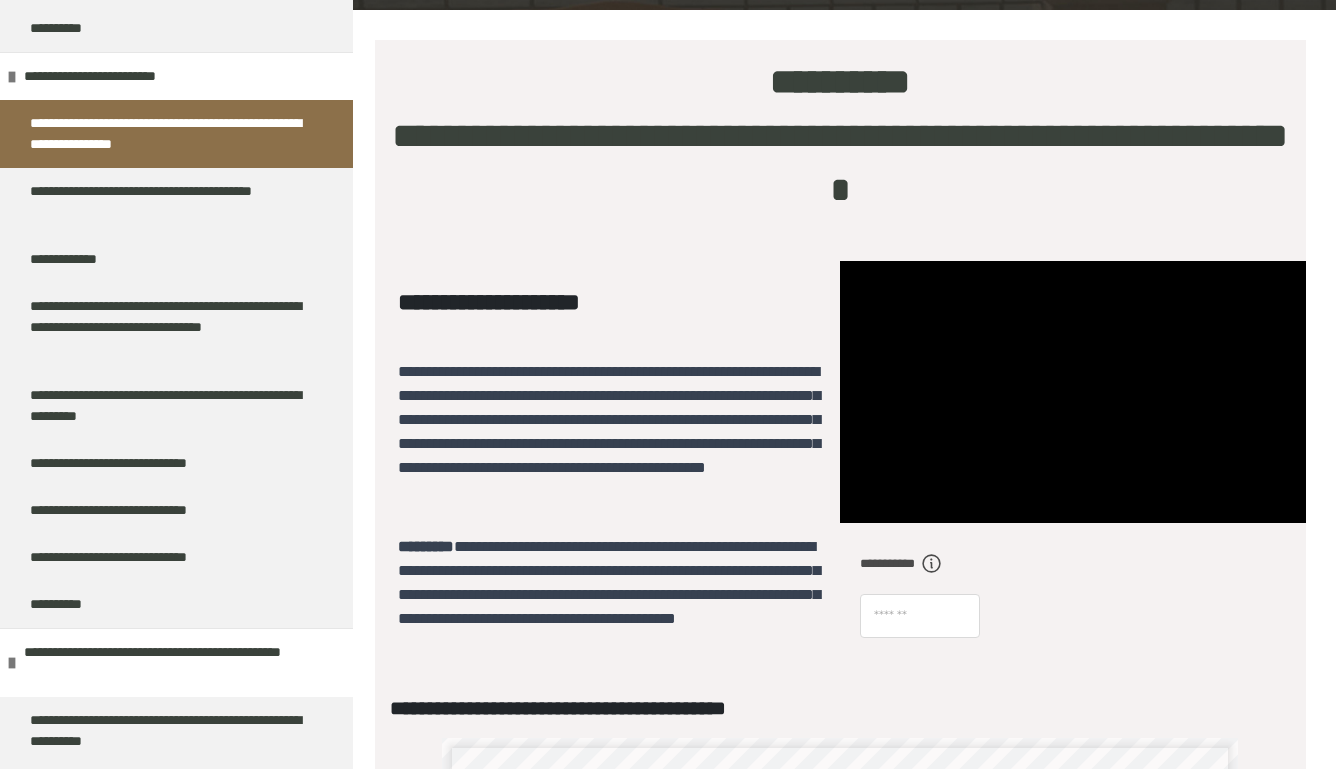 click on "**********" at bounding box center [609, 419] 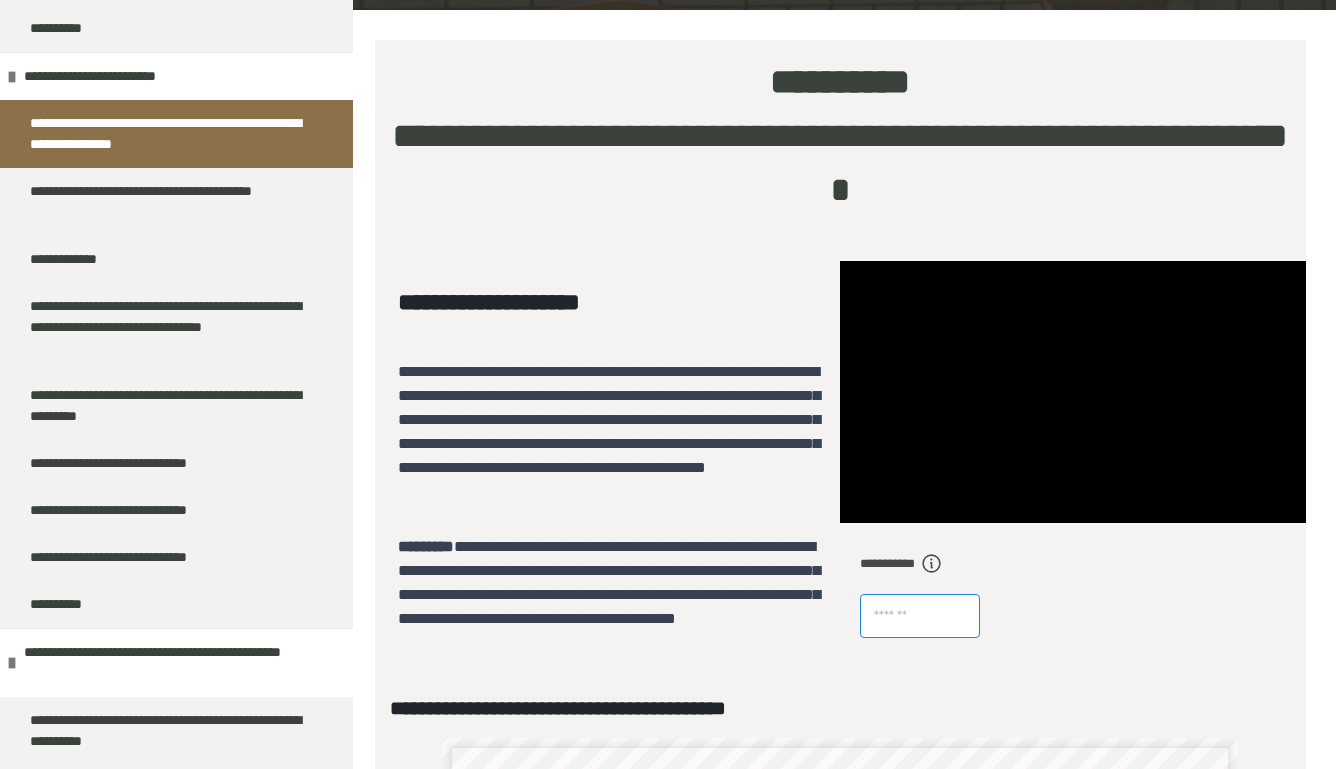 click at bounding box center (920, 616) 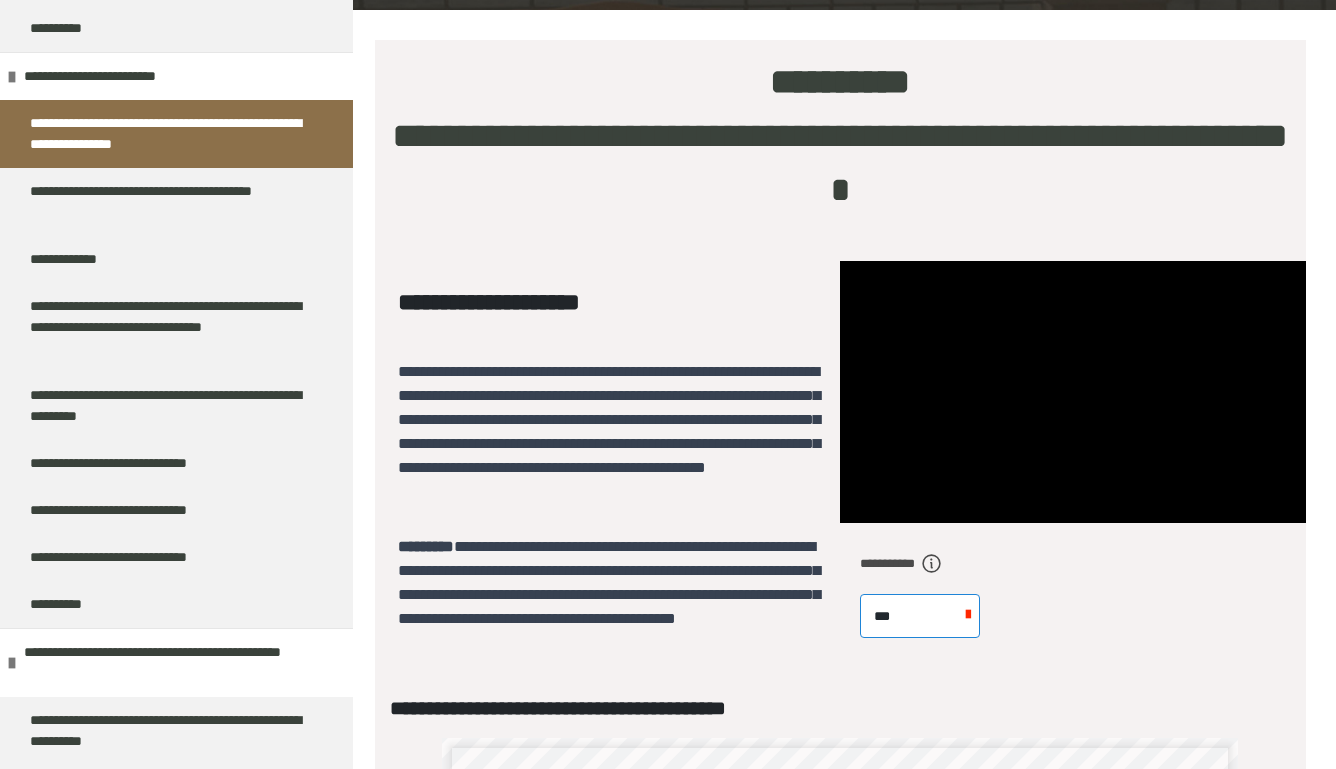 type on "****" 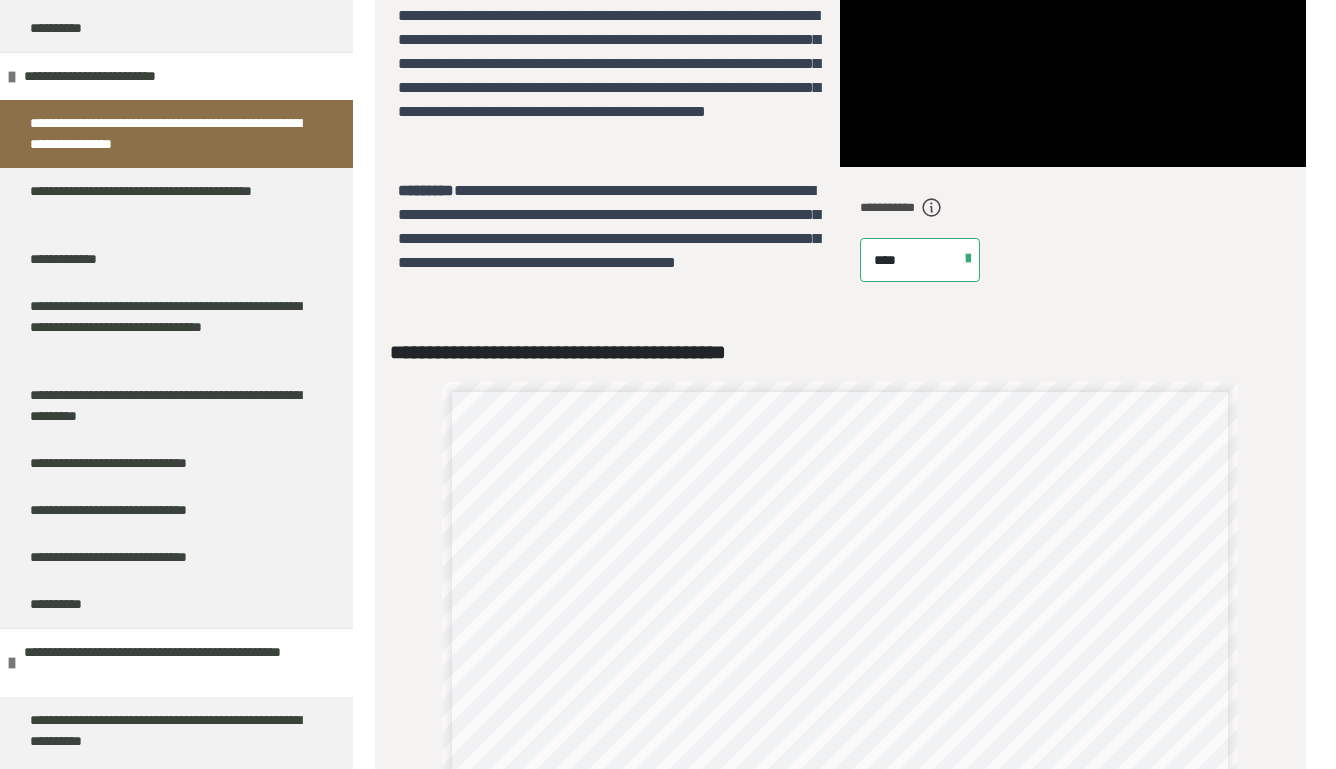 scroll, scrollTop: 0, scrollLeft: 0, axis: both 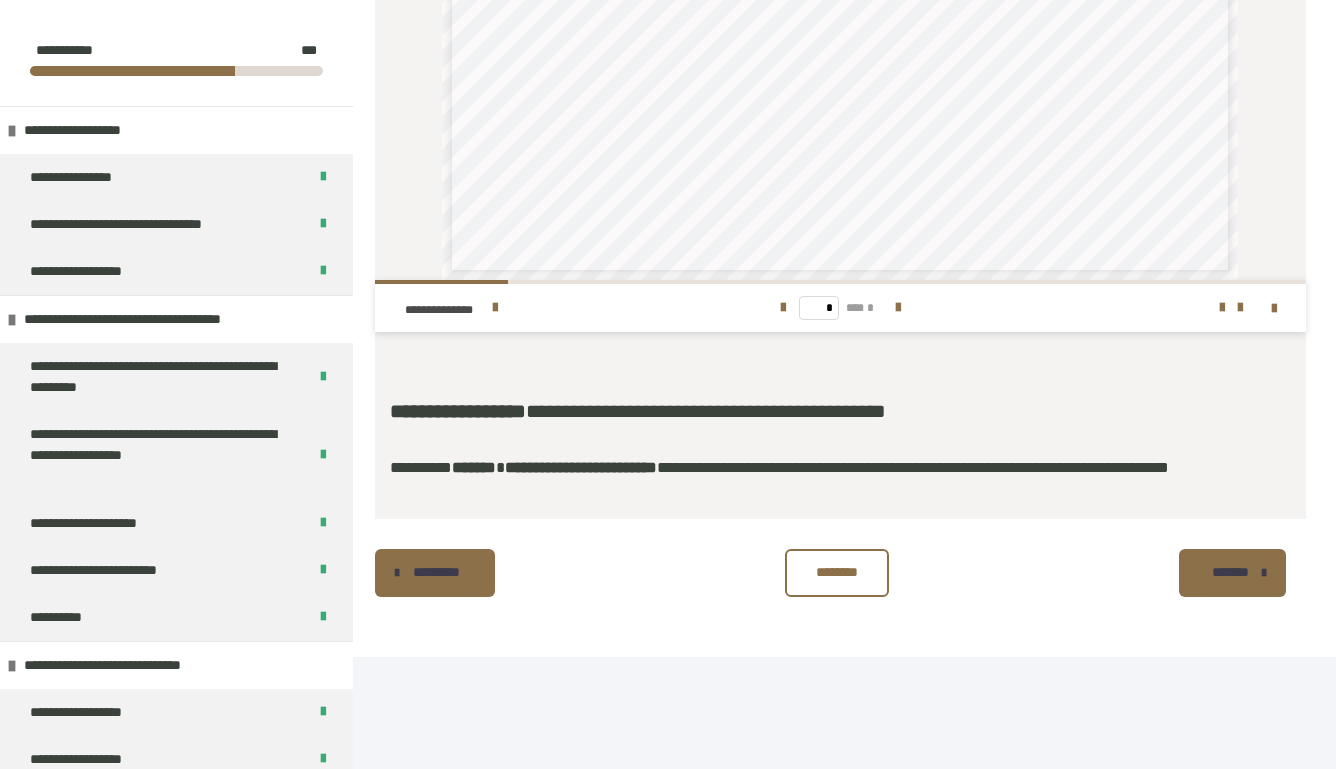 click on "********" at bounding box center [837, 573] 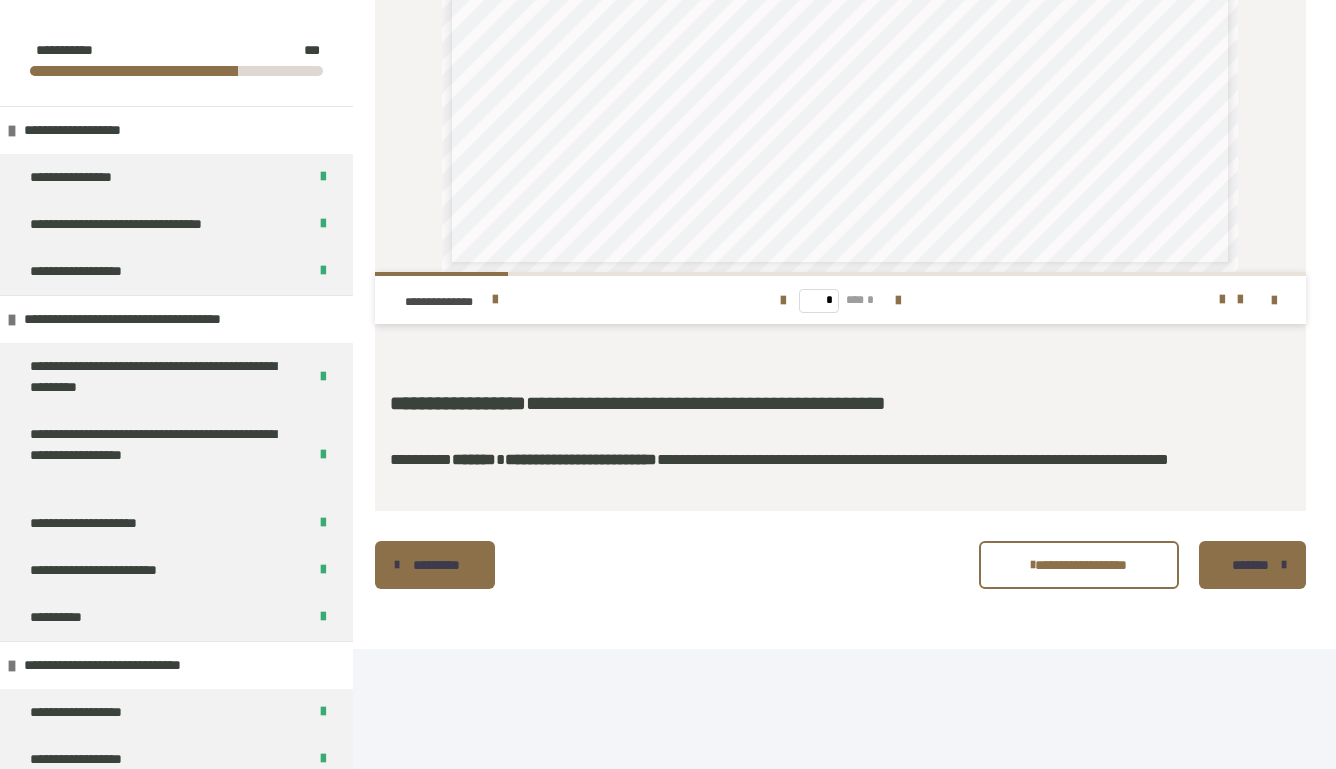 click on "**********" at bounding box center (668, -124) 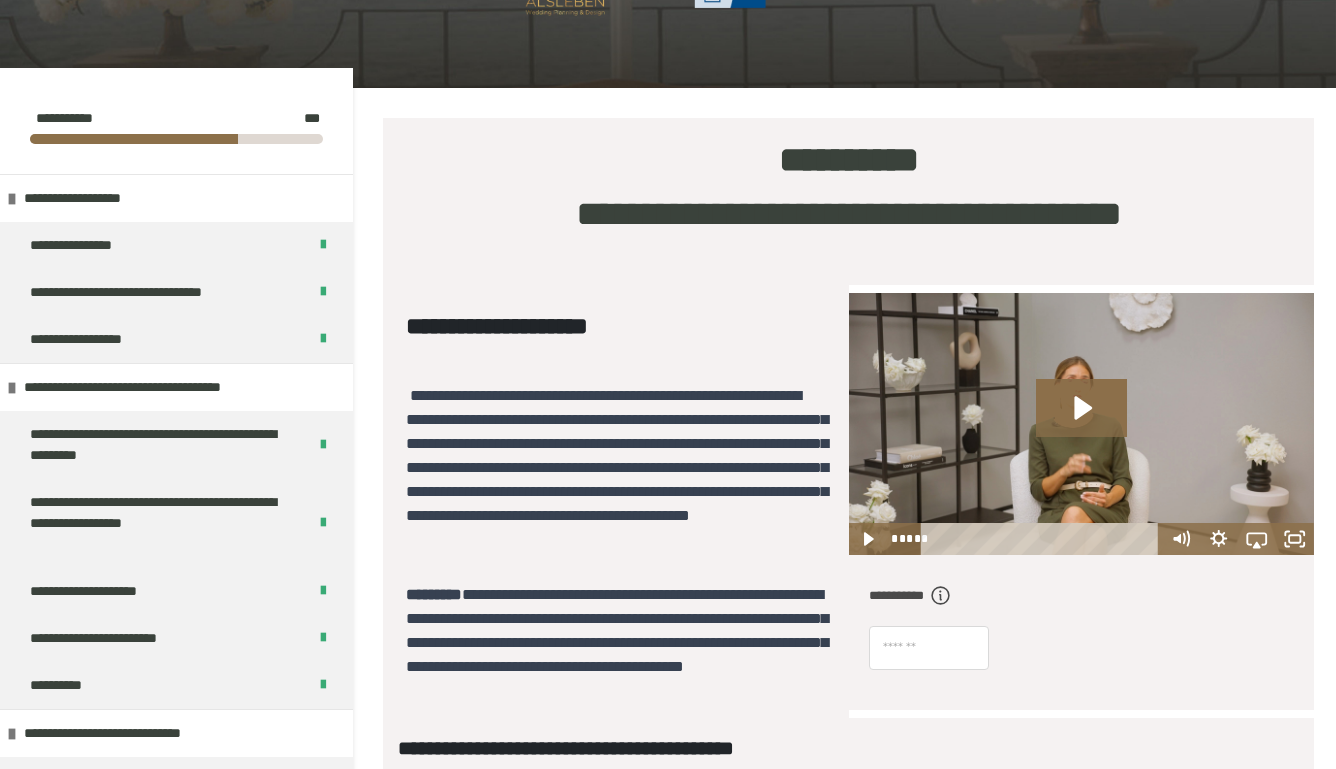 scroll, scrollTop: 205, scrollLeft: 0, axis: vertical 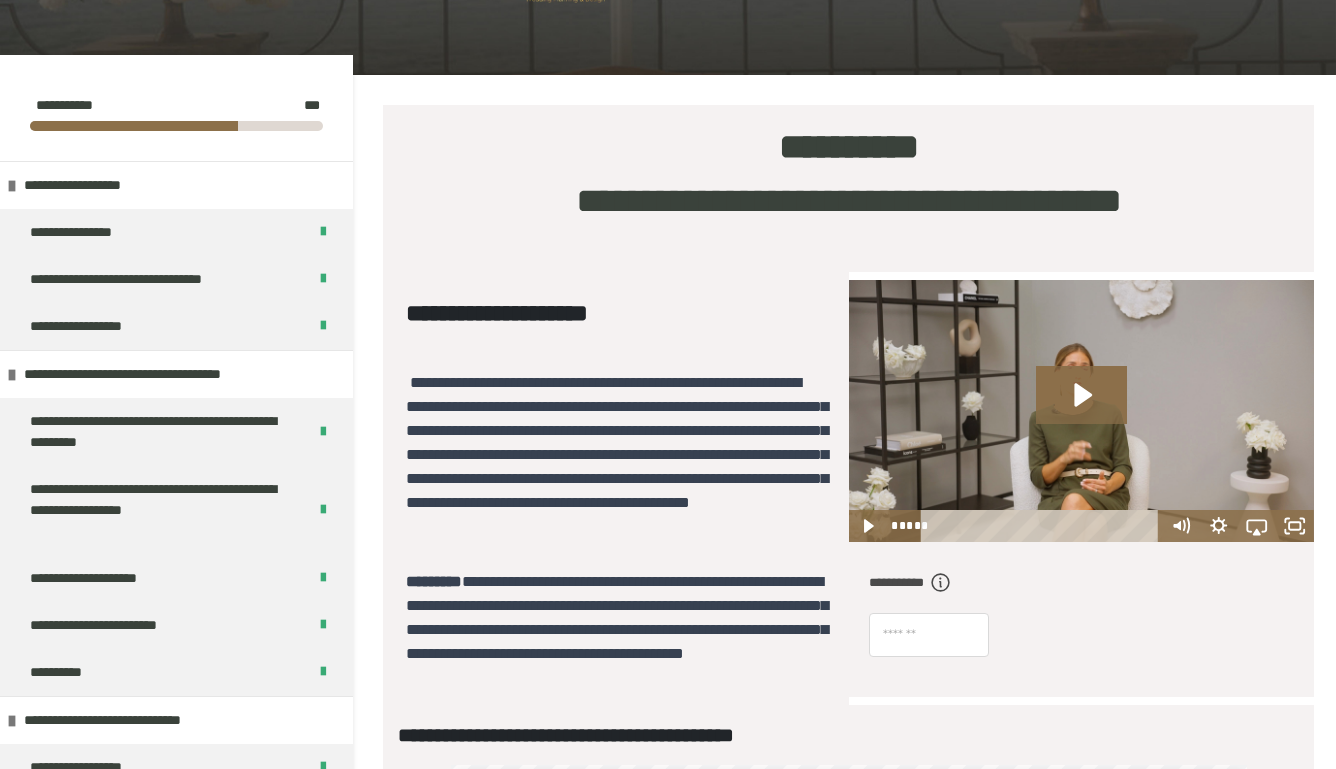 click 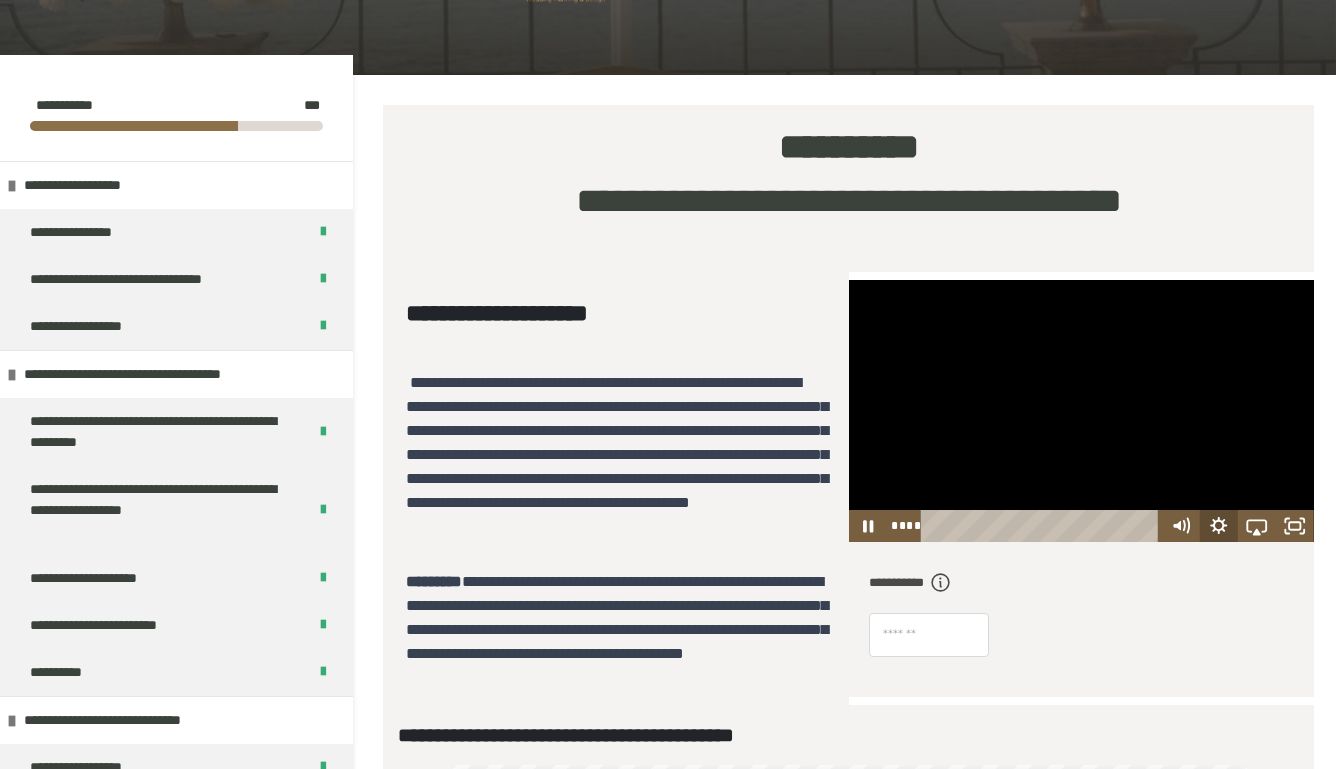 click 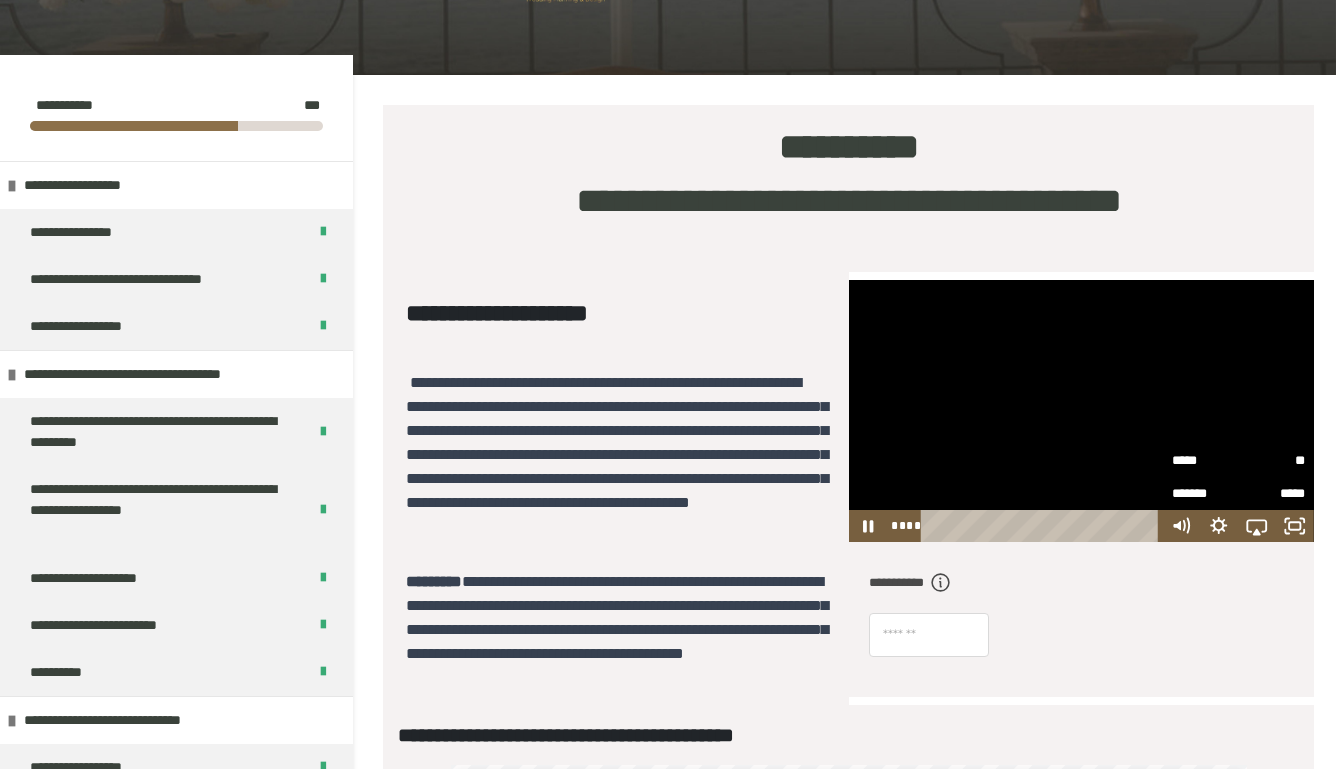 click on "**" at bounding box center (1271, 461) 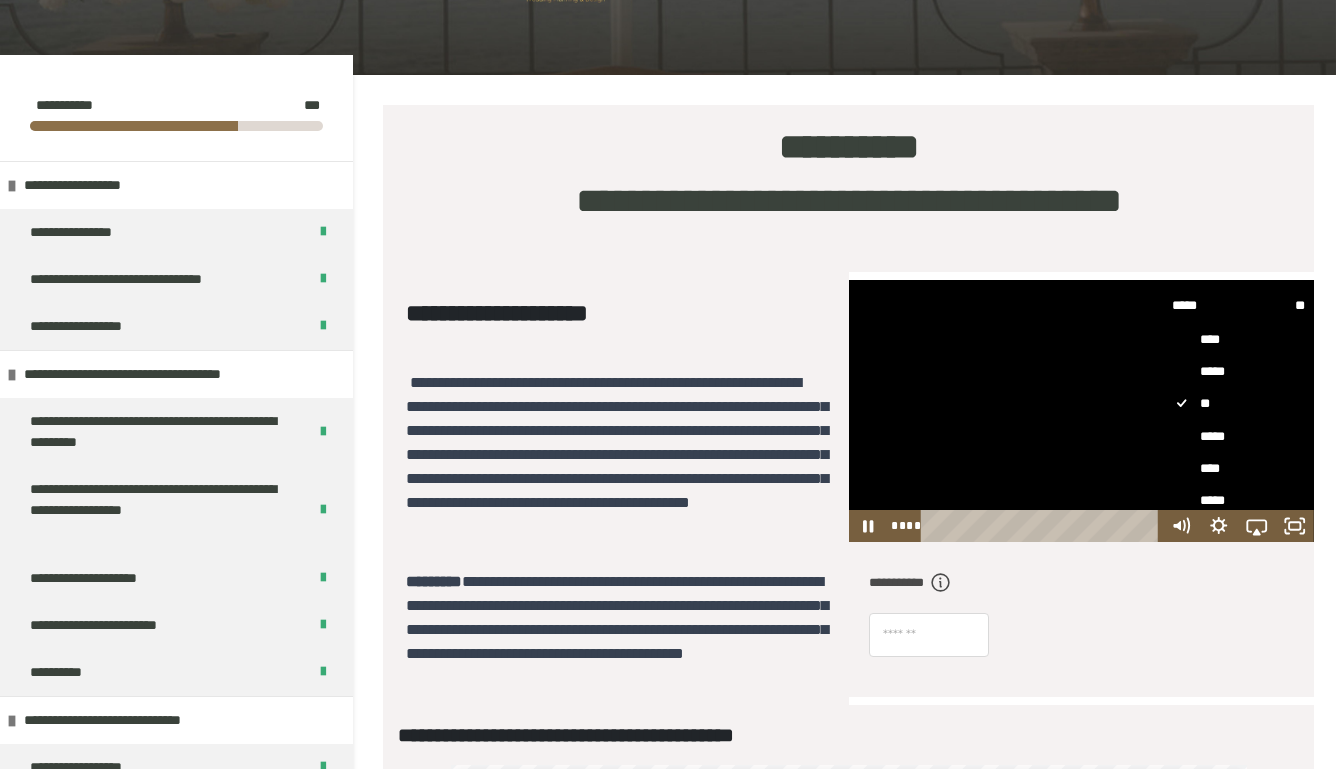 click on "****" at bounding box center [1238, 469] 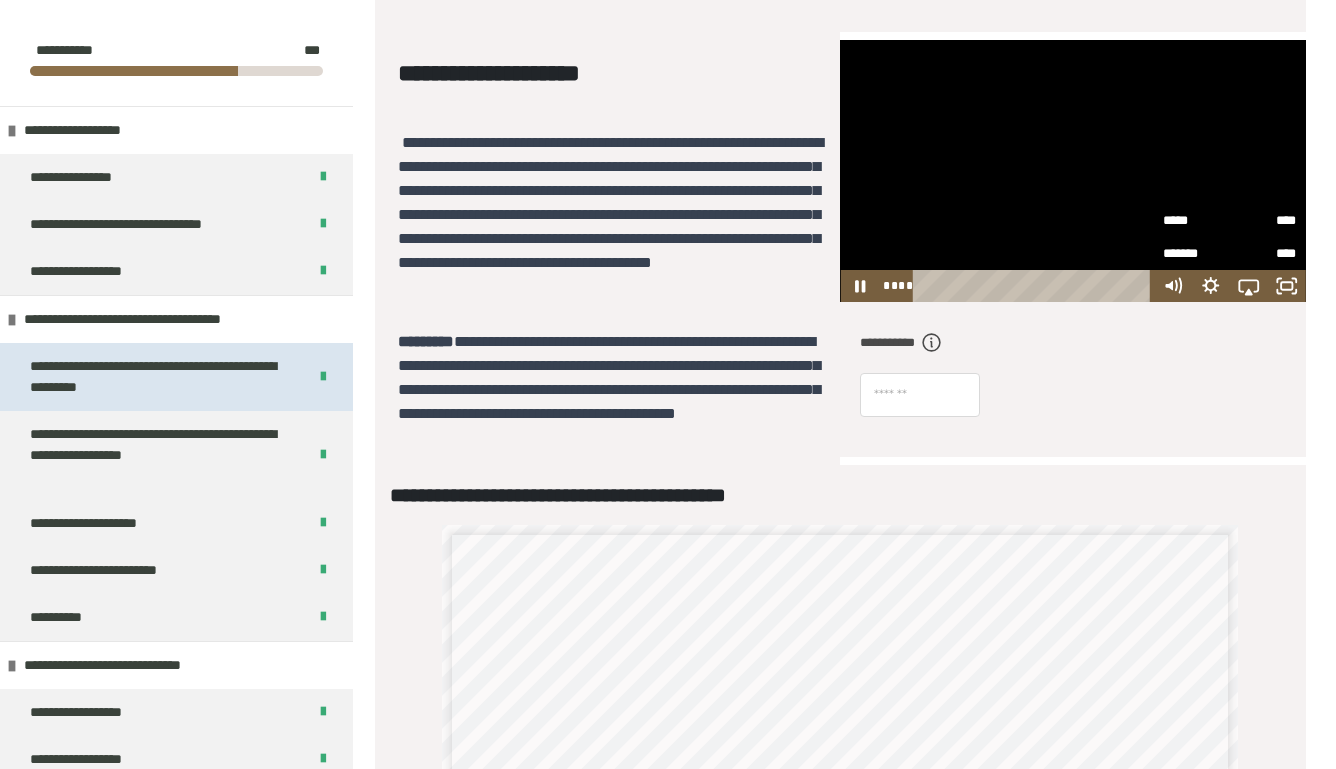 scroll, scrollTop: 940, scrollLeft: 0, axis: vertical 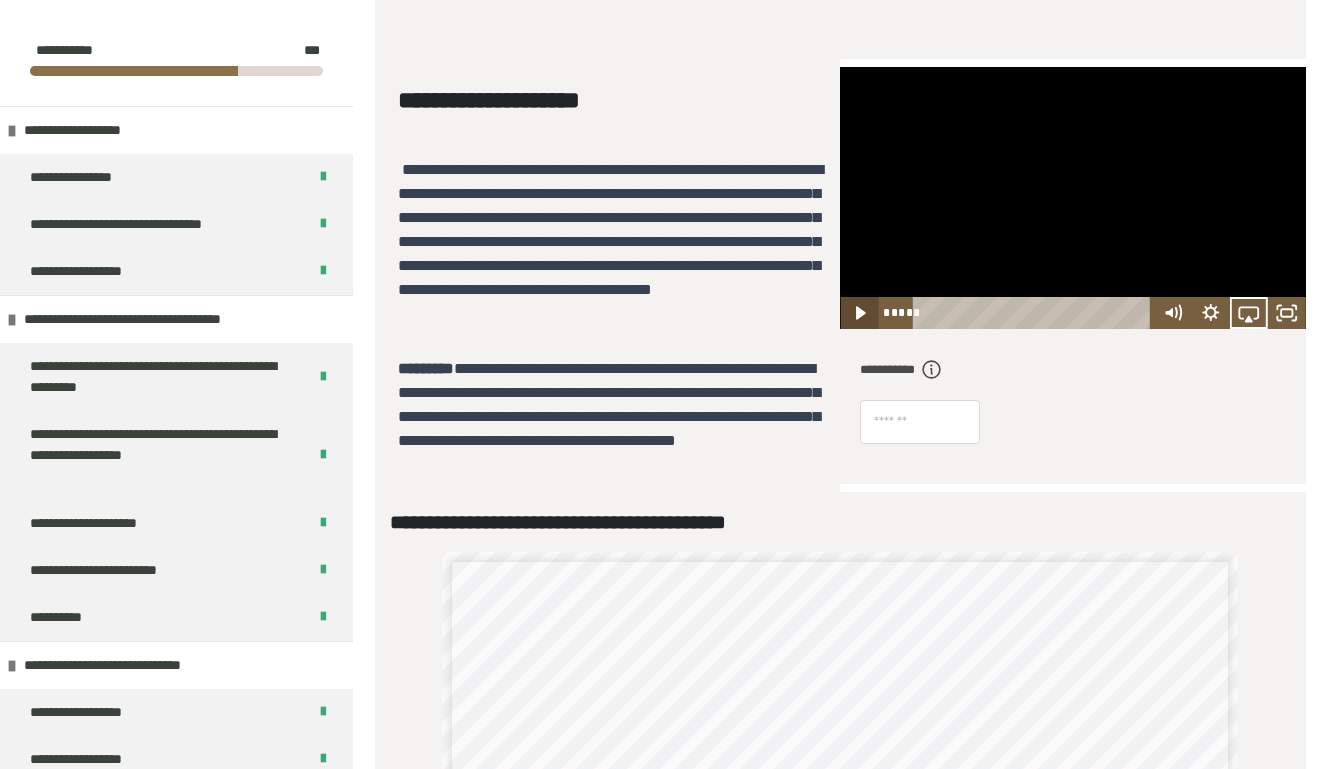 click 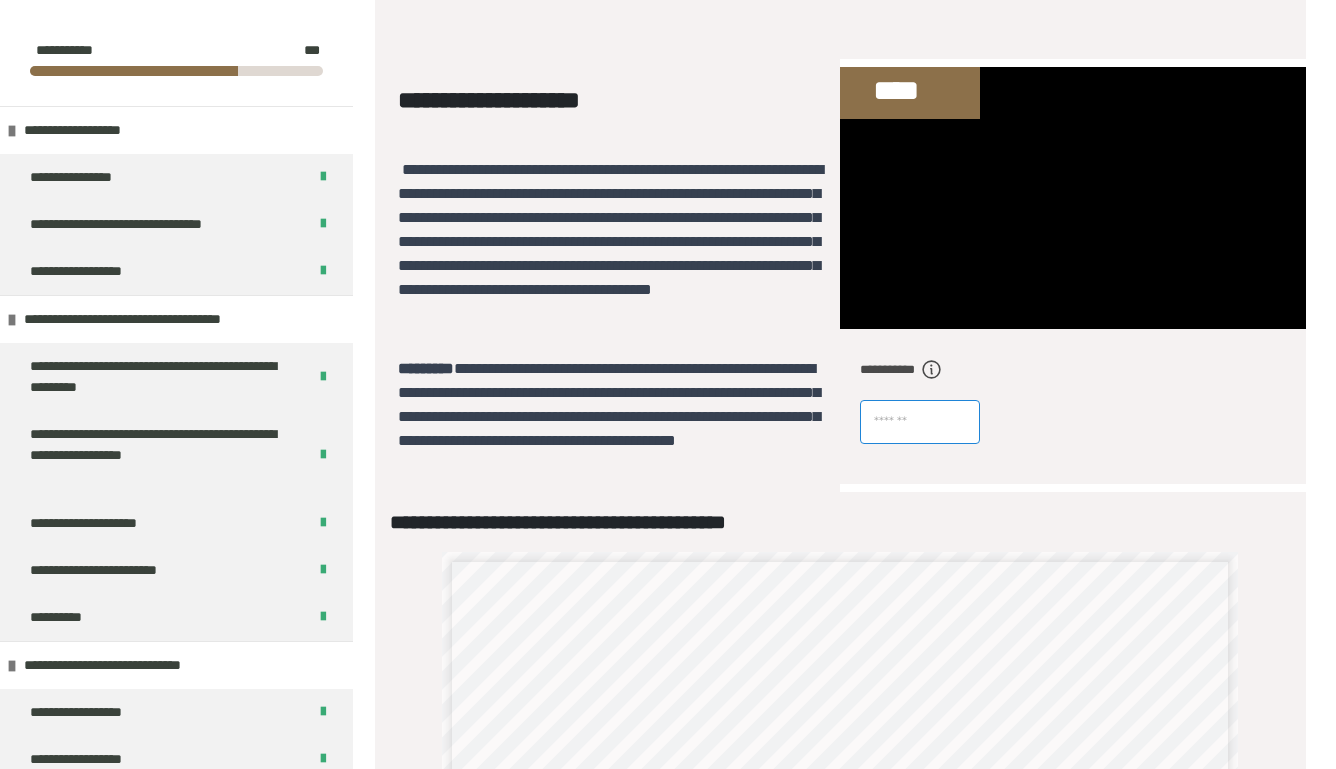 click at bounding box center [920, 422] 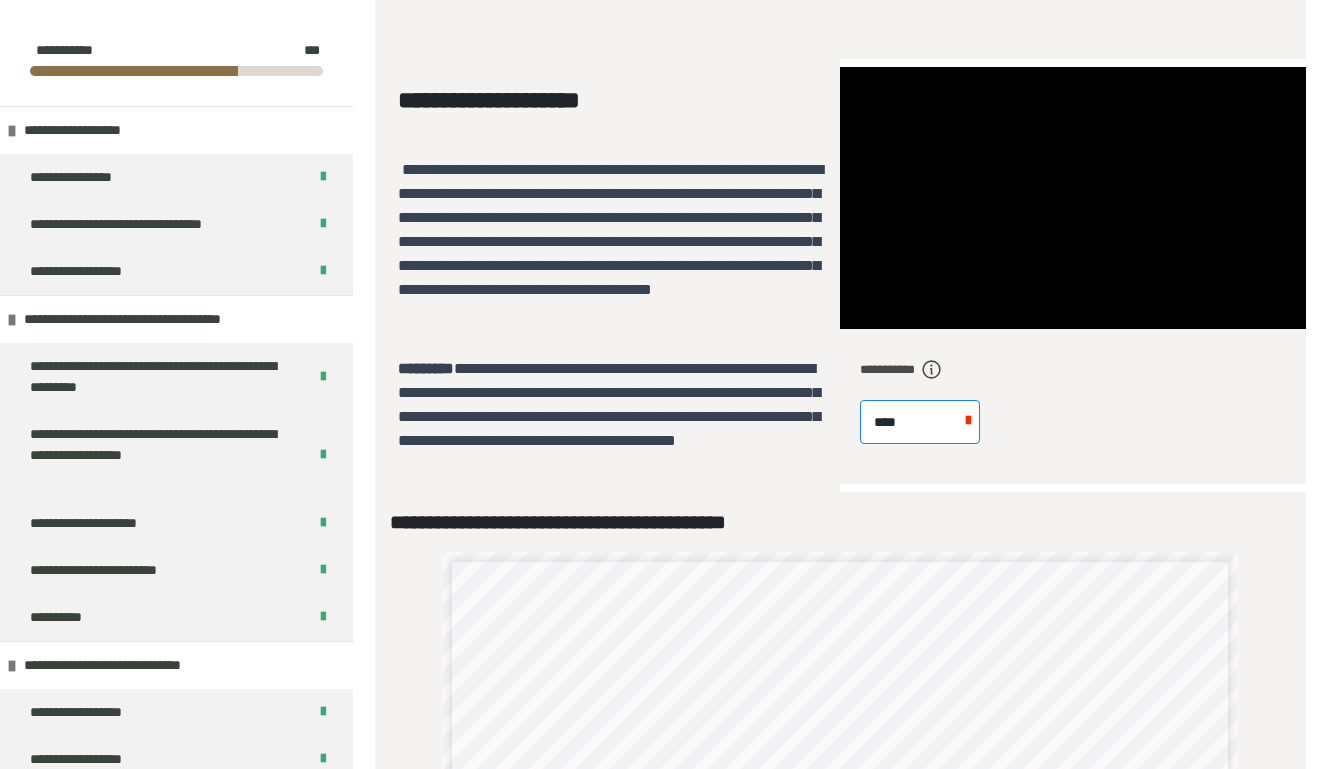 type on "****" 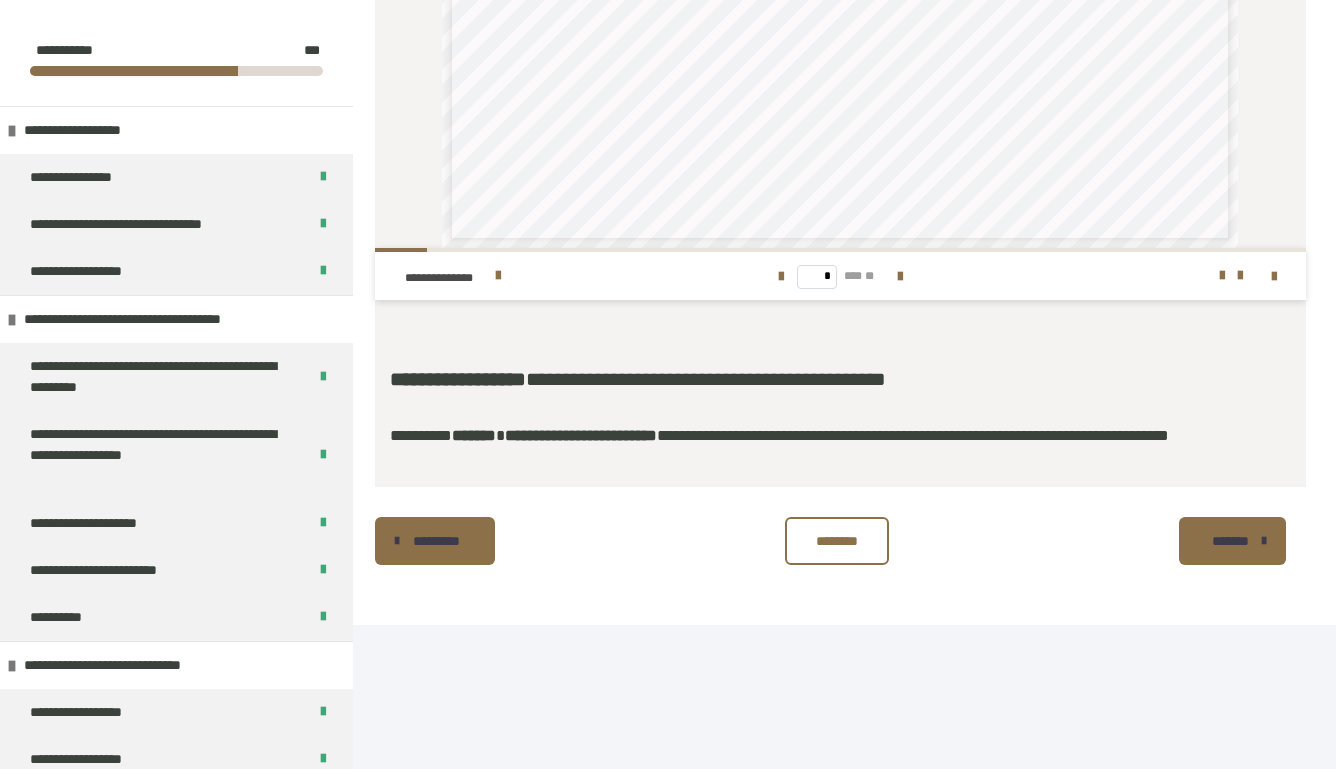 scroll, scrollTop: 1170, scrollLeft: 0, axis: vertical 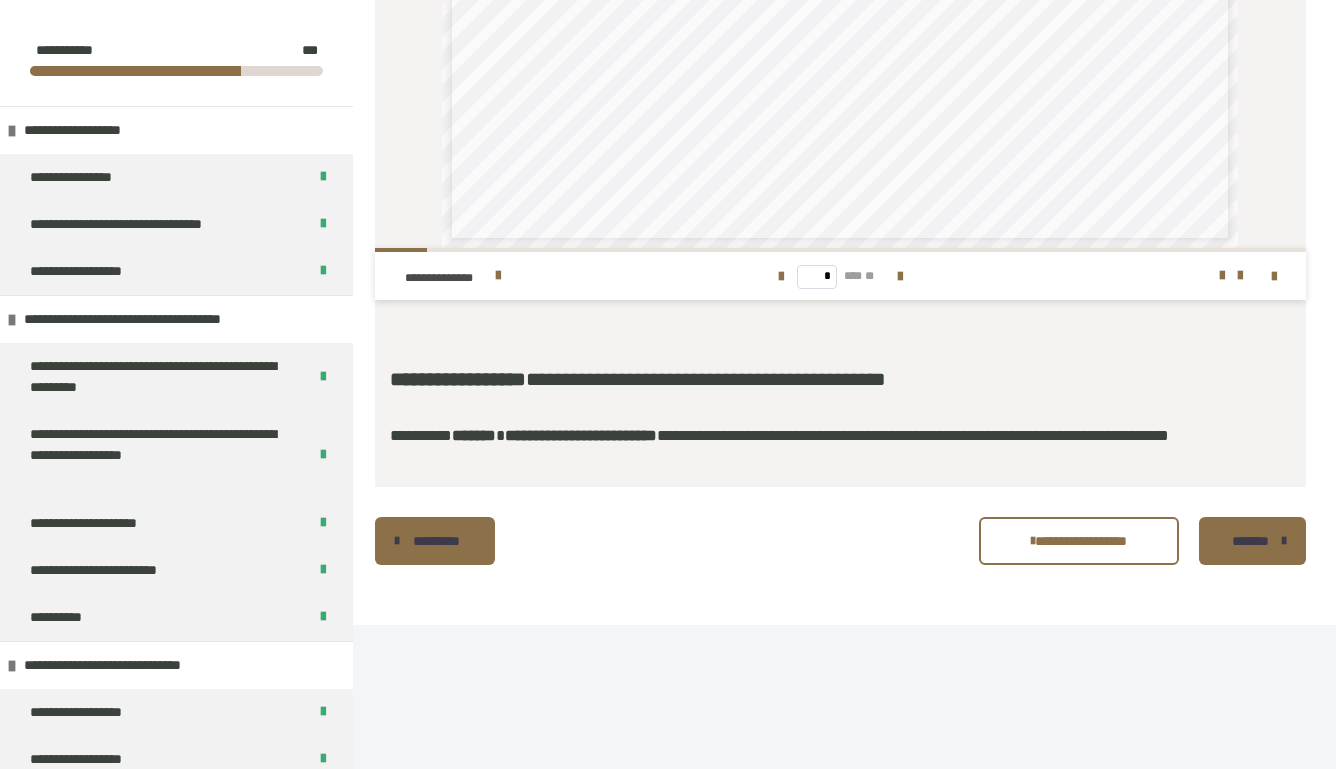 click on "*******" at bounding box center [1250, 541] 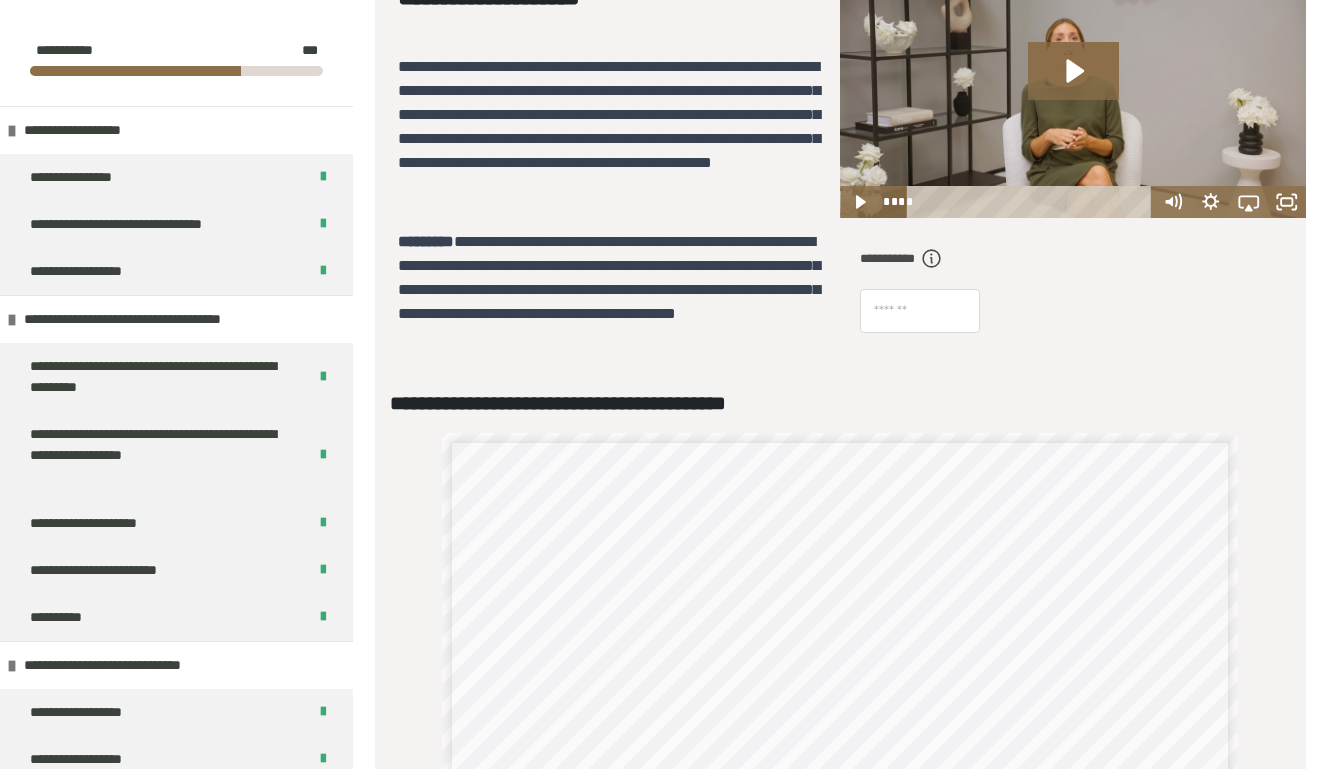 scroll, scrollTop: 519, scrollLeft: 0, axis: vertical 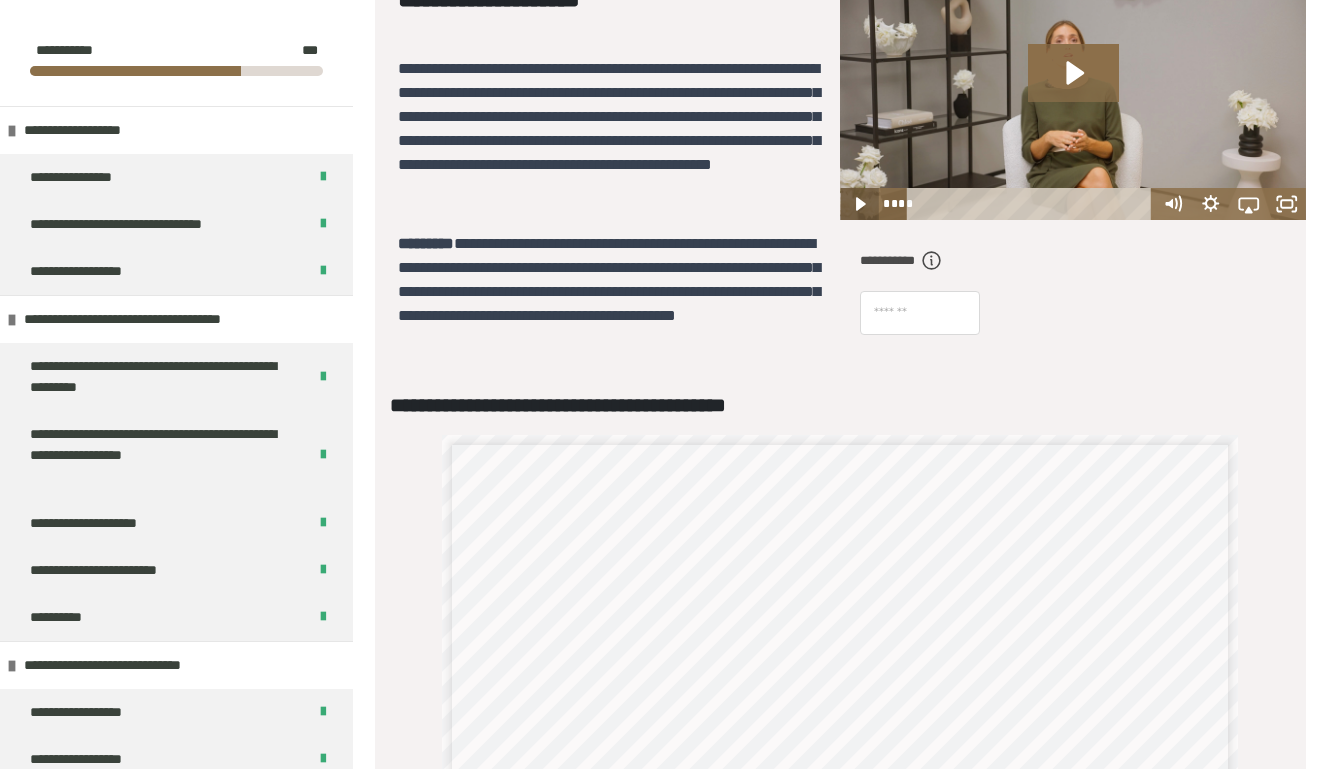 click 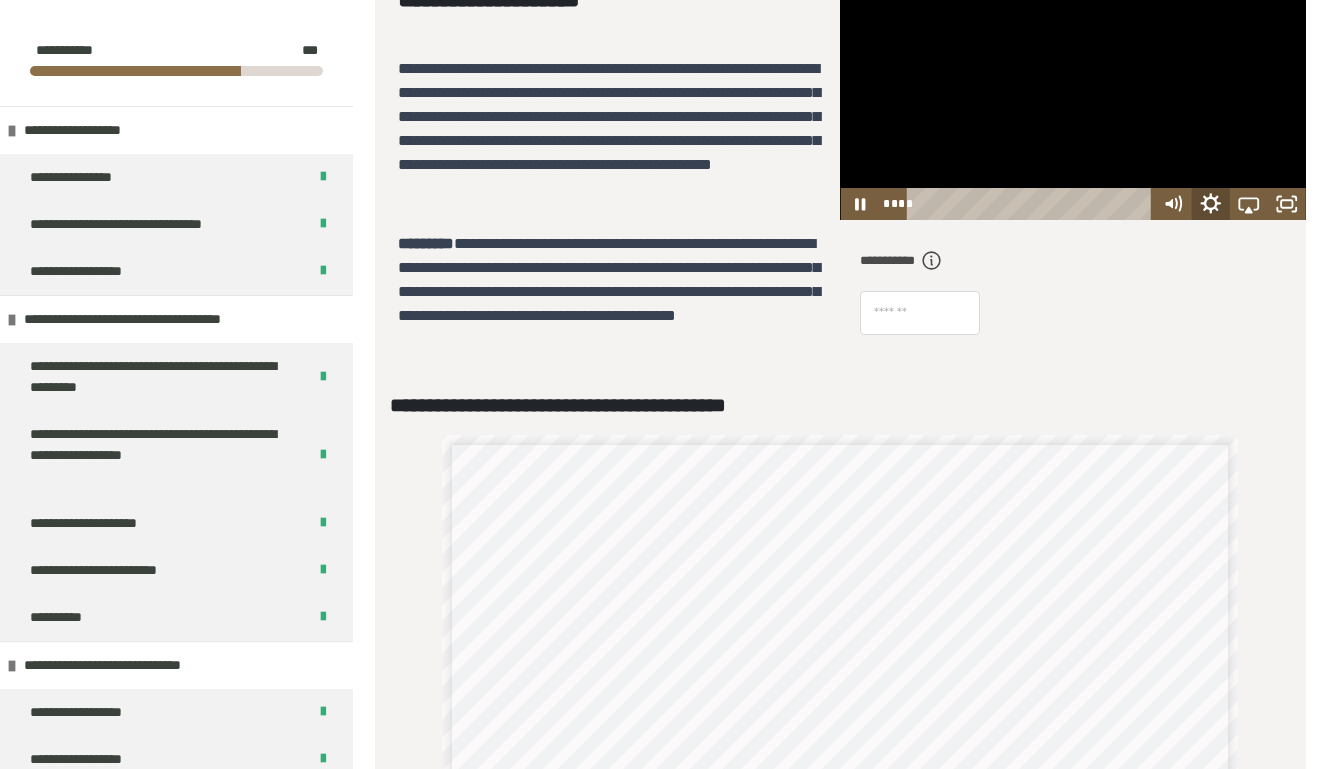 click 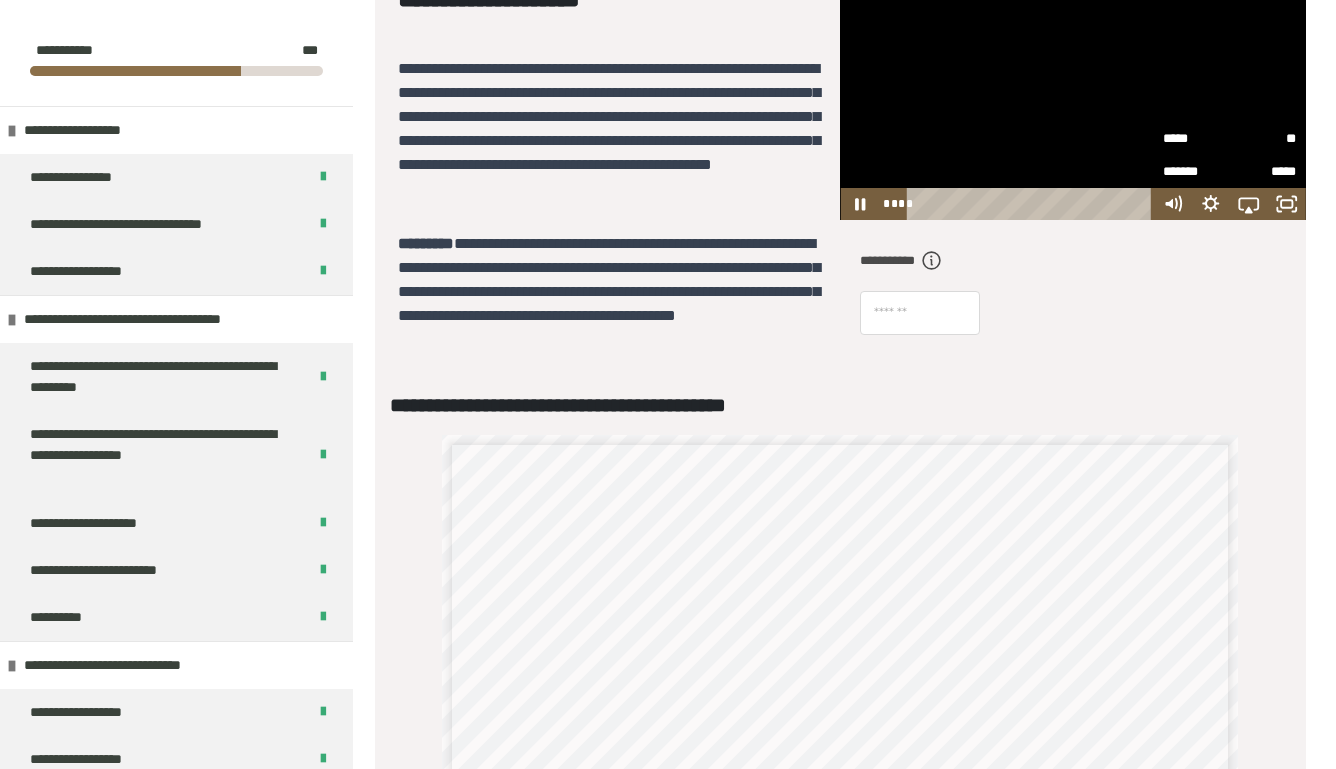 click on "**" at bounding box center (1263, 139) 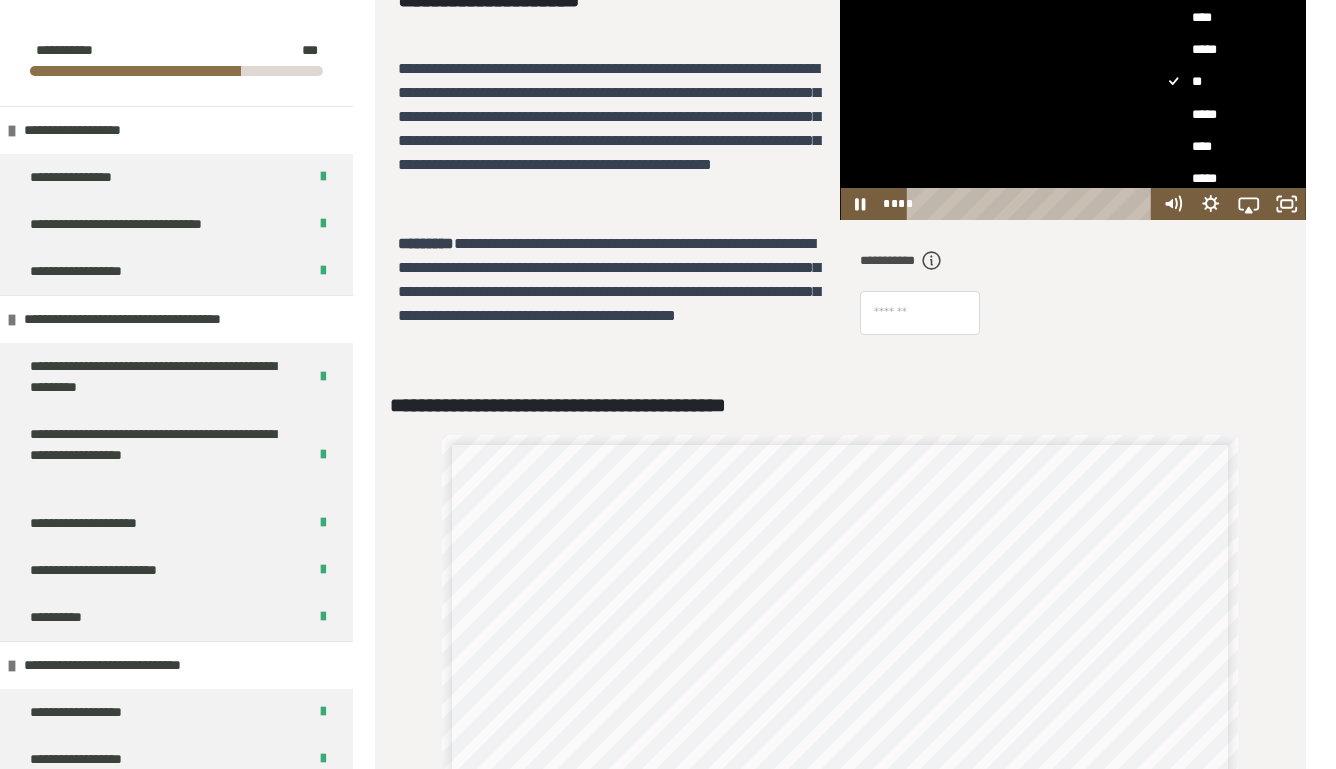 click on "****" at bounding box center (1230, 147) 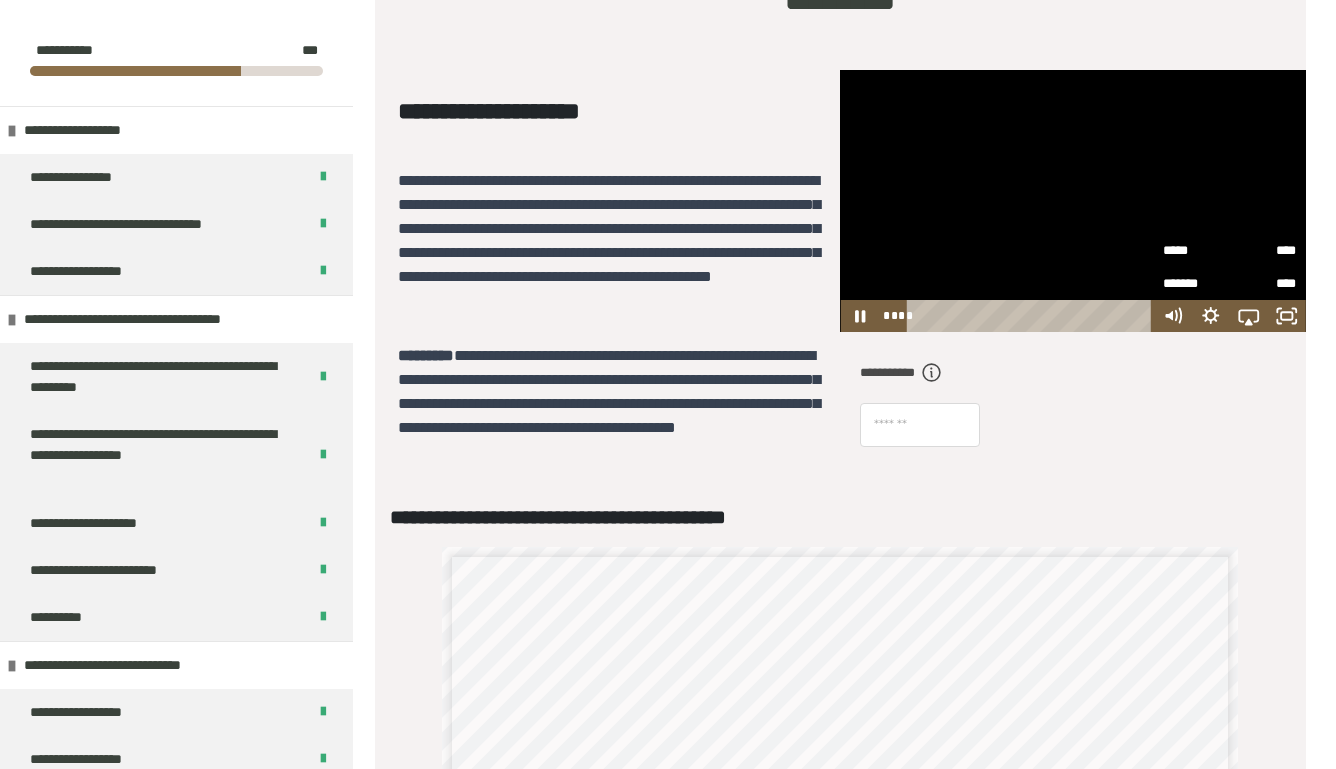 scroll, scrollTop: 406, scrollLeft: 0, axis: vertical 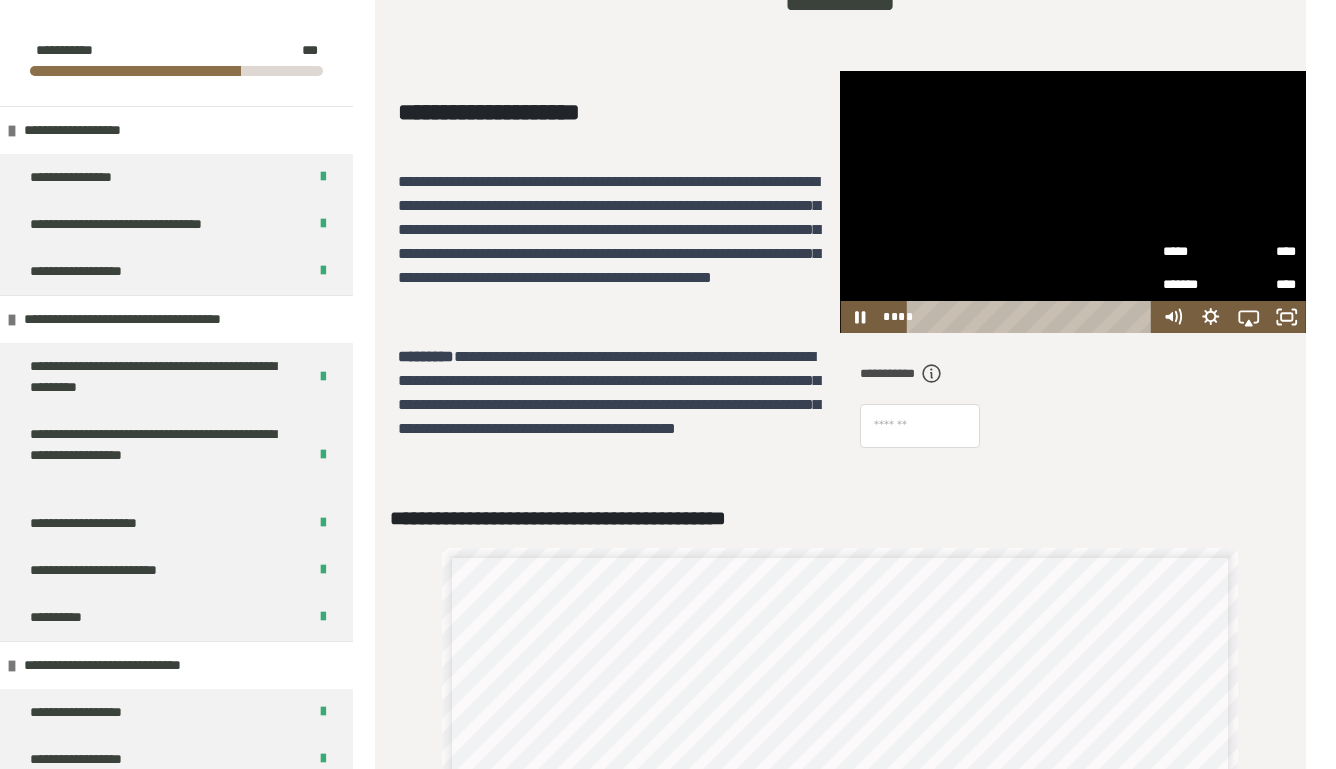 click on "**********" at bounding box center (609, 229) 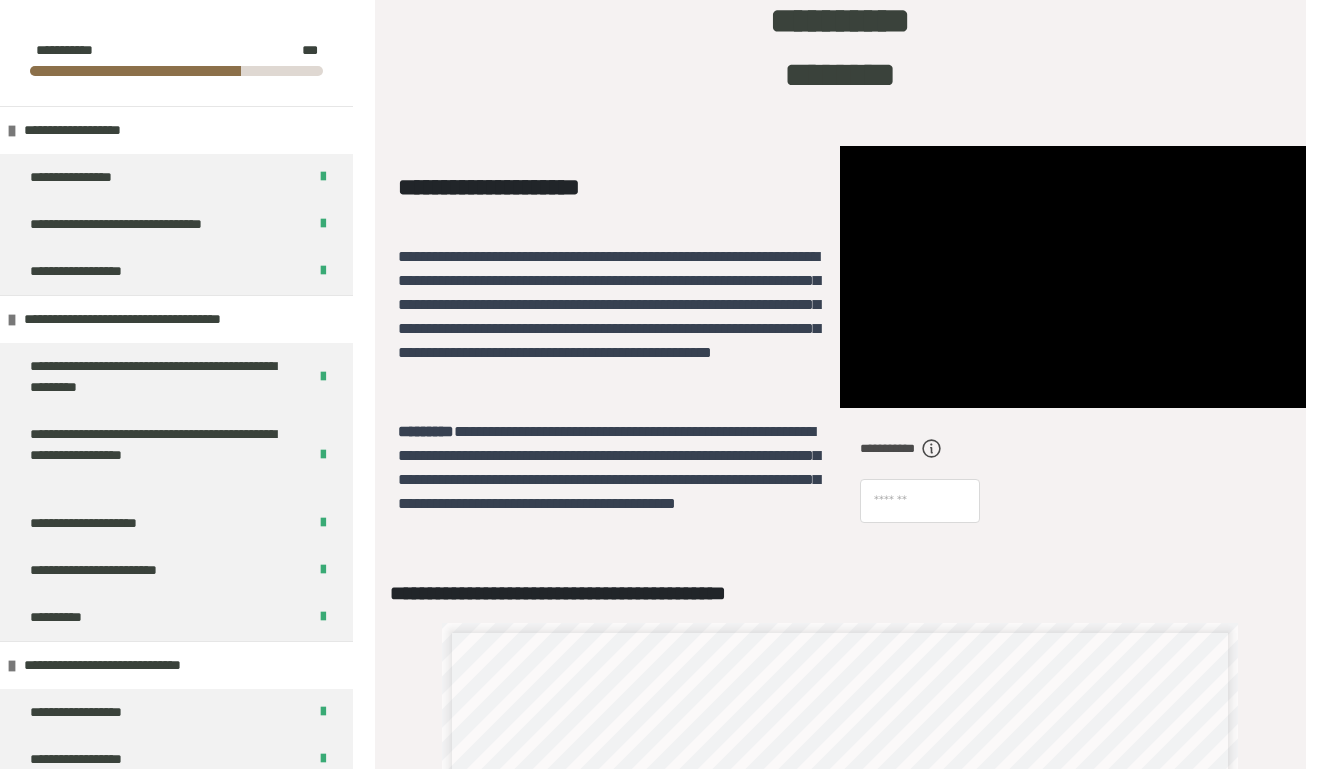 scroll, scrollTop: 364, scrollLeft: 0, axis: vertical 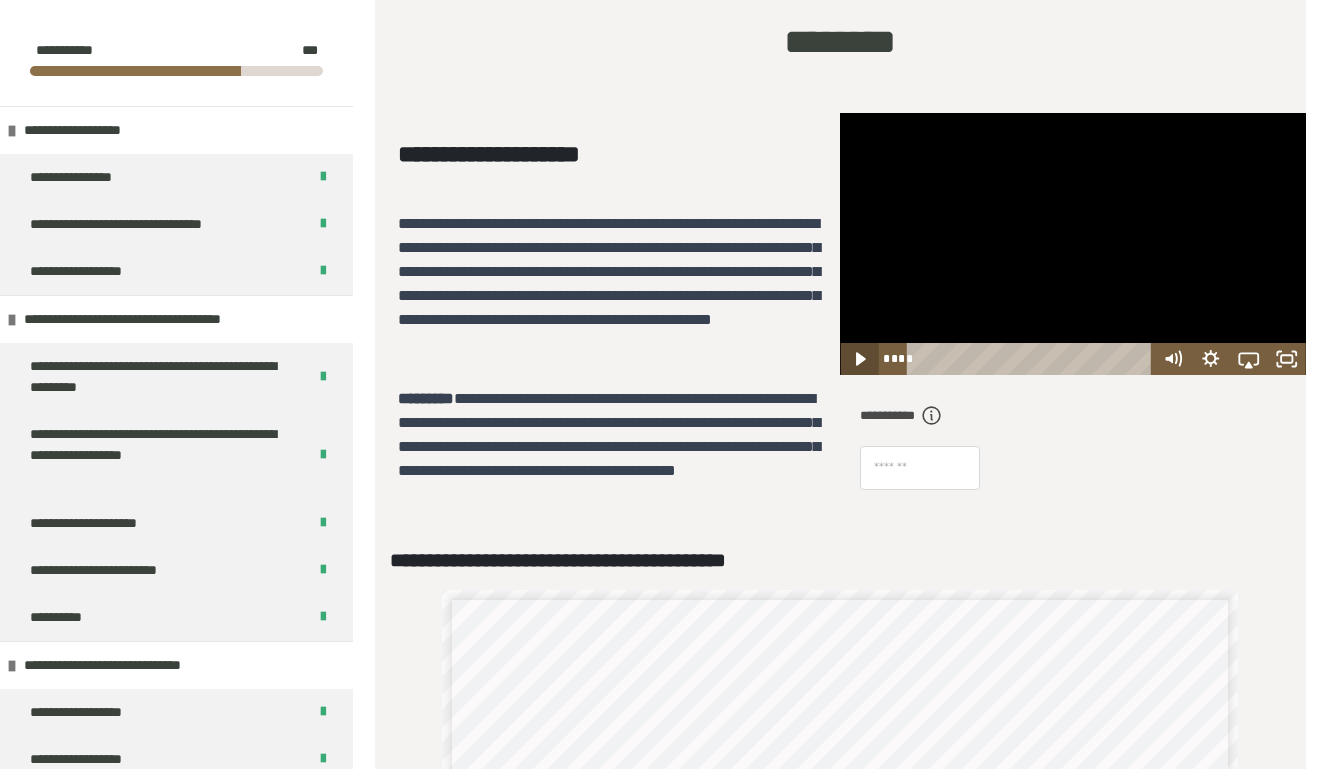 click 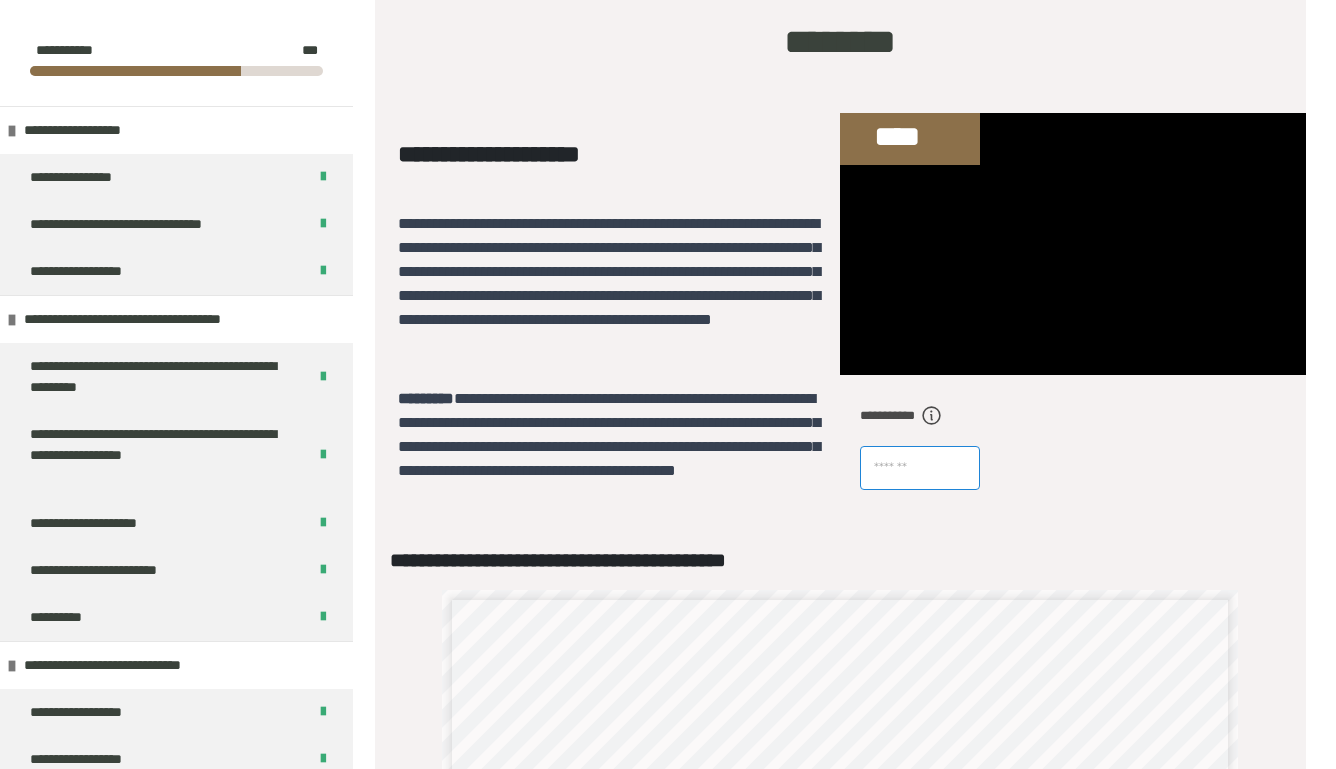 click at bounding box center [920, 468] 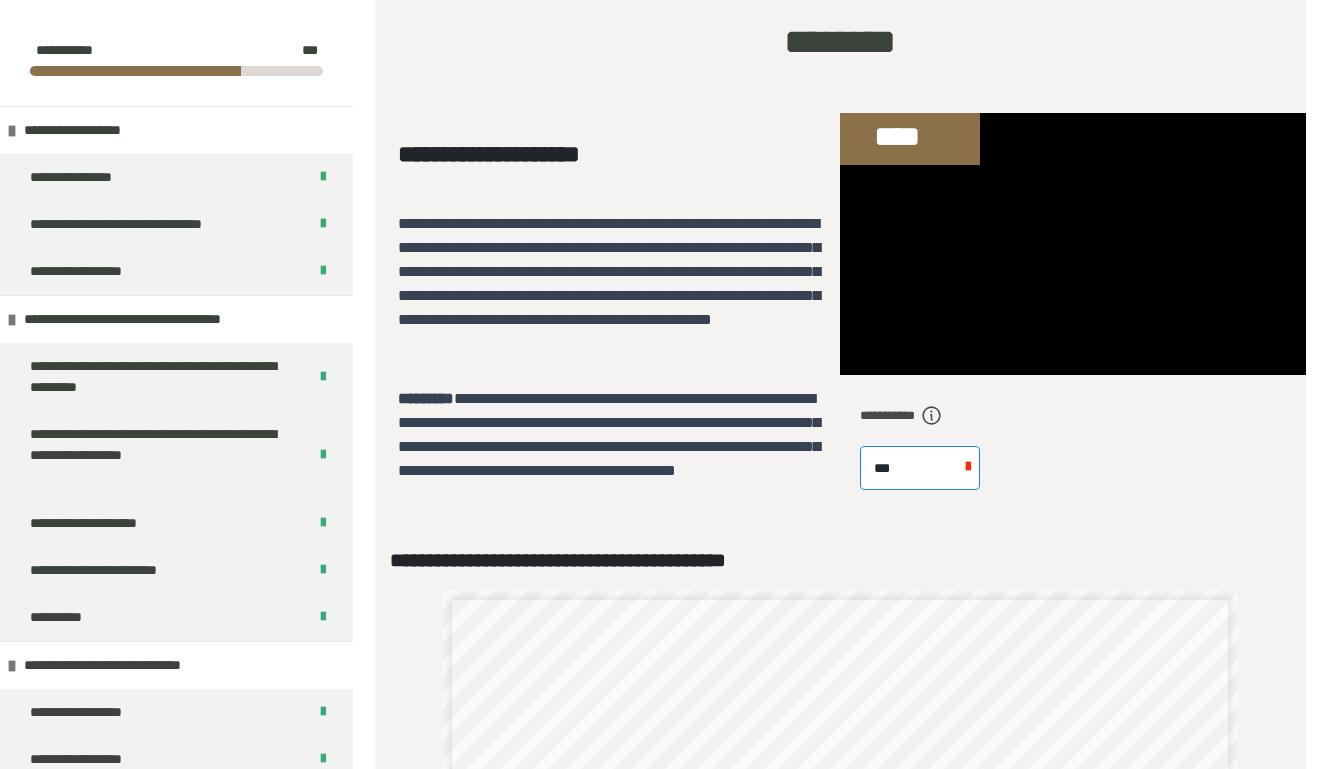 type on "****" 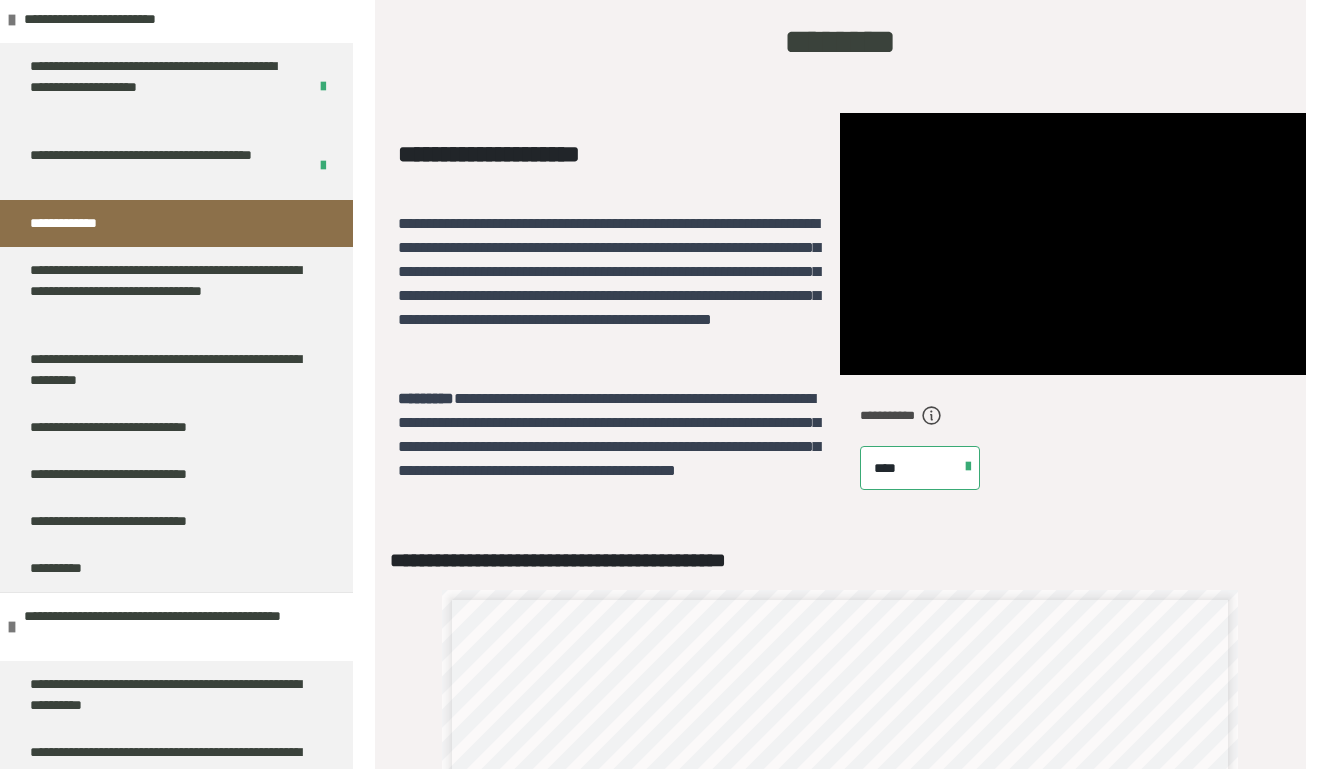 scroll, scrollTop: 4851, scrollLeft: 0, axis: vertical 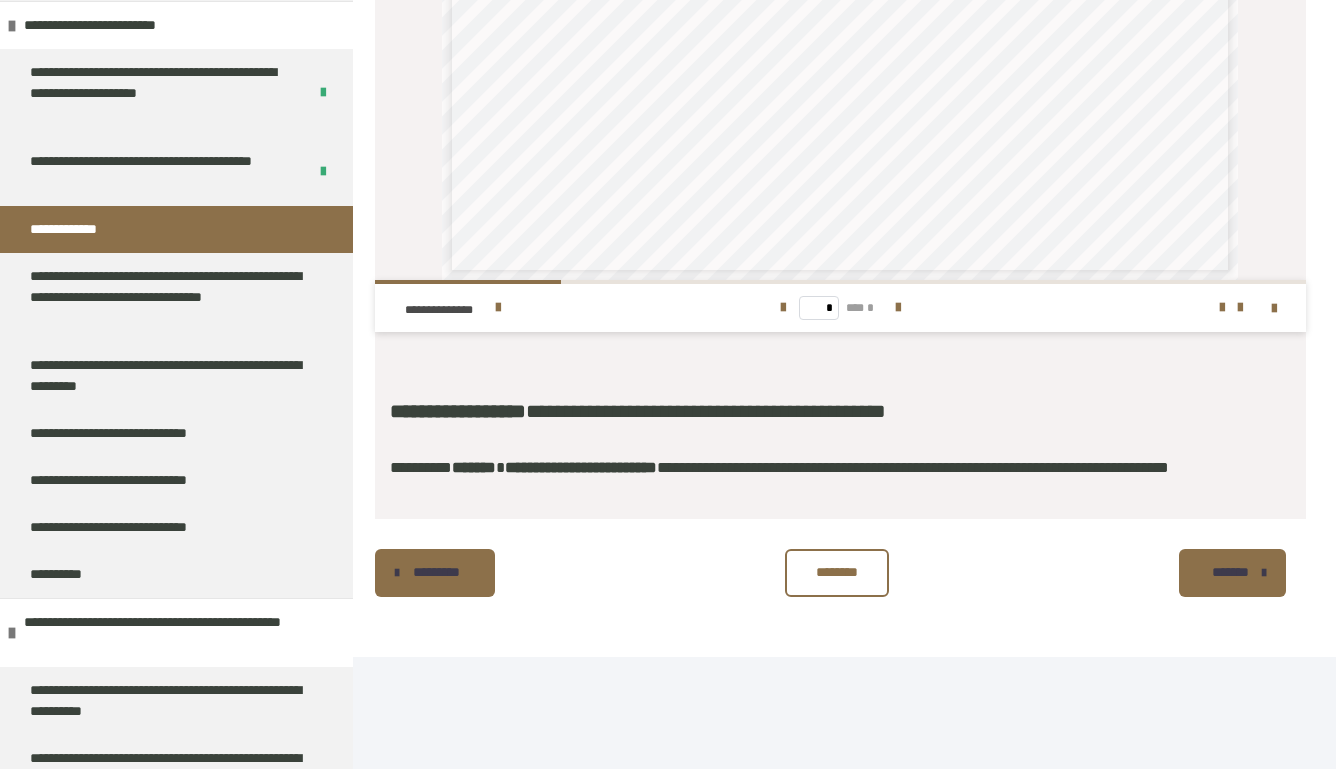 click on "********" at bounding box center (837, 572) 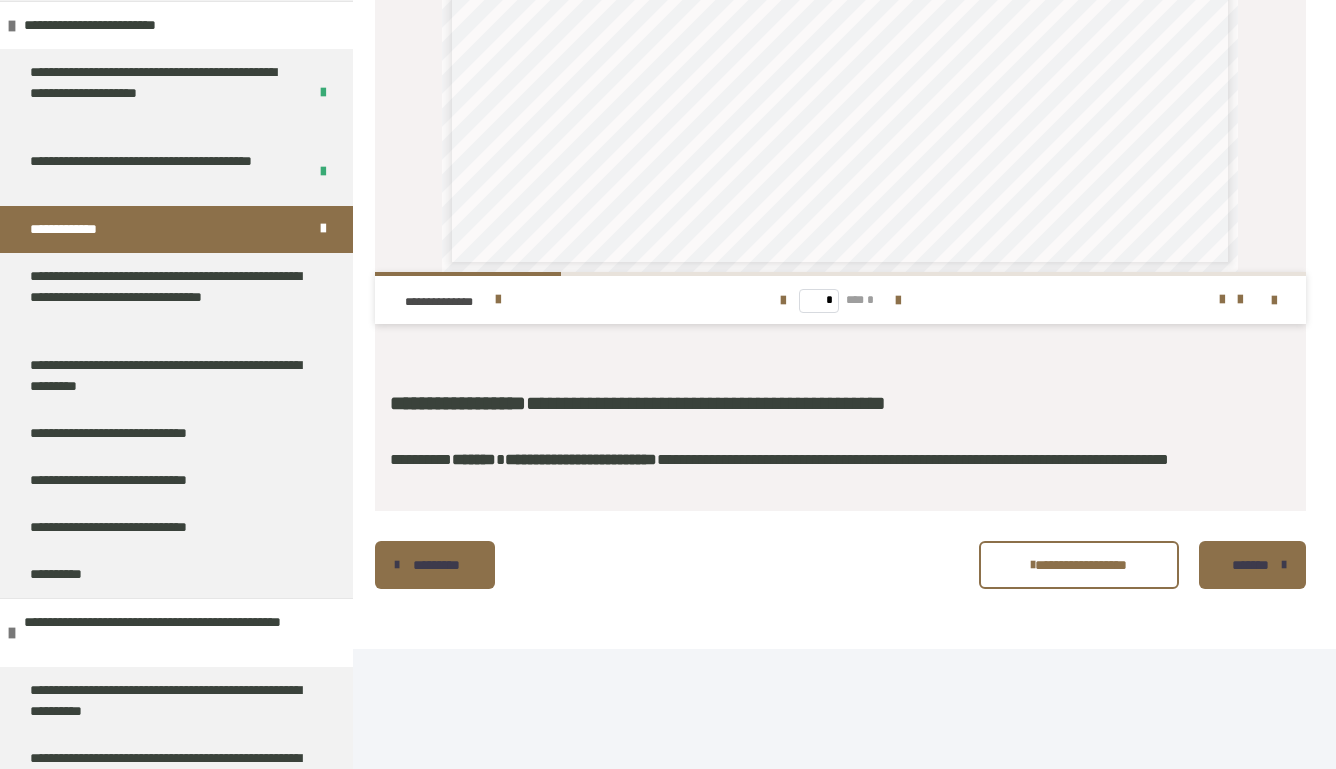 click on "*******" at bounding box center [1250, 565] 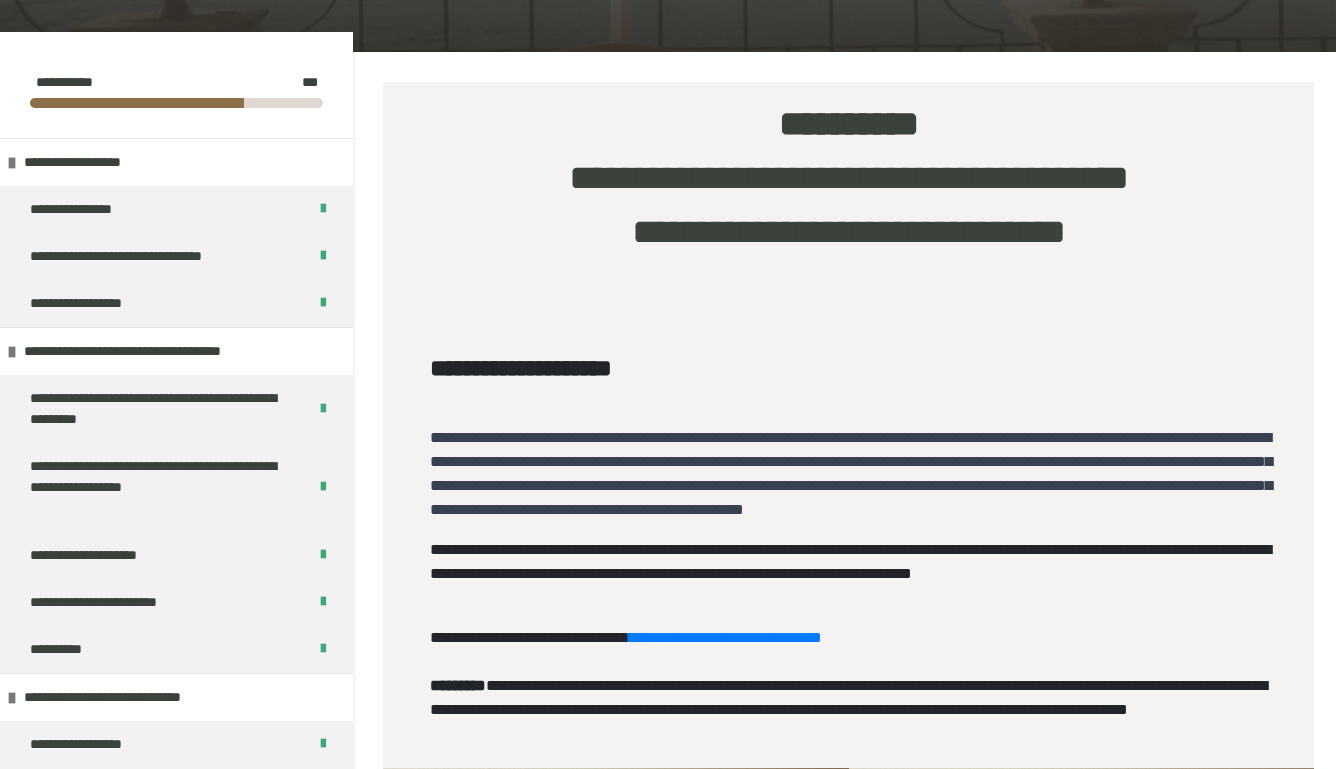 scroll, scrollTop: 219, scrollLeft: 0, axis: vertical 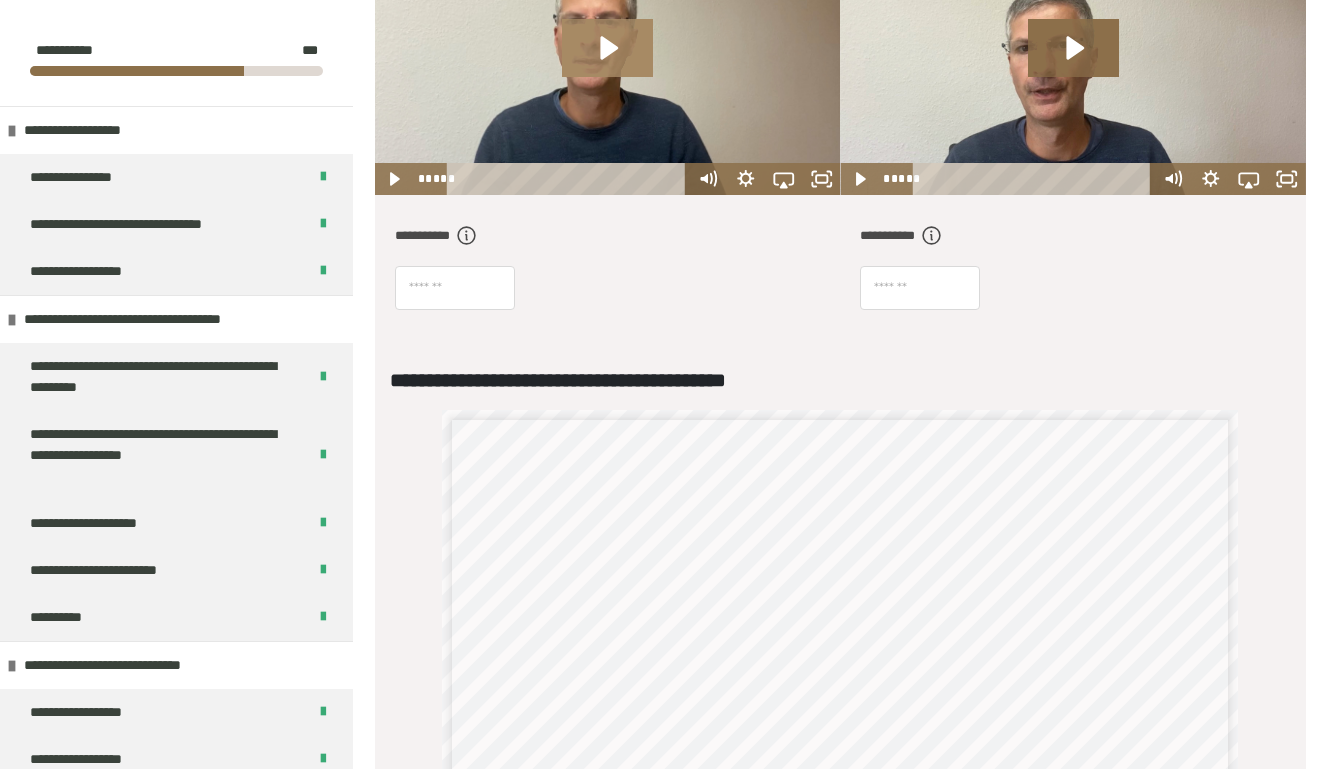 click 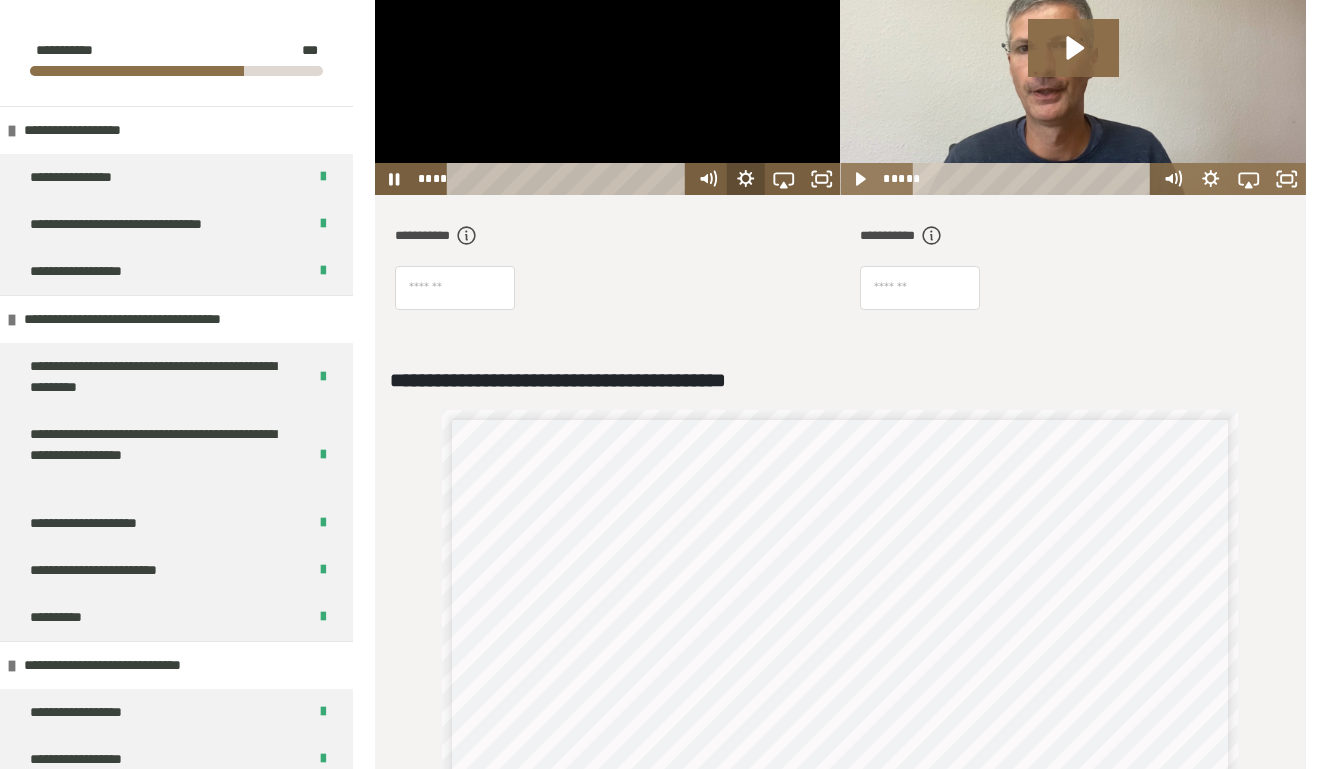 click 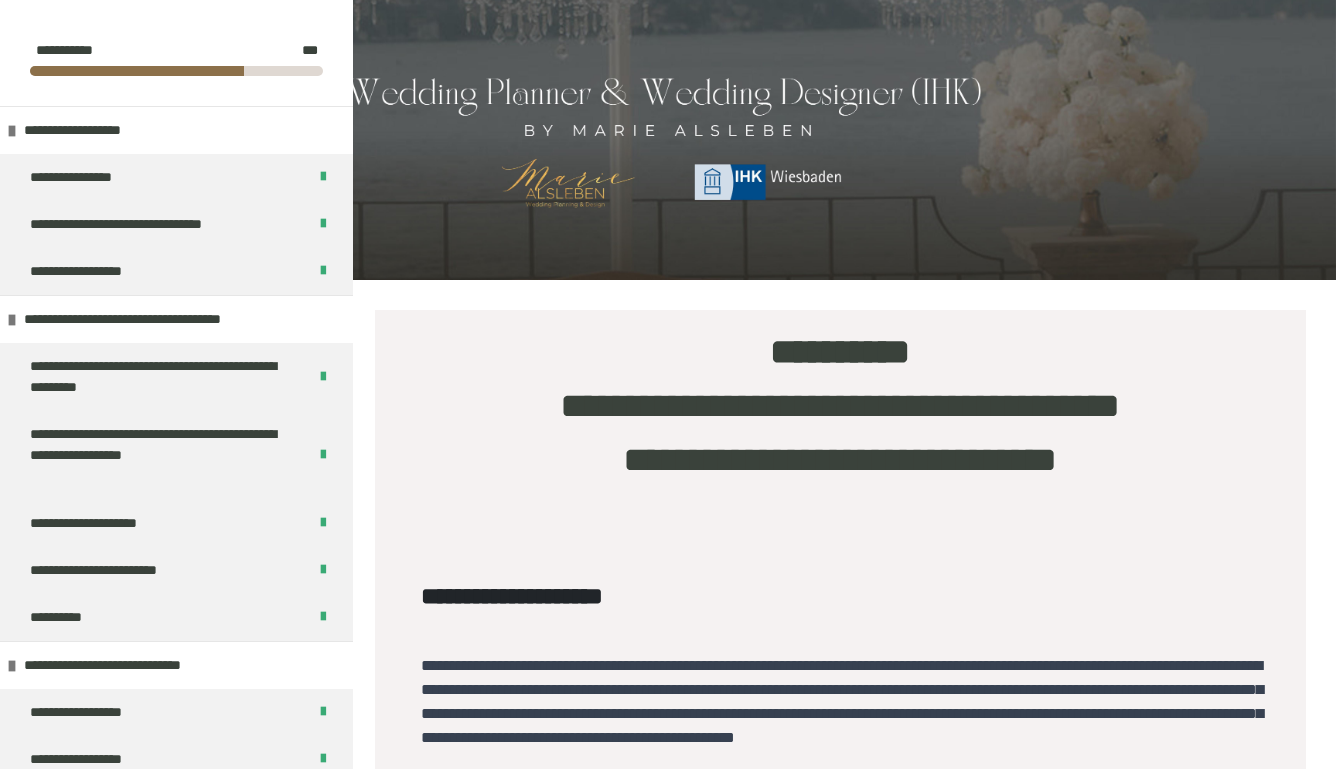 scroll, scrollTop: 1063, scrollLeft: 0, axis: vertical 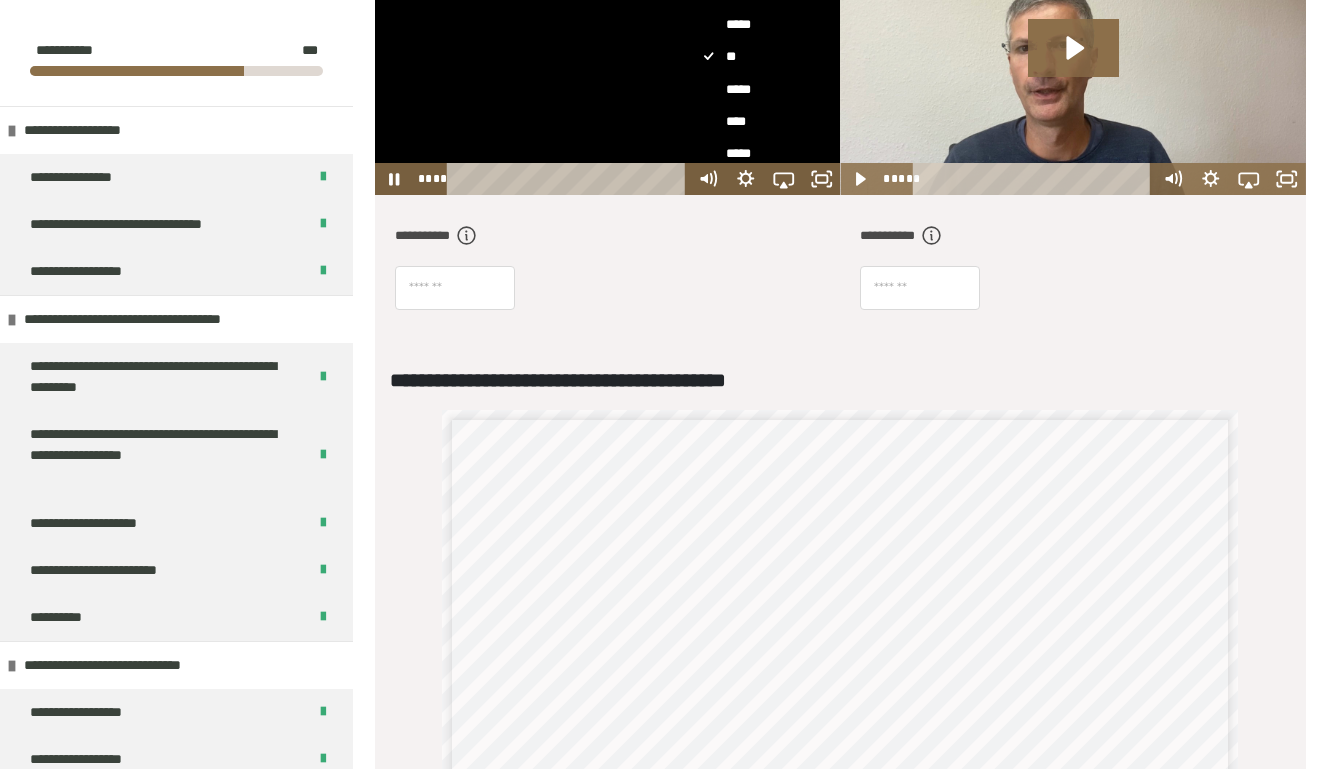 click on "****" at bounding box center (764, 122) 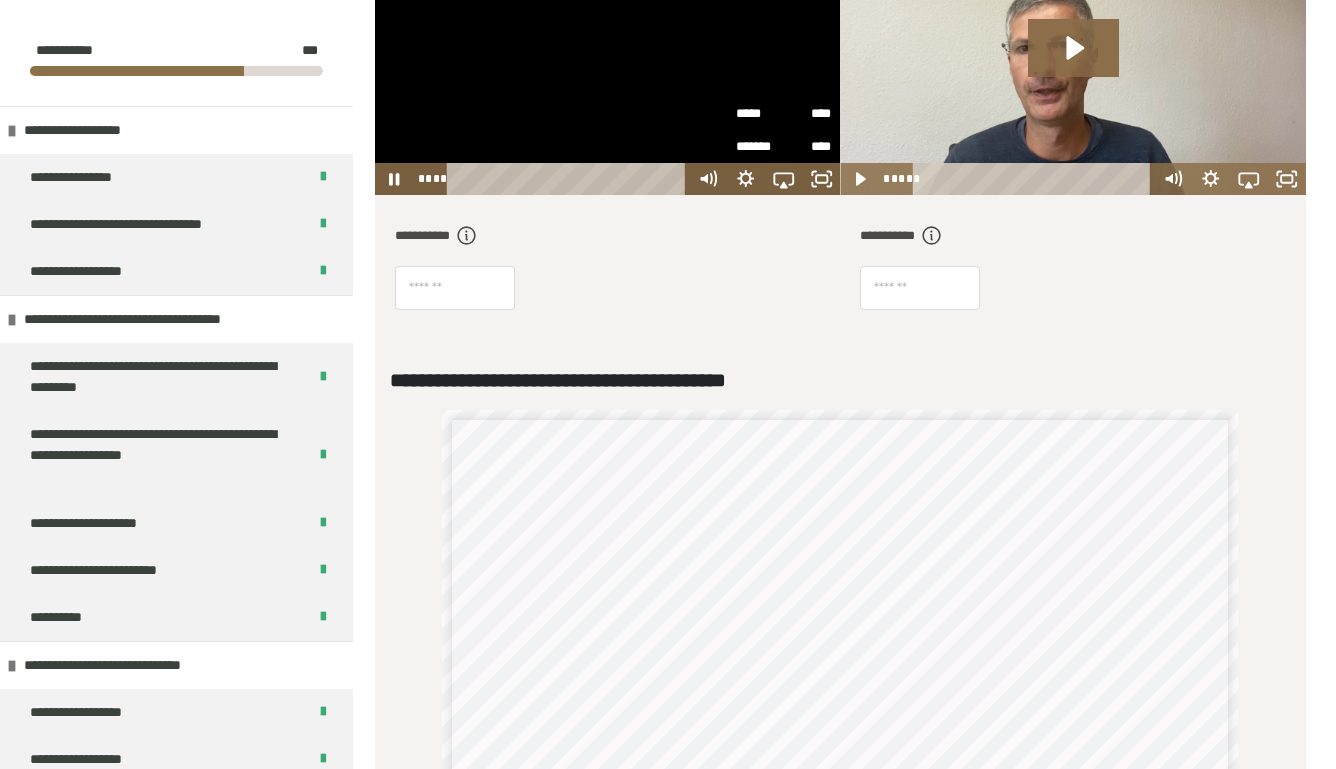 click at bounding box center (608, 298) 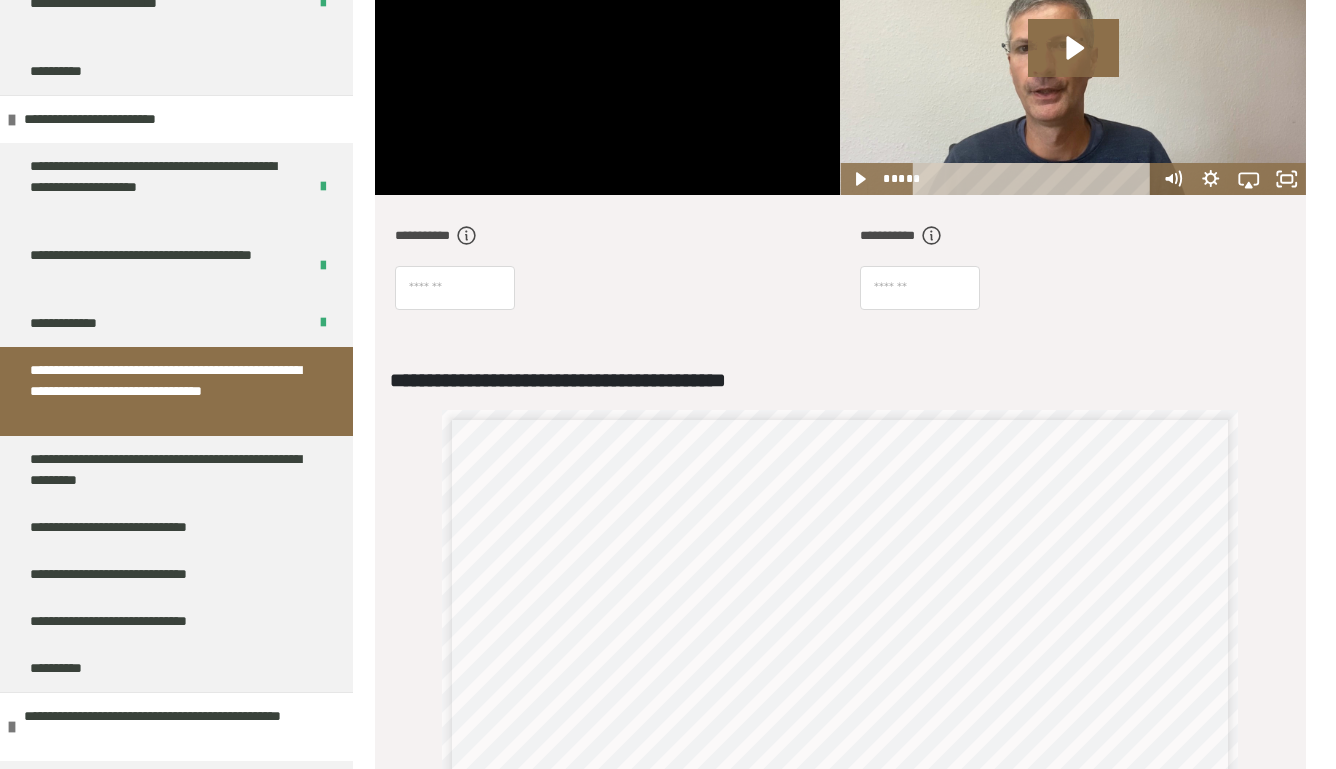 scroll, scrollTop: 4766, scrollLeft: 0, axis: vertical 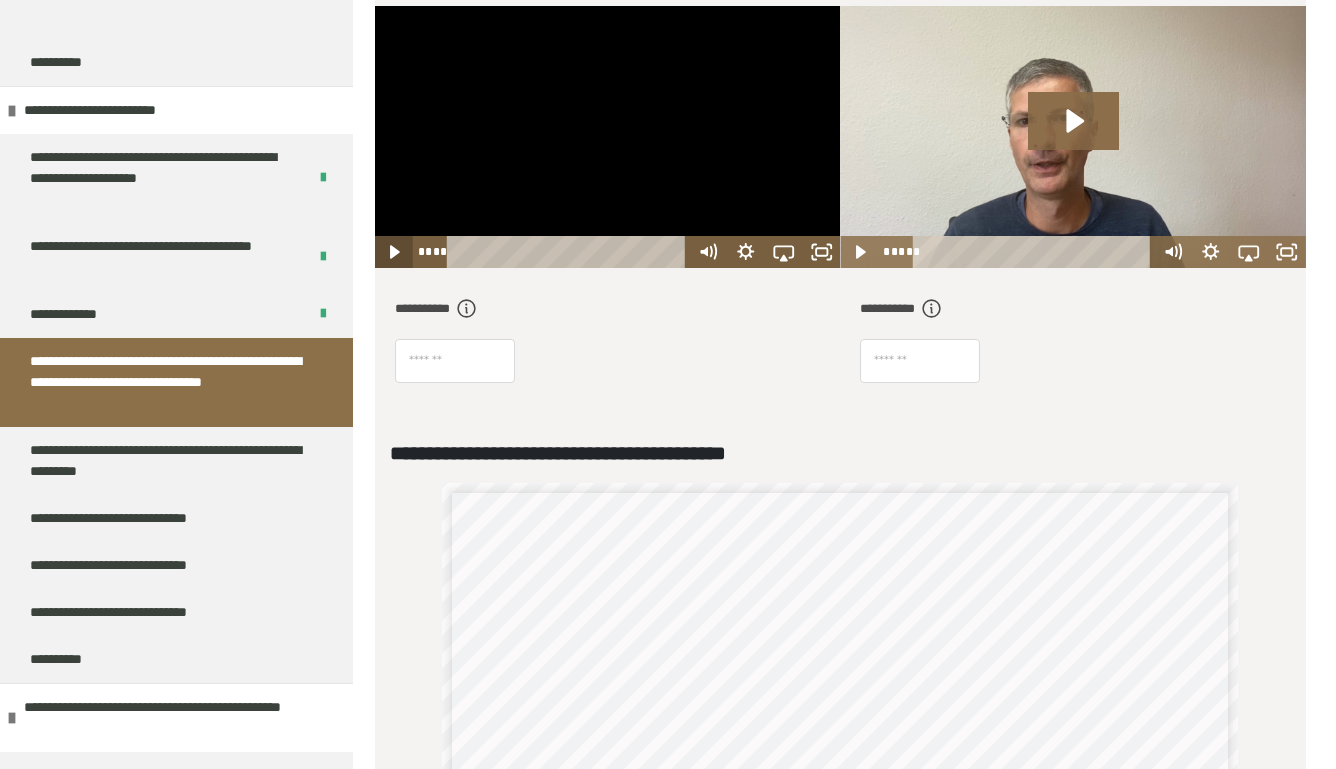 click 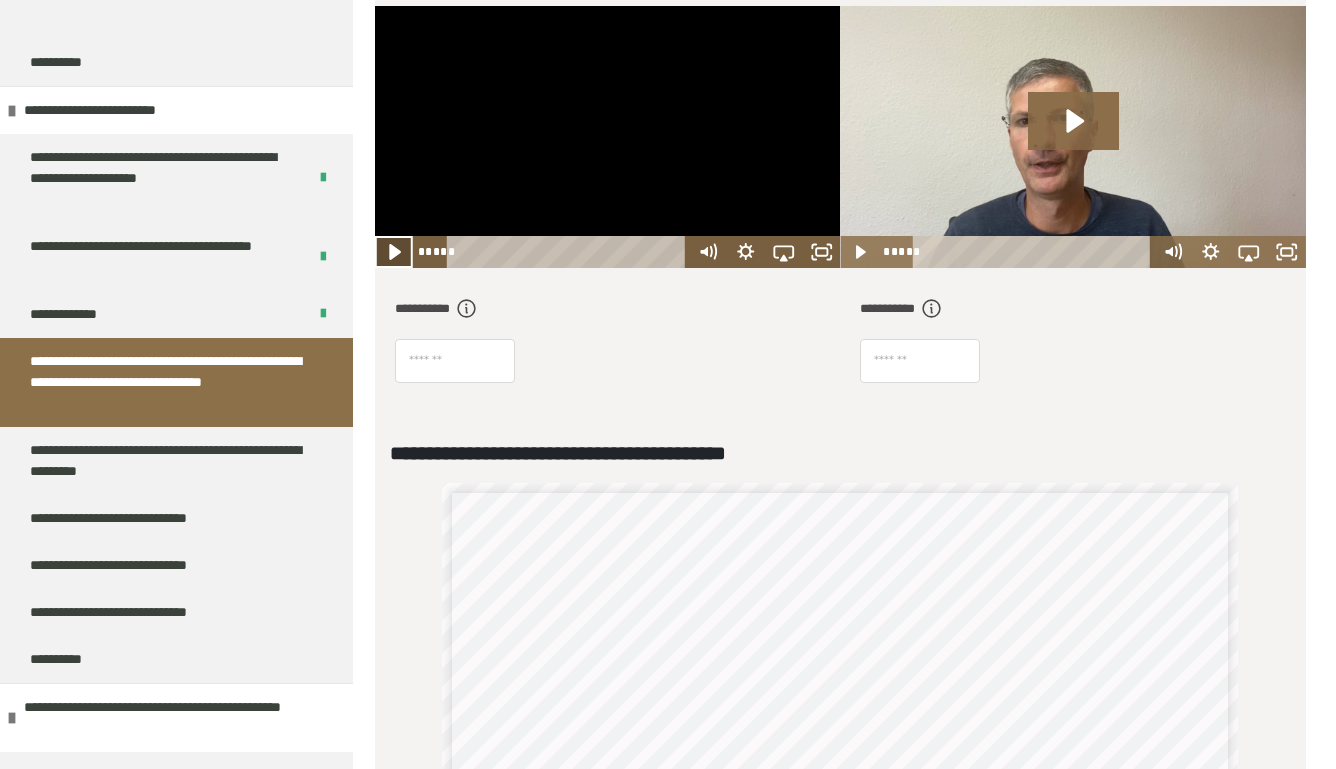 click 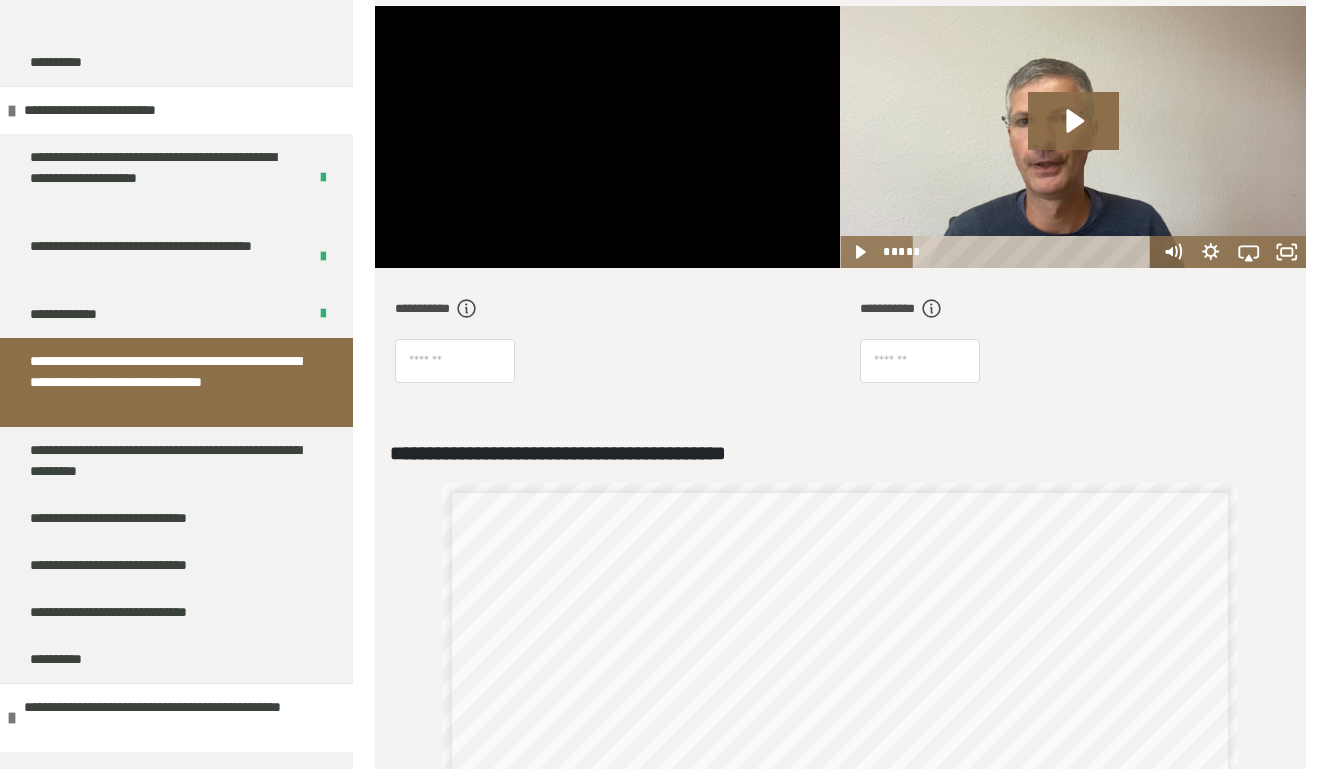 click at bounding box center (608, 371) 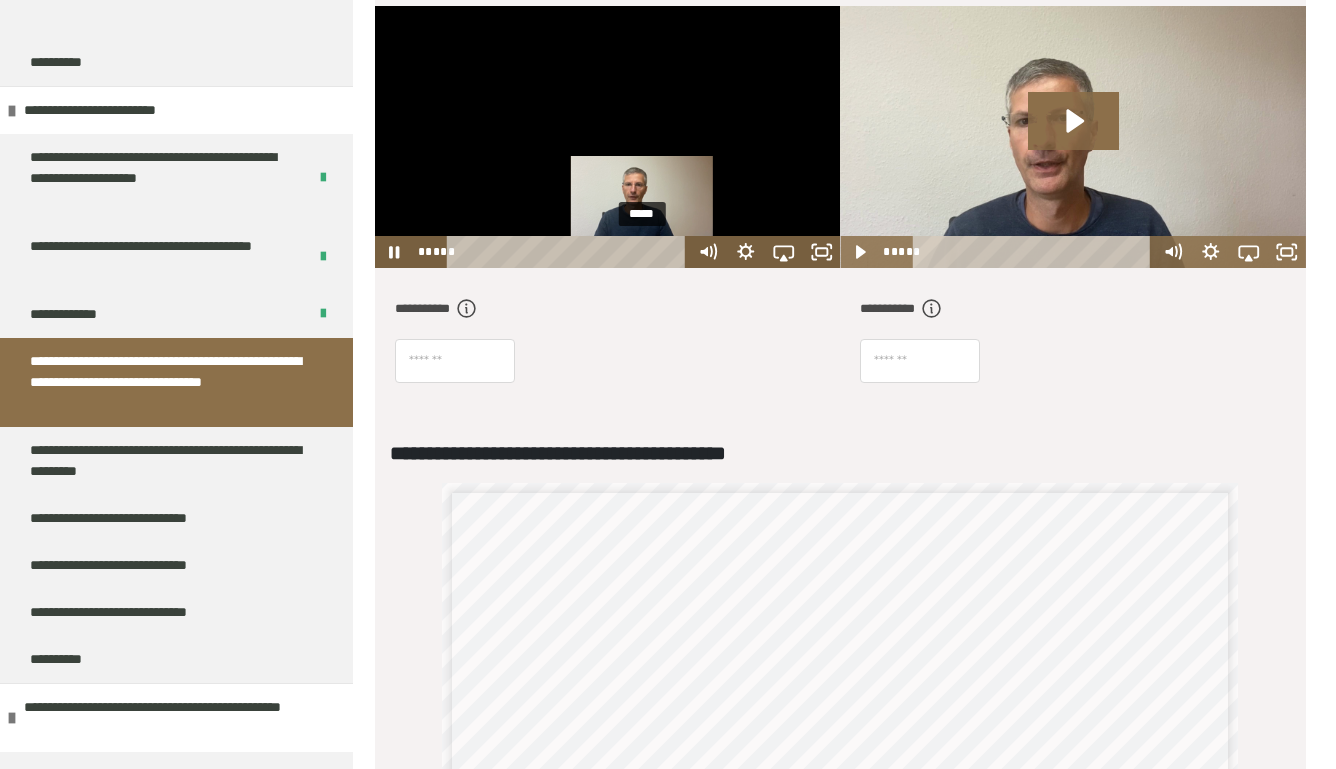 drag, startPoint x: 672, startPoint y: 347, endPoint x: 645, endPoint y: 343, distance: 27.294687 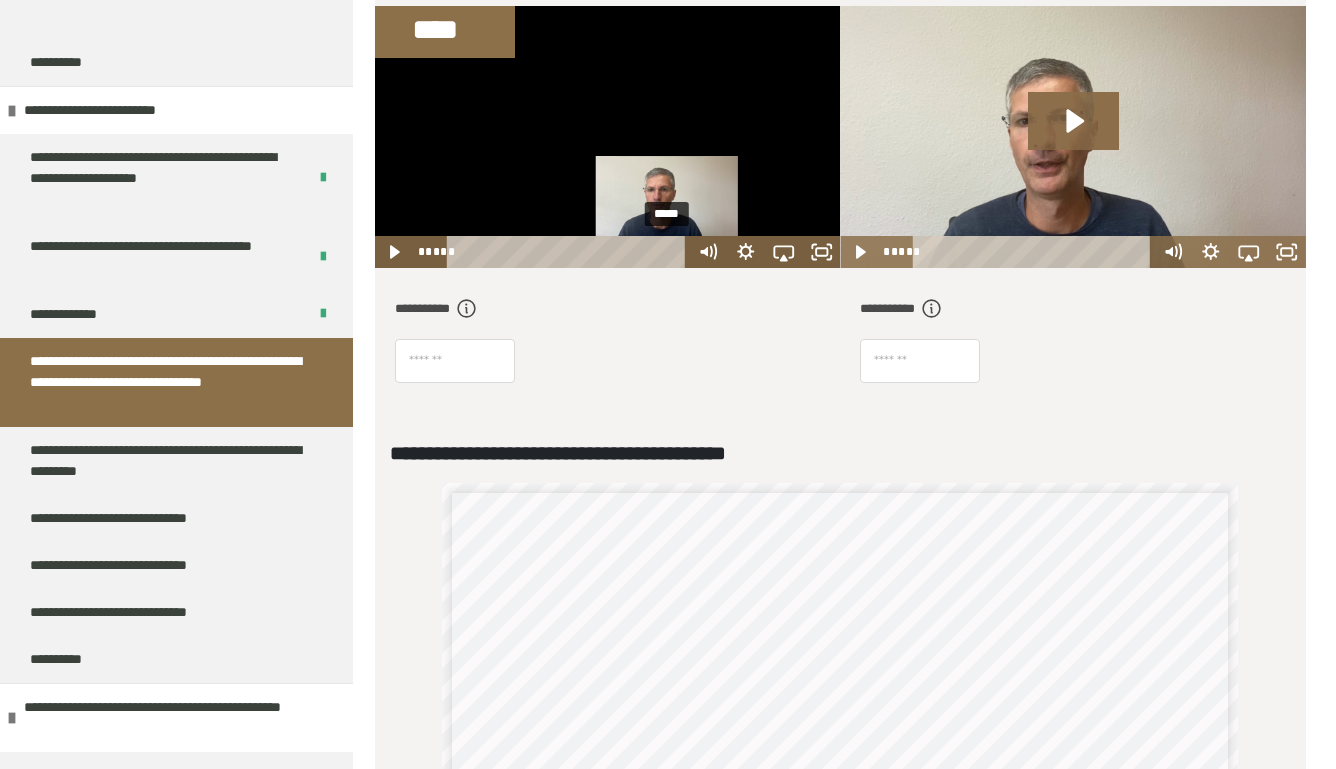 click on "*****" at bounding box center [570, 252] 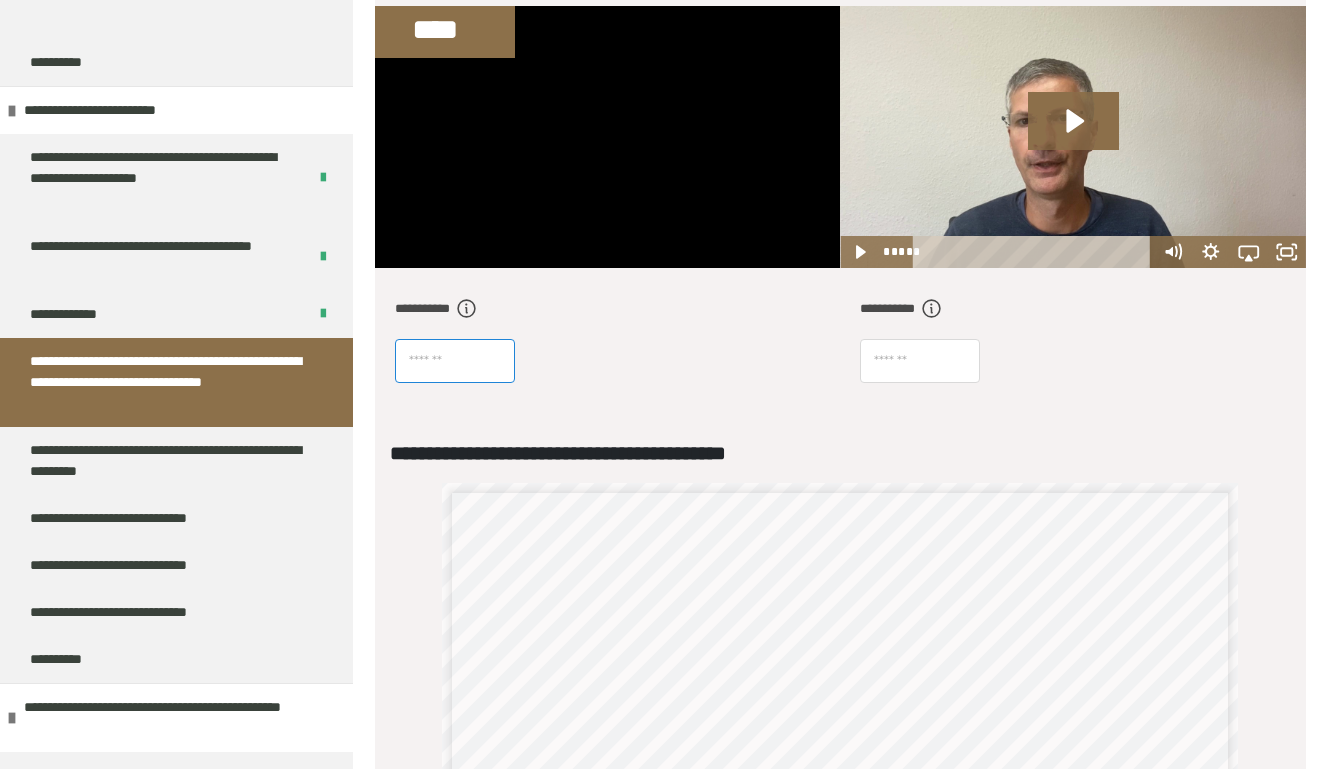 click at bounding box center [455, 361] 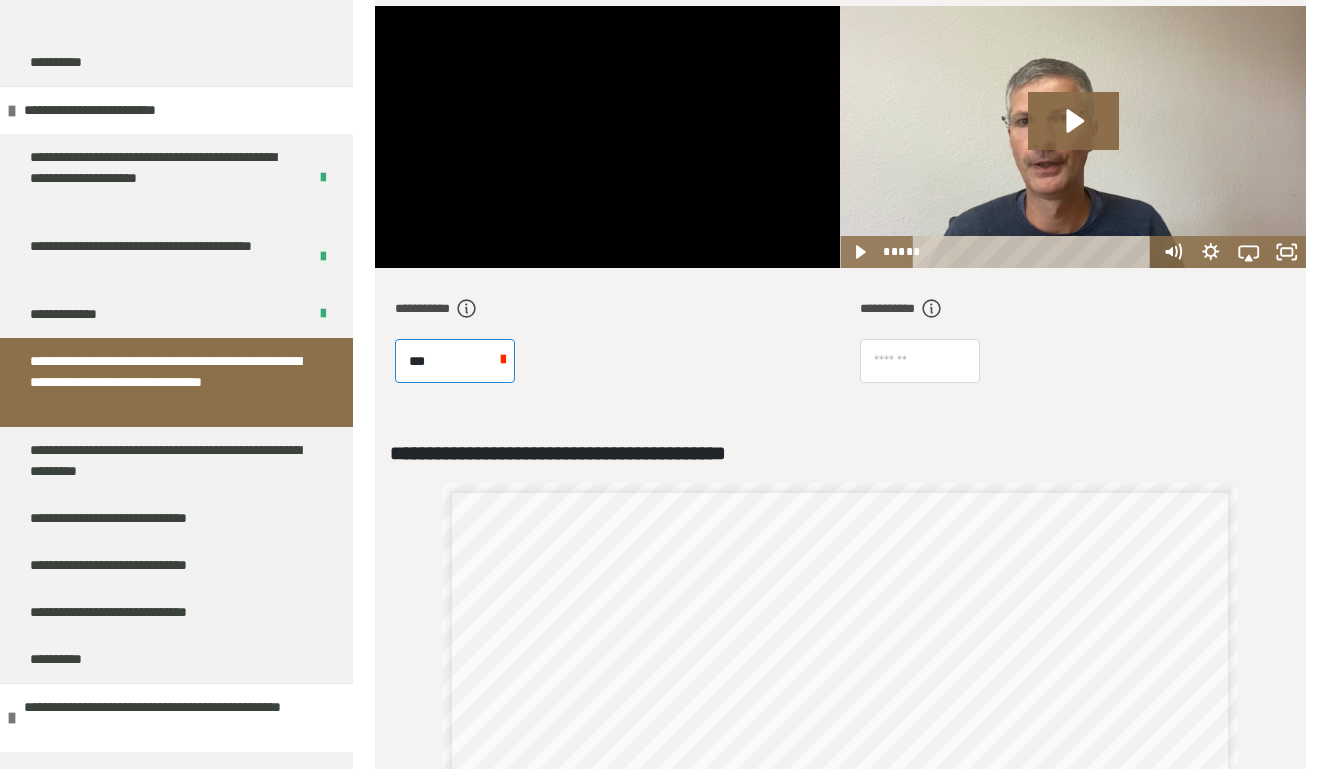 type on "****" 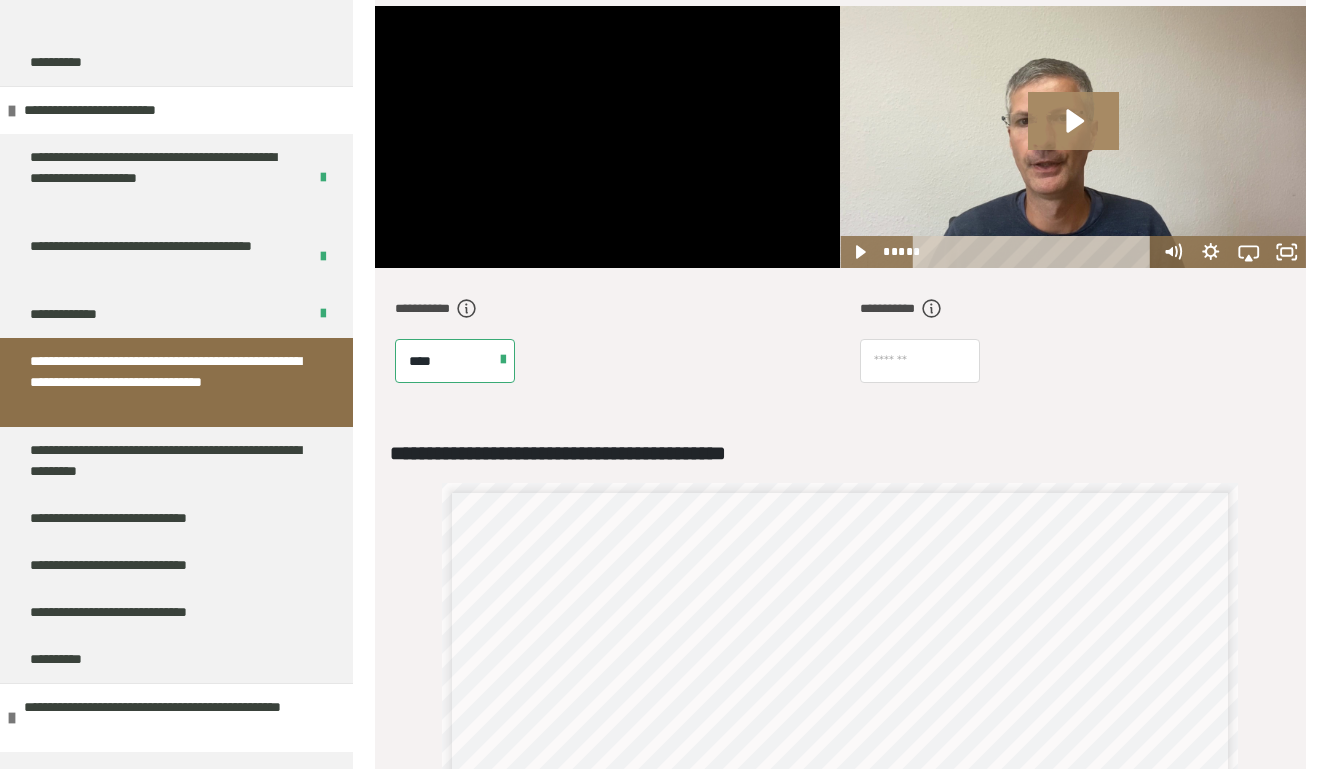 click 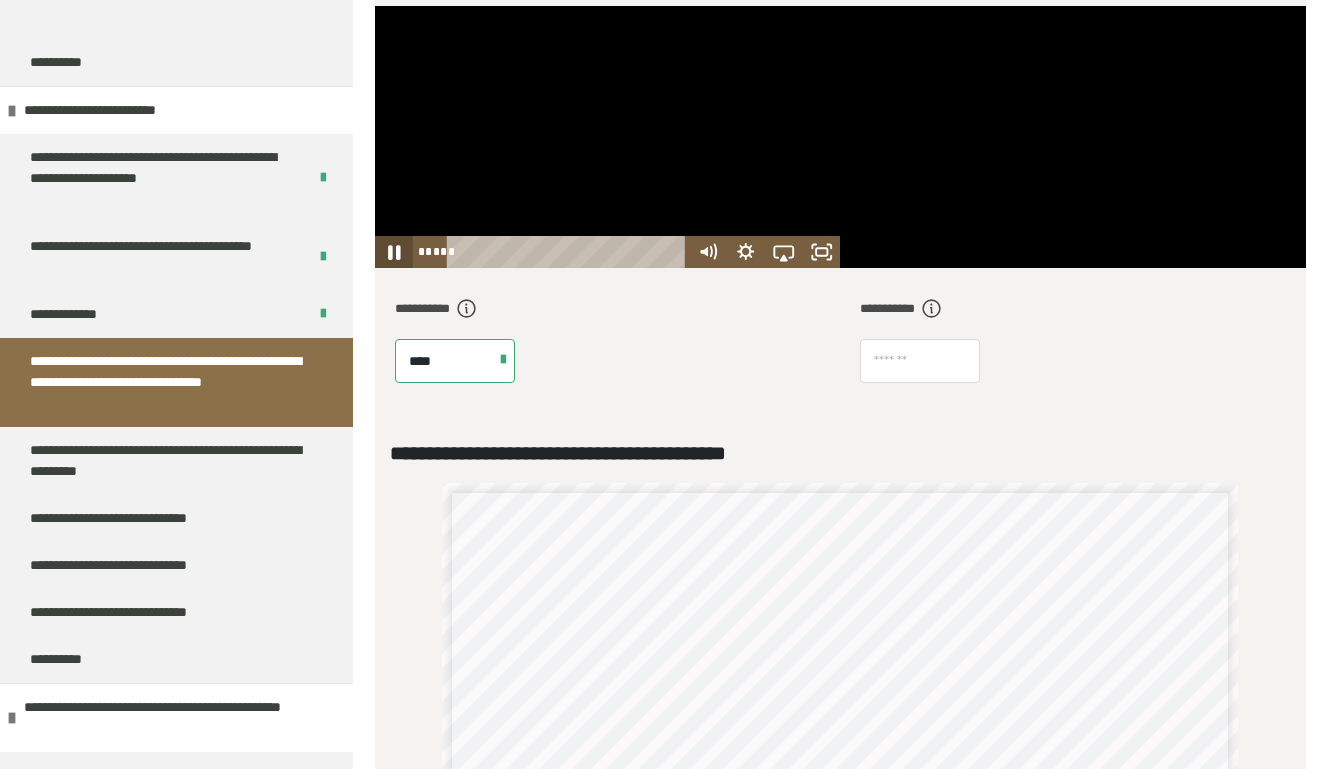 click 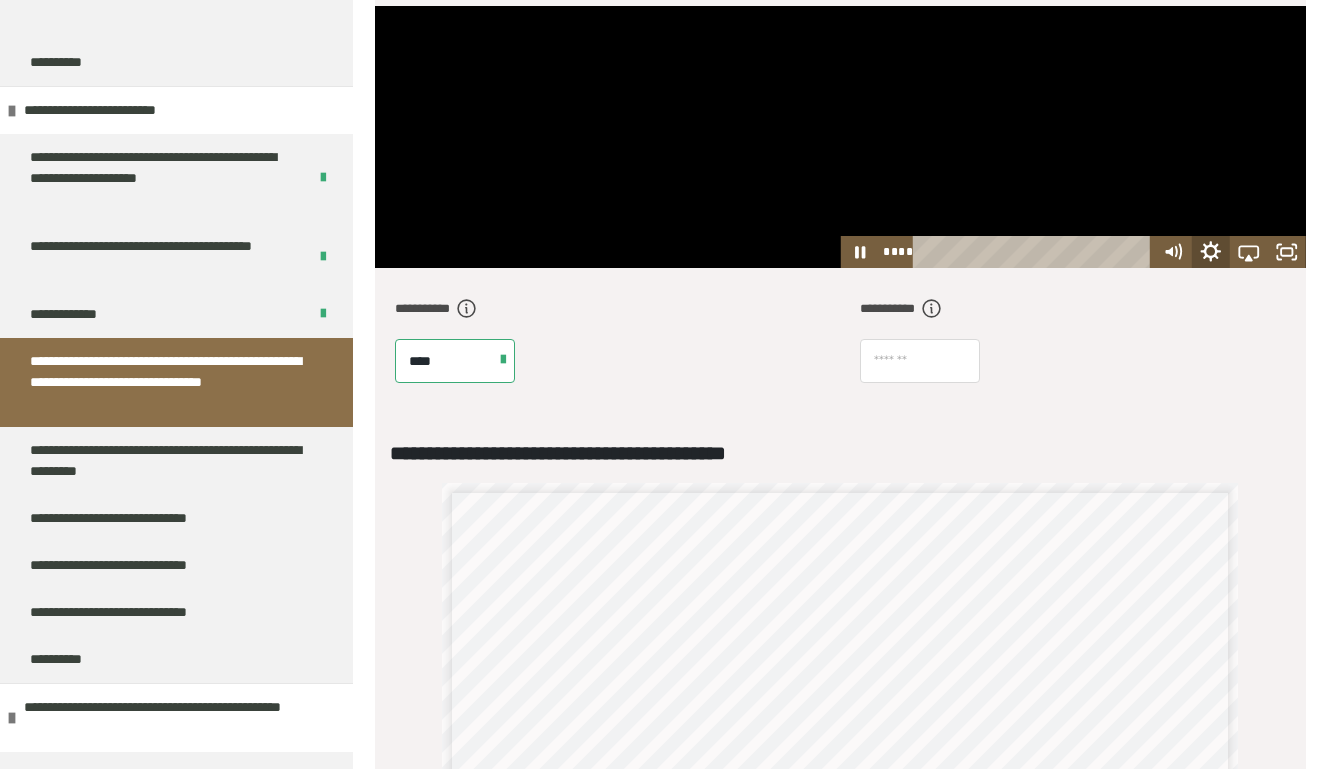 click 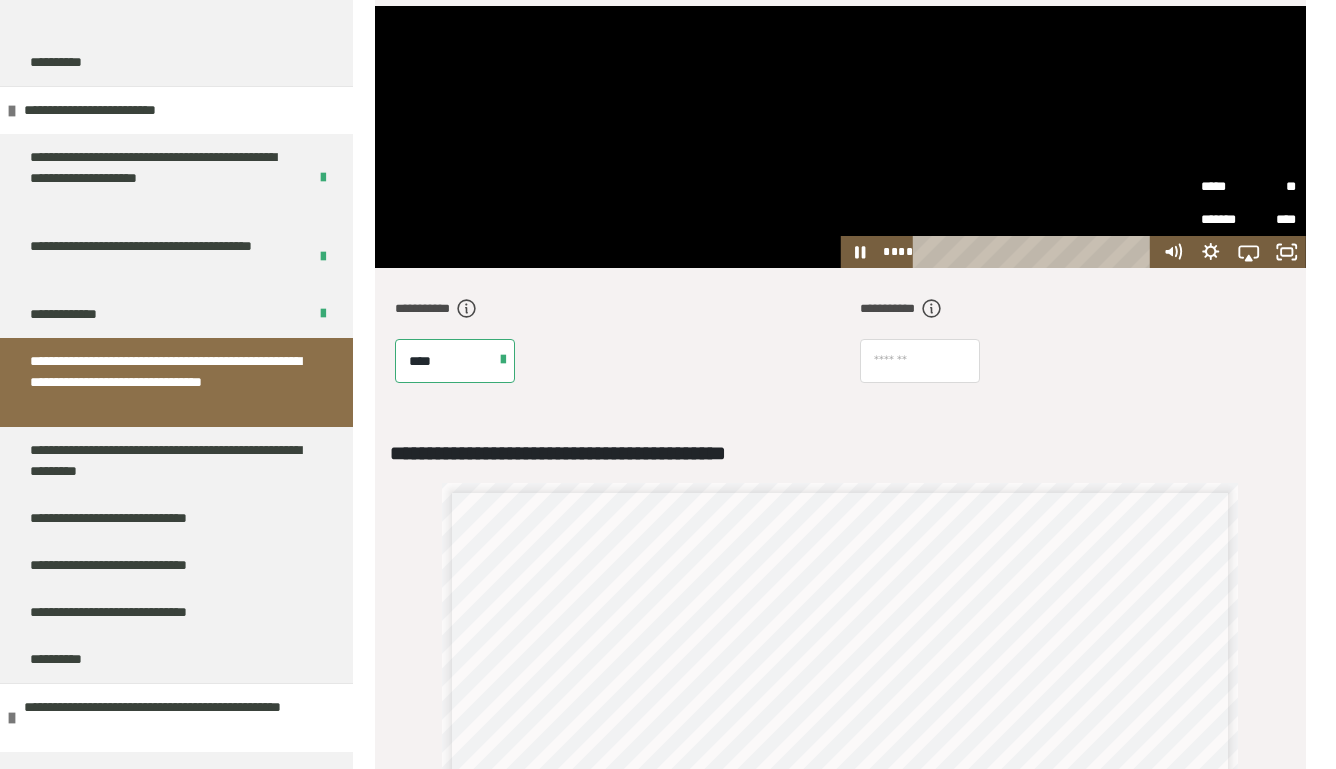 click on "*****" at bounding box center (1225, 187) 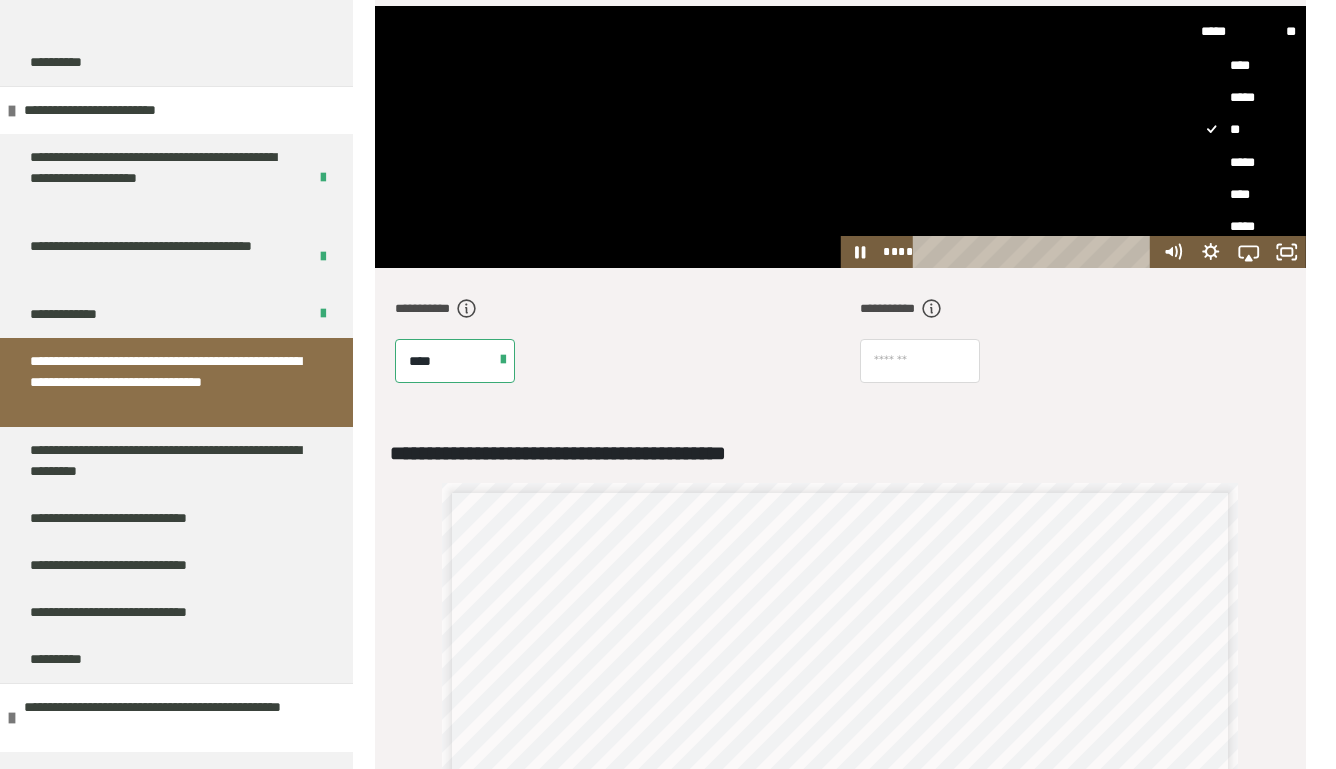click on "****" at bounding box center [1249, 195] 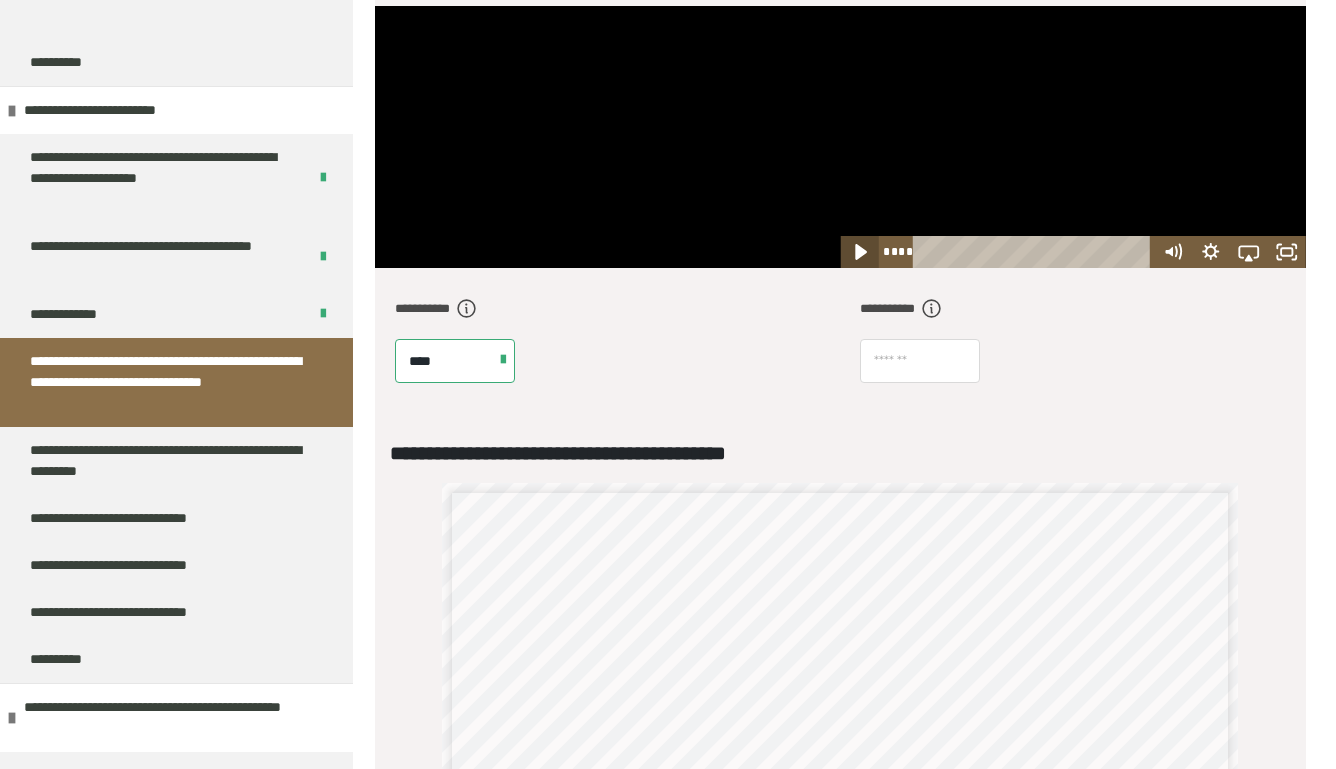 click 